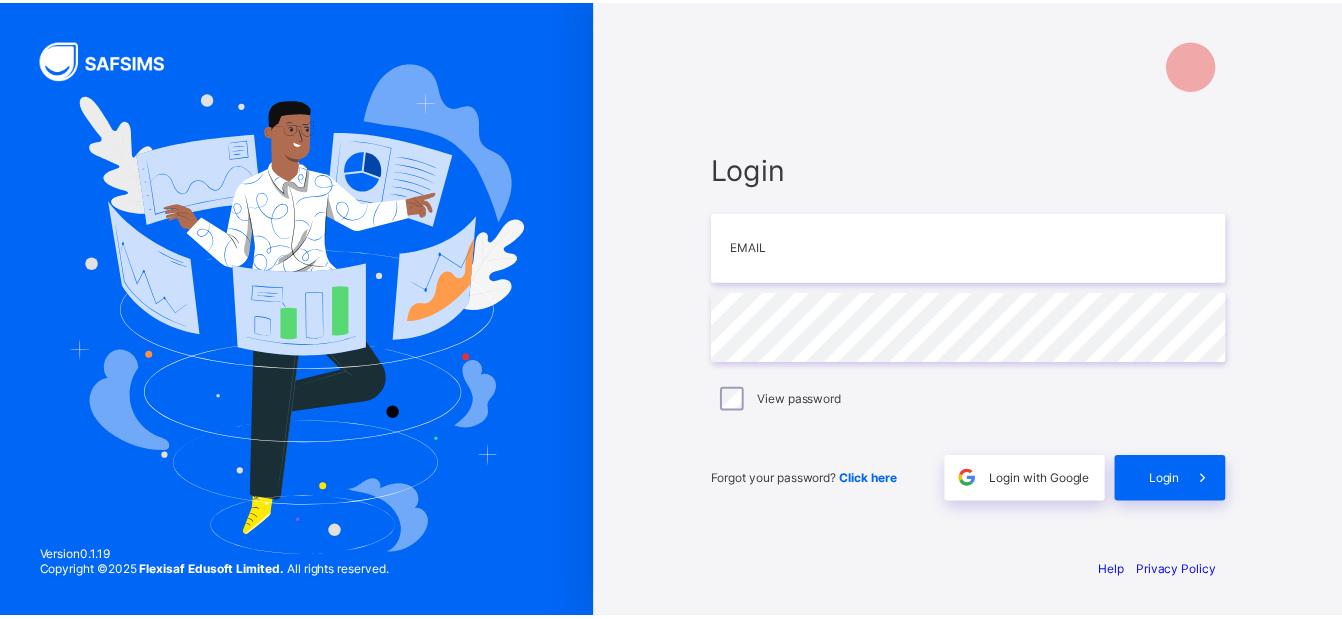 scroll, scrollTop: 0, scrollLeft: 0, axis: both 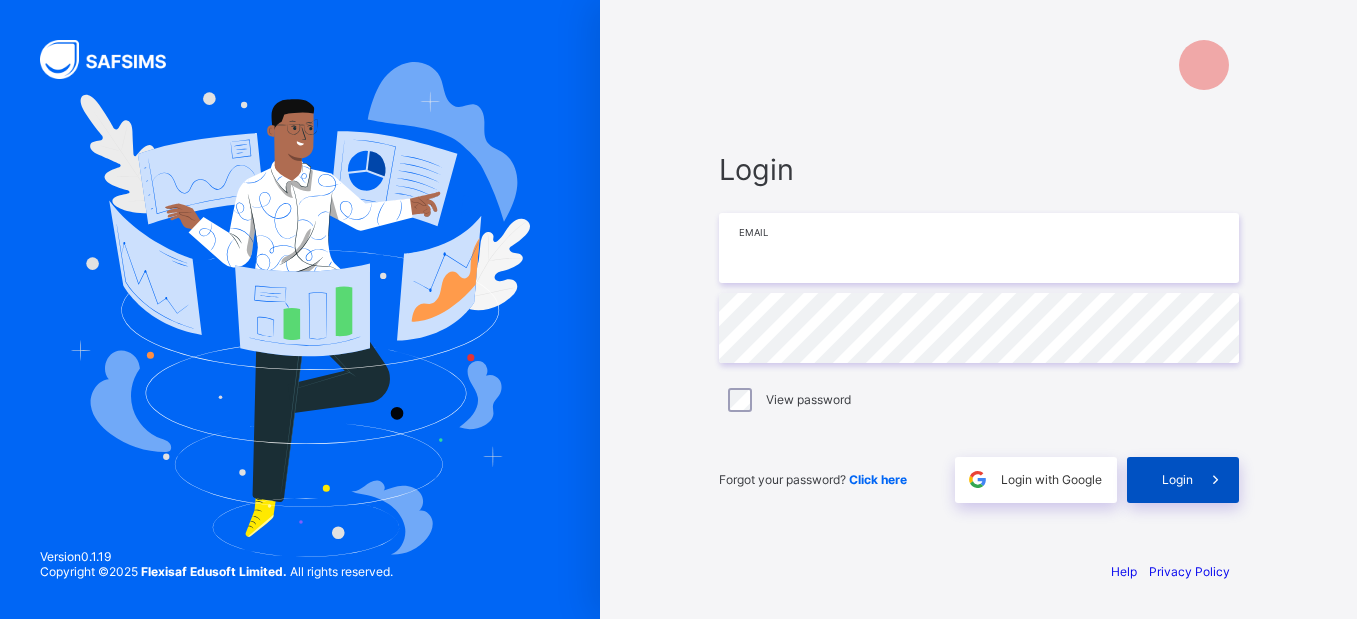 type on "**********" 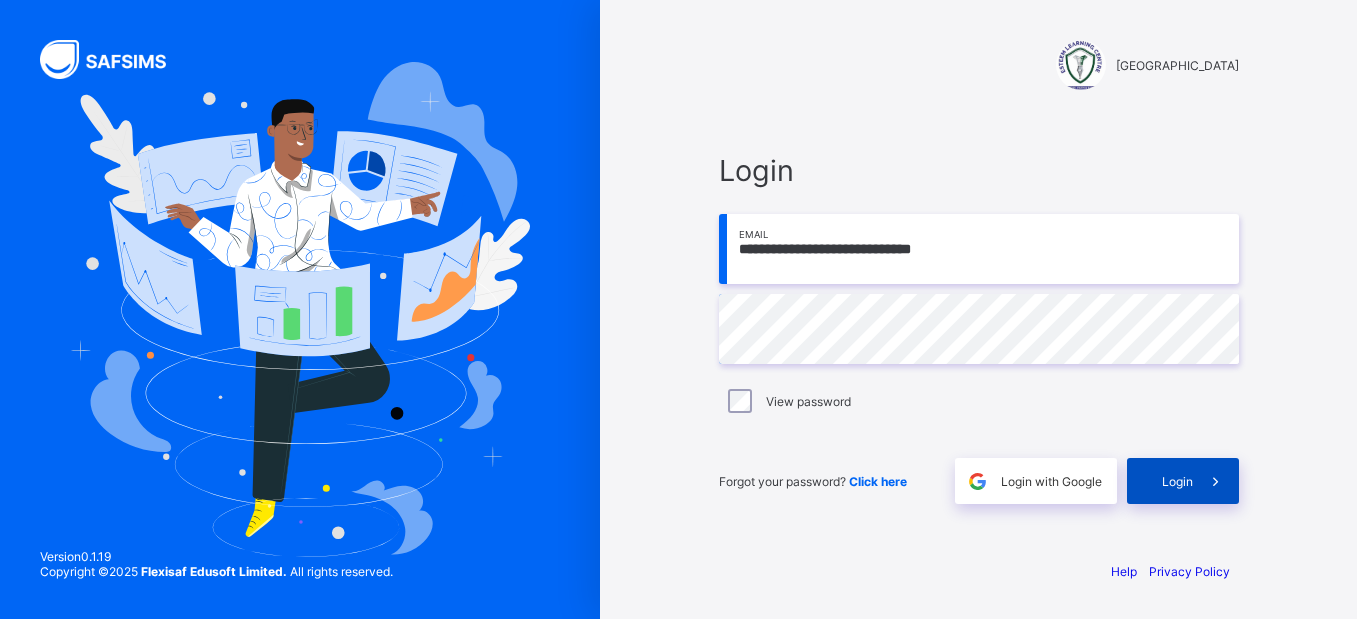 click on "Login" at bounding box center (1183, 481) 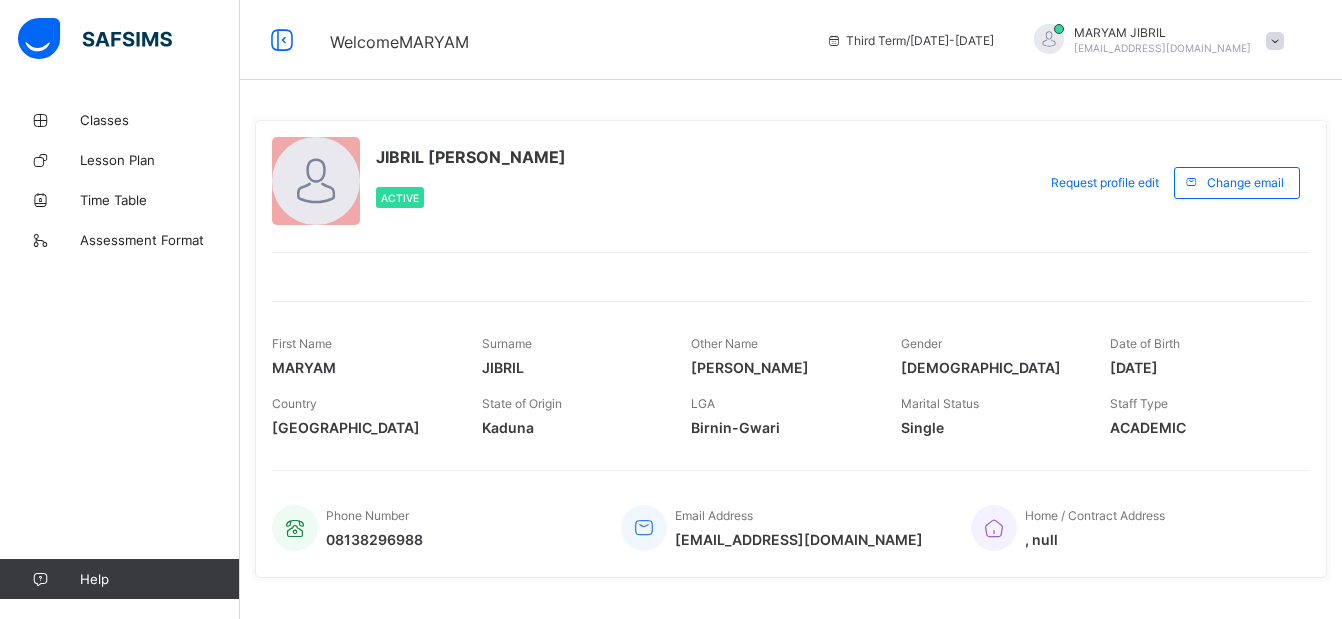 click at bounding box center [1275, 41] 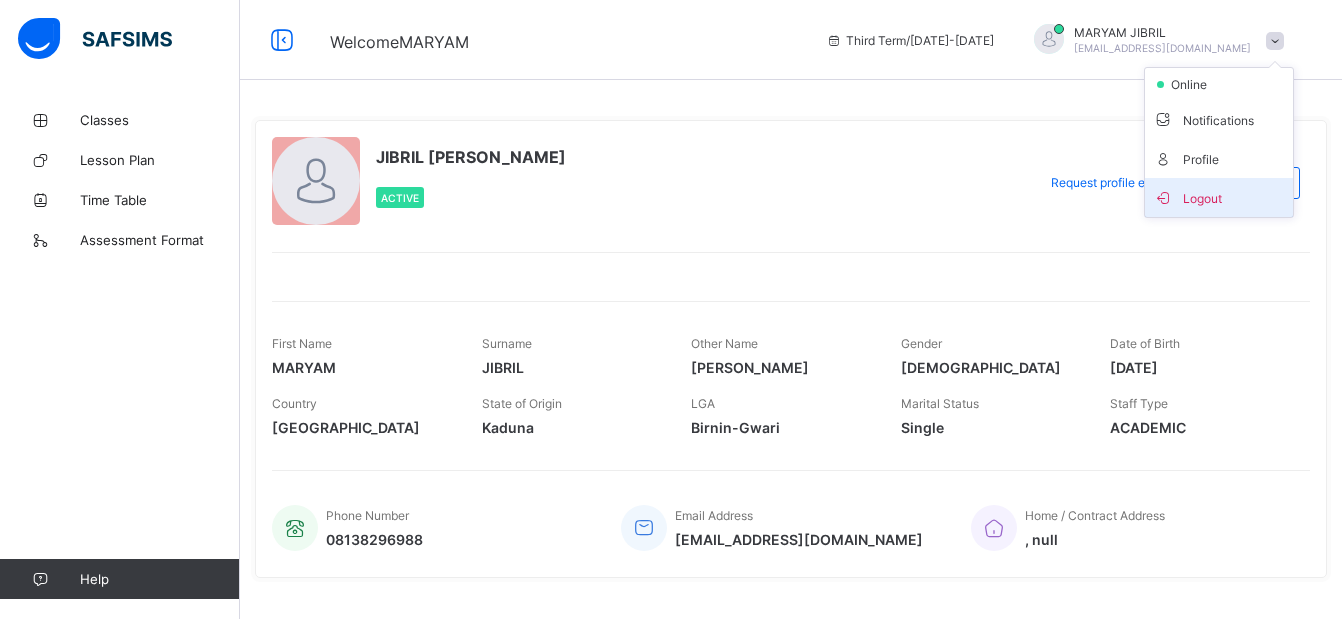 click on "Logout" at bounding box center (1219, 197) 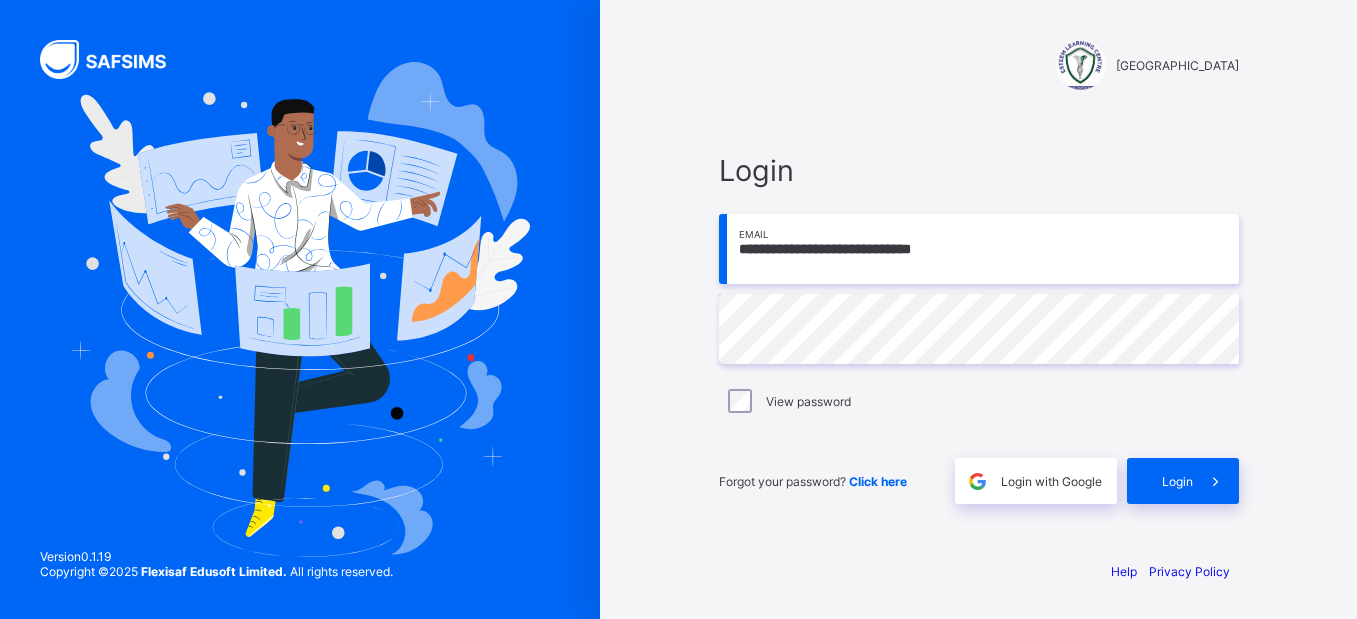 click on "**********" at bounding box center (979, 249) 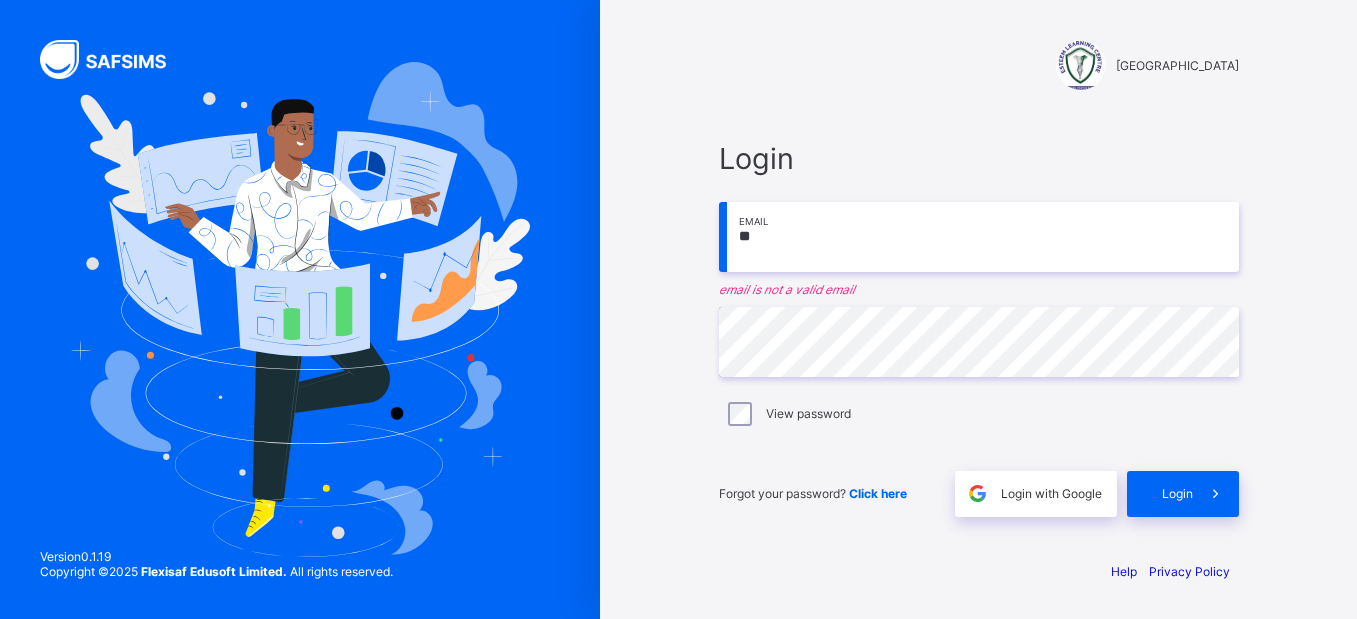 type on "*" 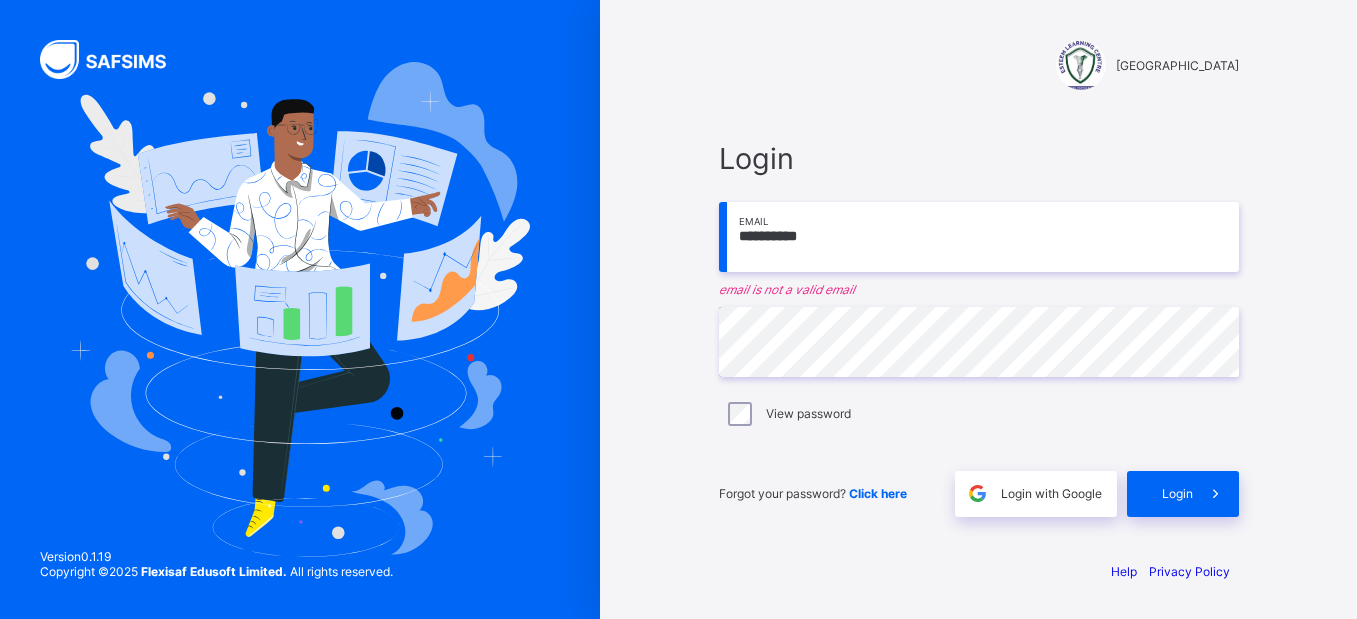 type on "**********" 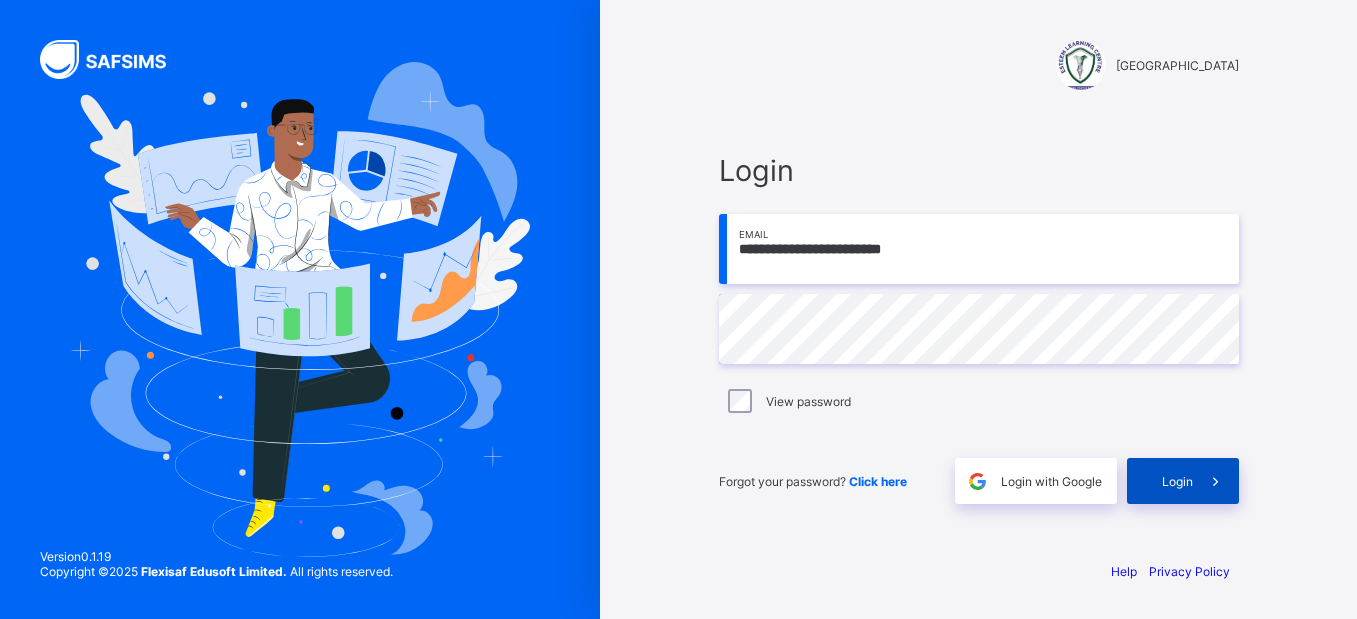 click at bounding box center (1216, 481) 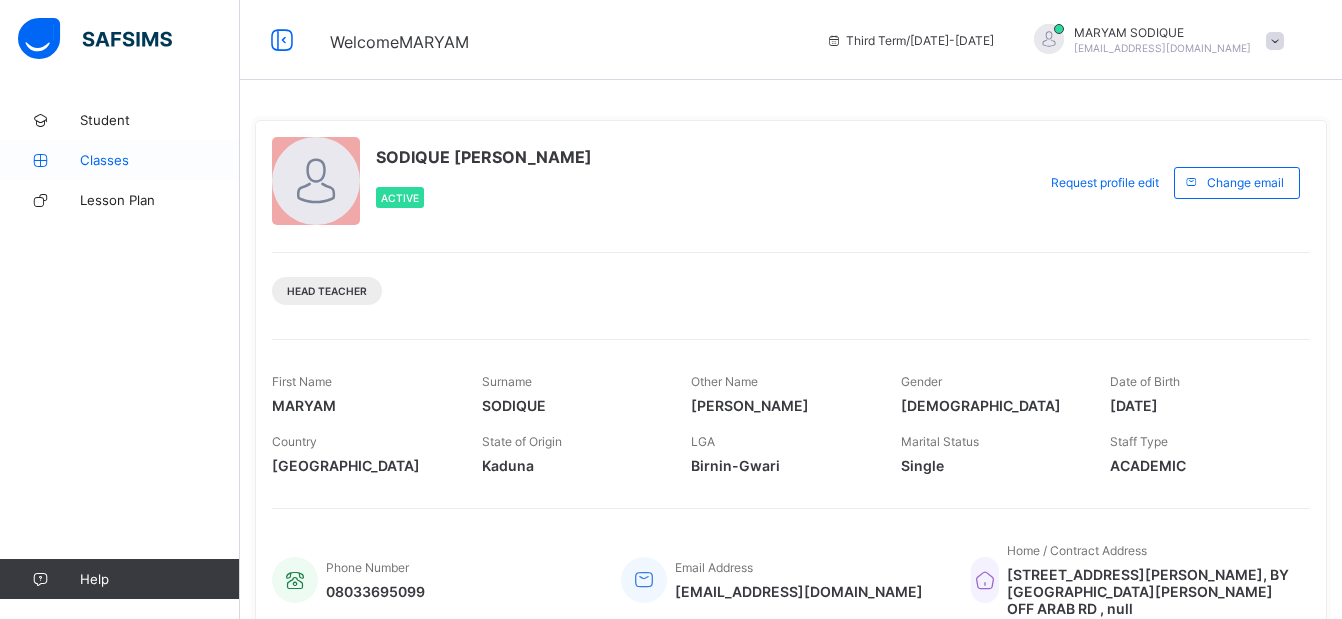 click on "Classes" at bounding box center (120, 160) 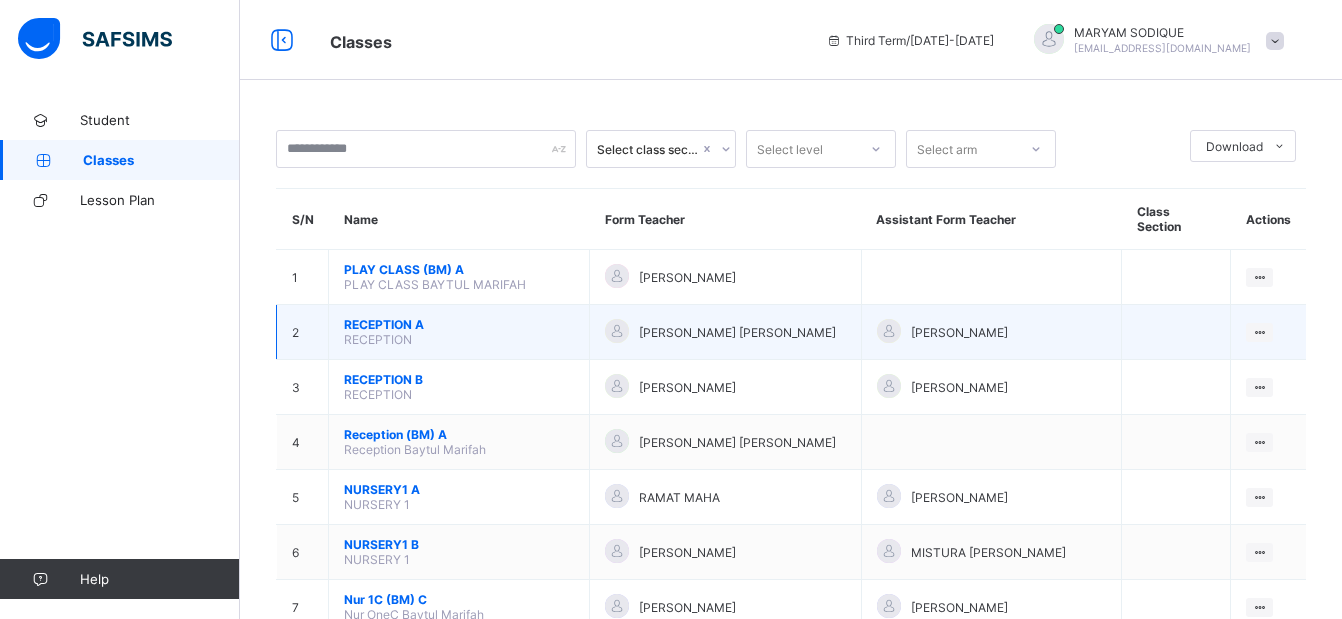 click on "RECEPTION   A   RECEPTION" at bounding box center (459, 332) 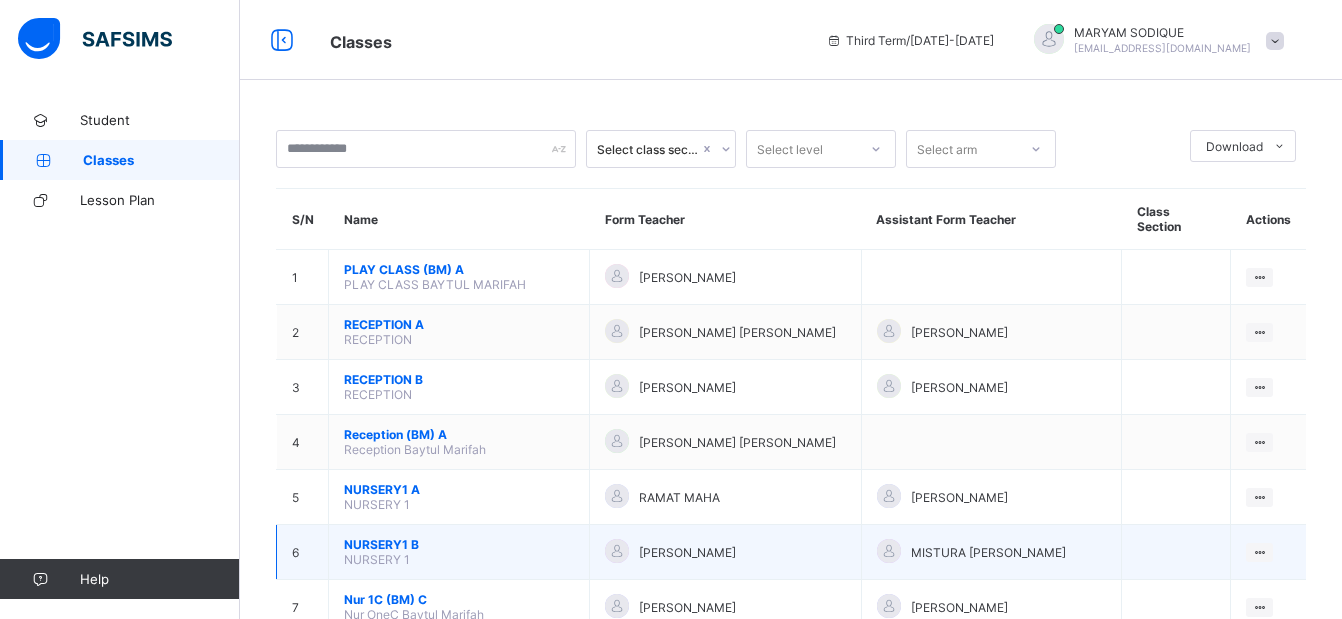 click on "NURSERY1   B" at bounding box center (459, 544) 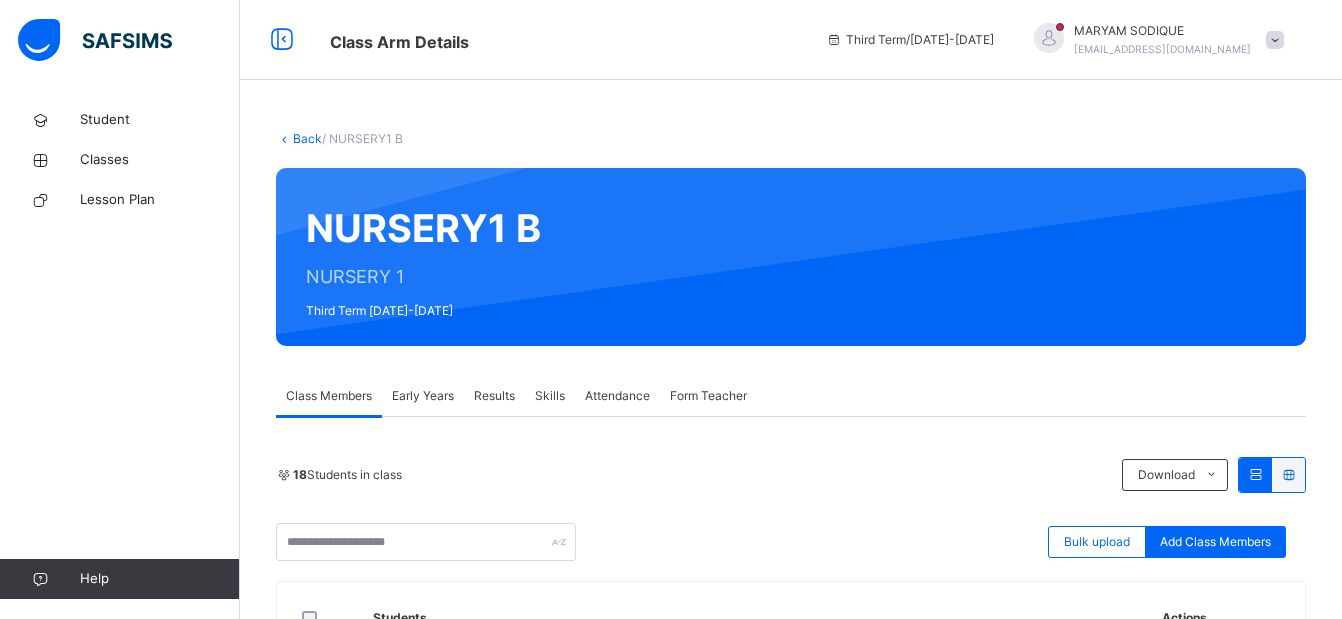 click on "Results" at bounding box center [494, 396] 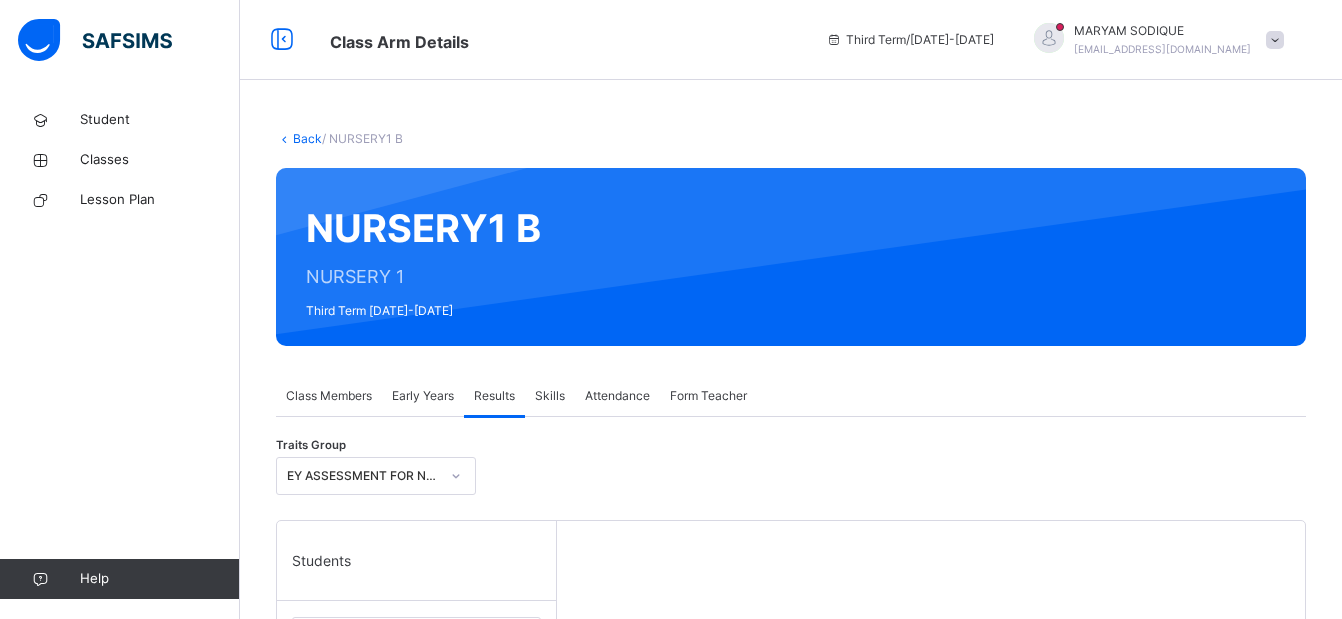 scroll, scrollTop: 541, scrollLeft: 0, axis: vertical 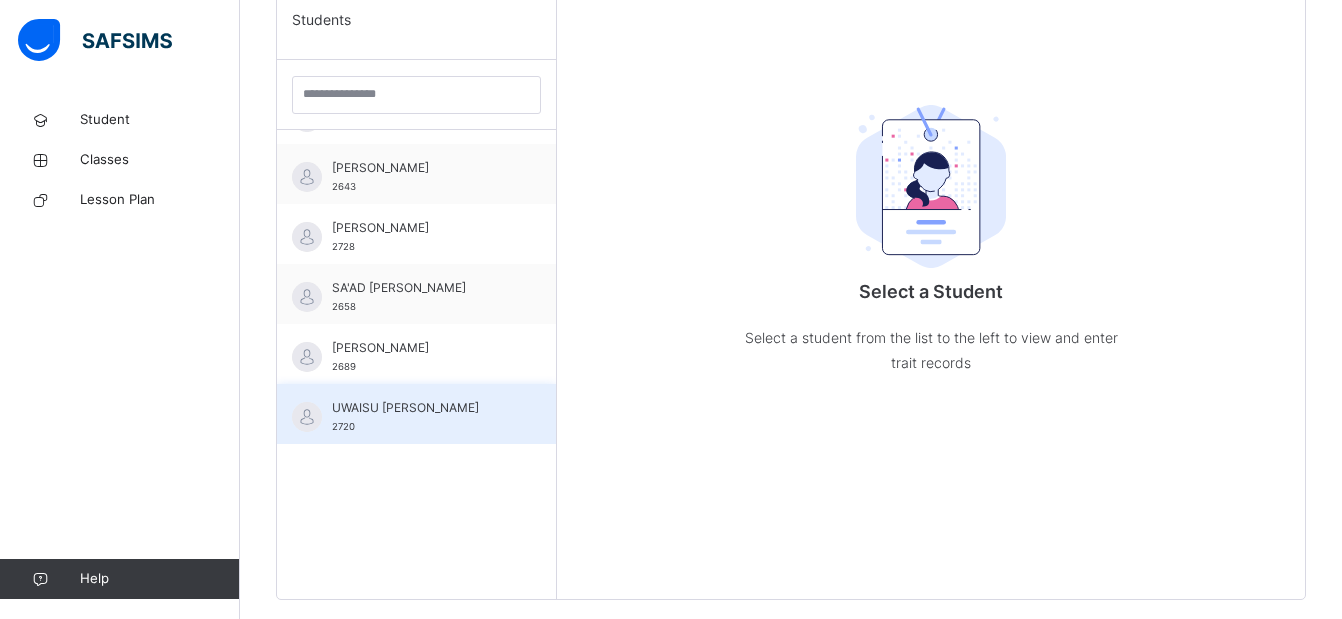 click on "UWAISU JODI RUFA'ATU" at bounding box center (421, 408) 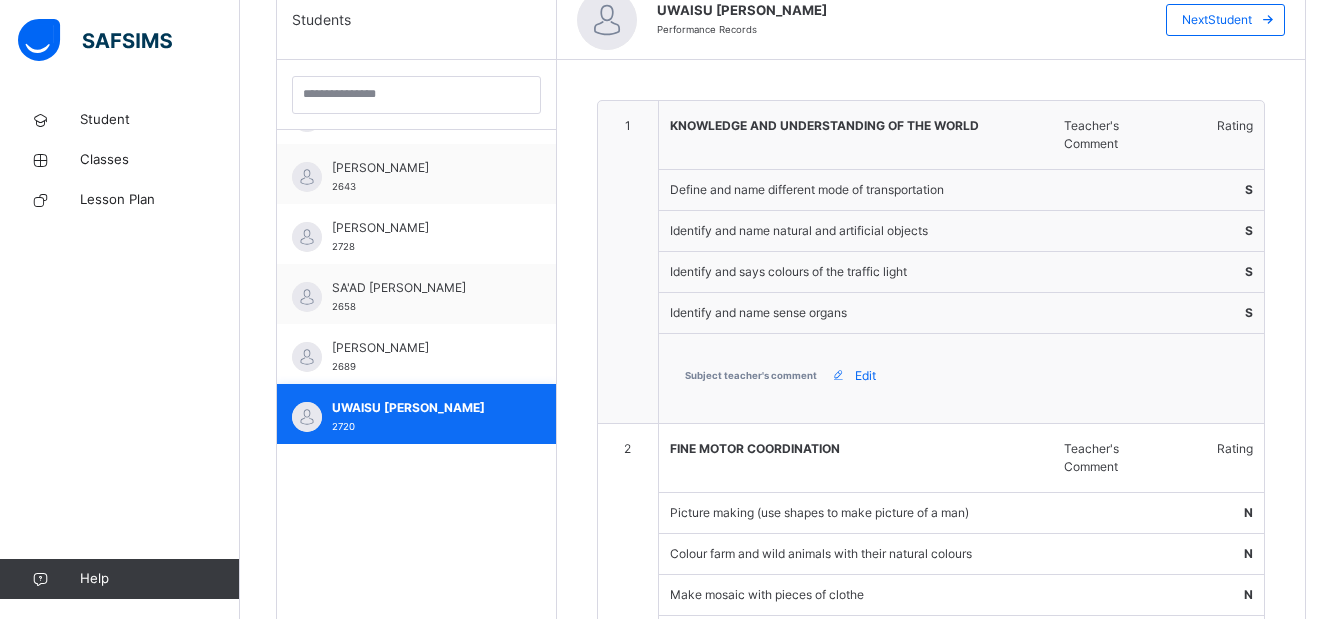 type on "**********" 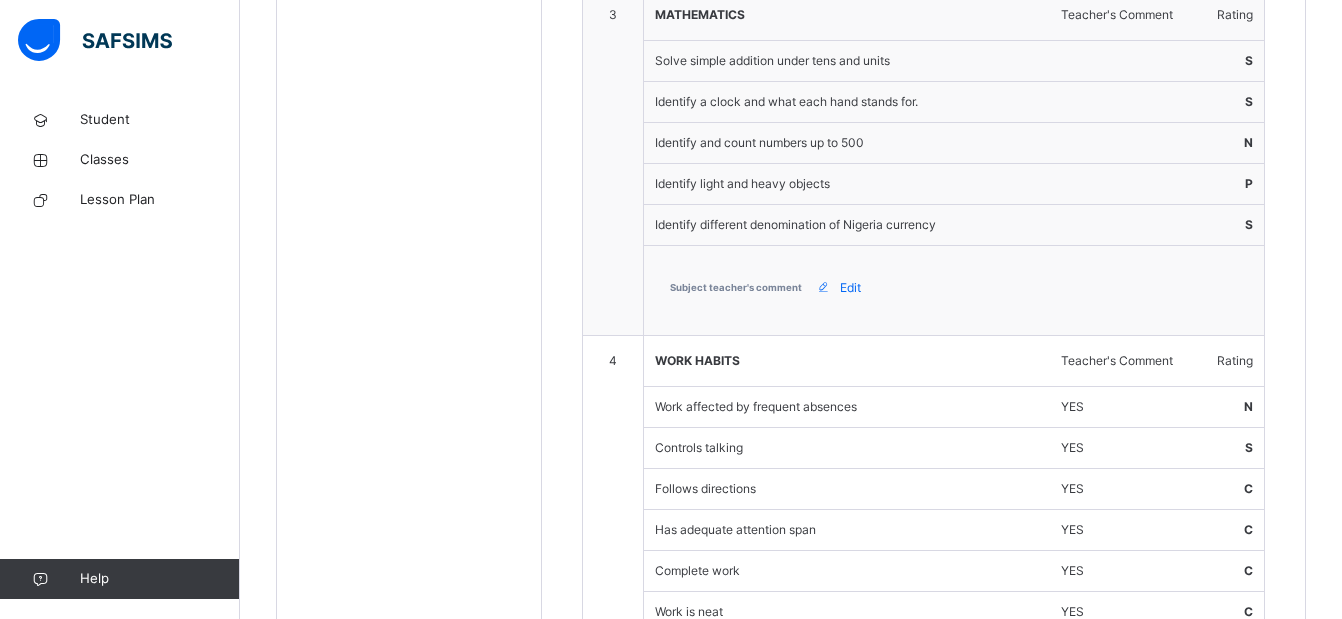 scroll, scrollTop: 721, scrollLeft: 0, axis: vertical 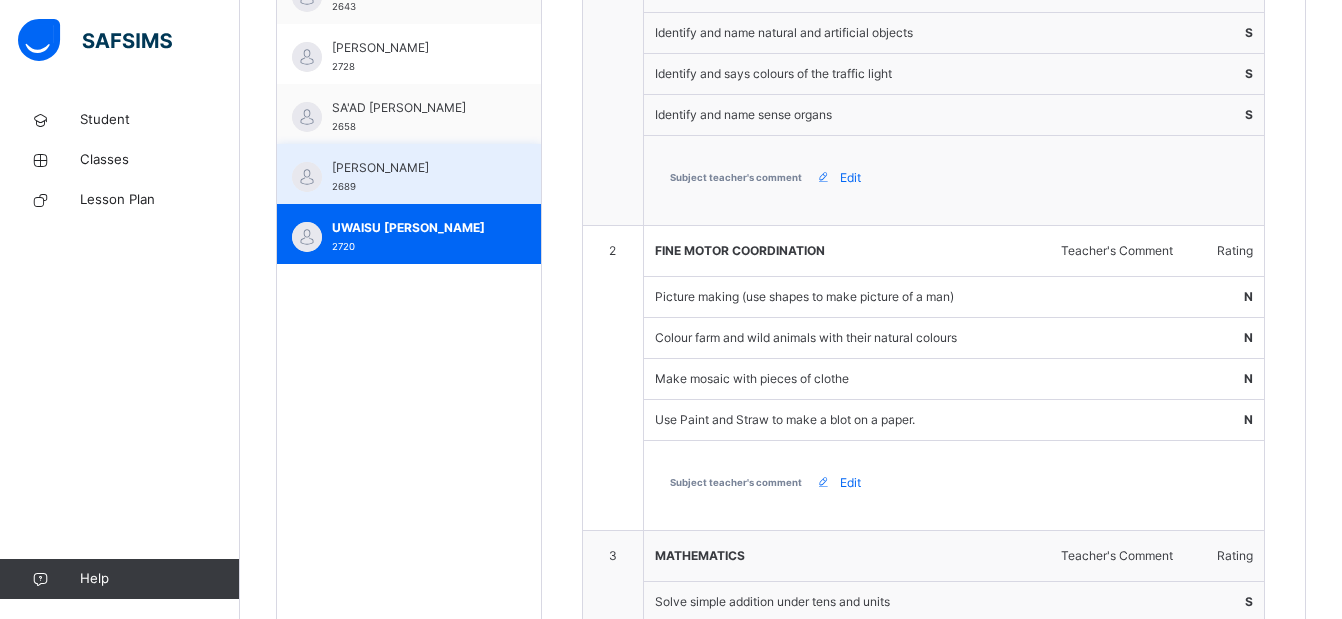 click on "UMAR ALIYU NAIM  2689" at bounding box center (409, 174) 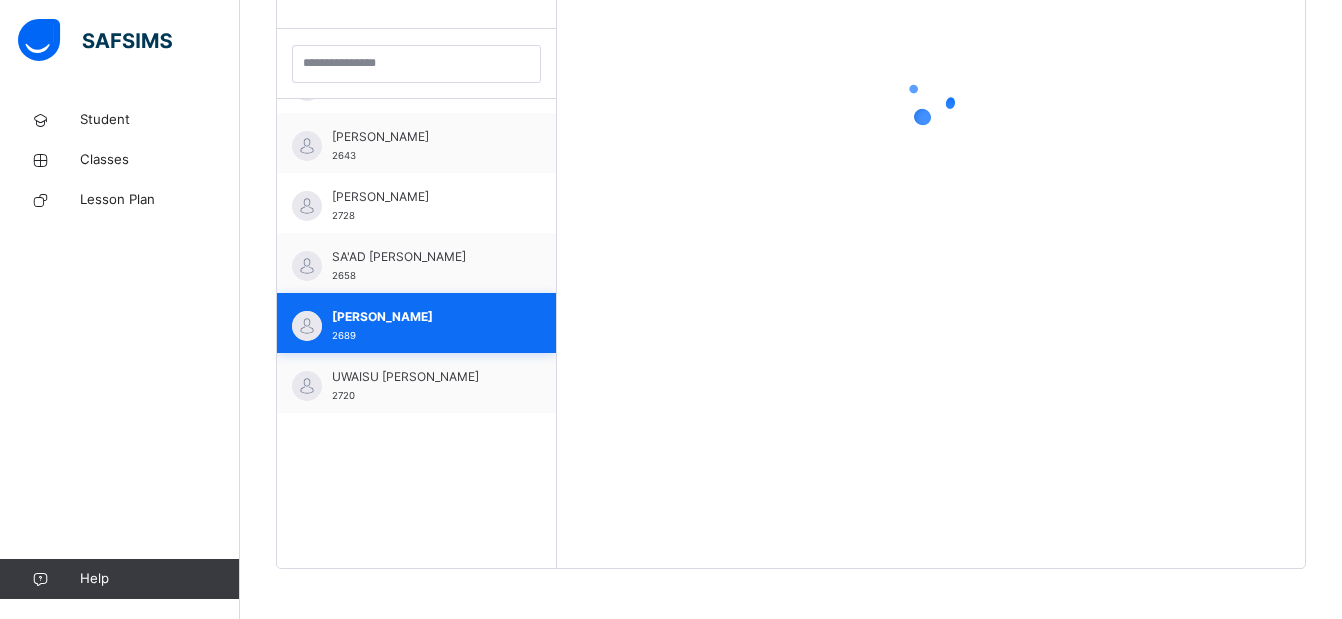 scroll, scrollTop: 572, scrollLeft: 0, axis: vertical 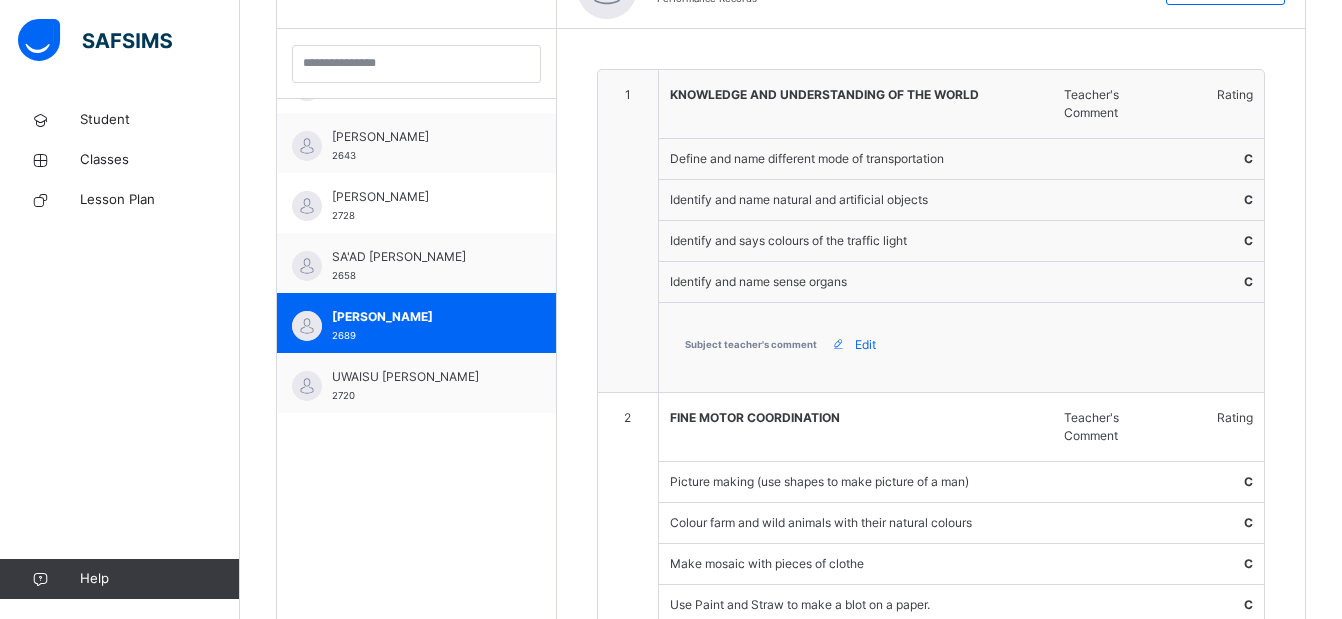 type on "**********" 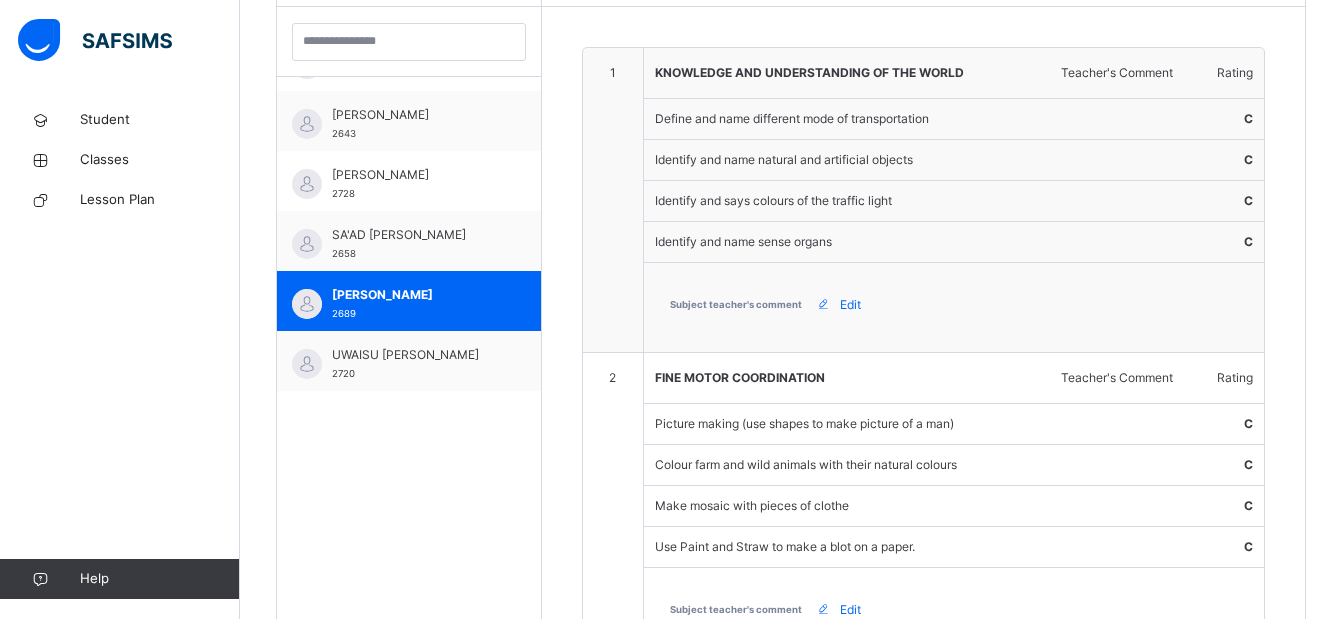scroll, scrollTop: 53, scrollLeft: 0, axis: vertical 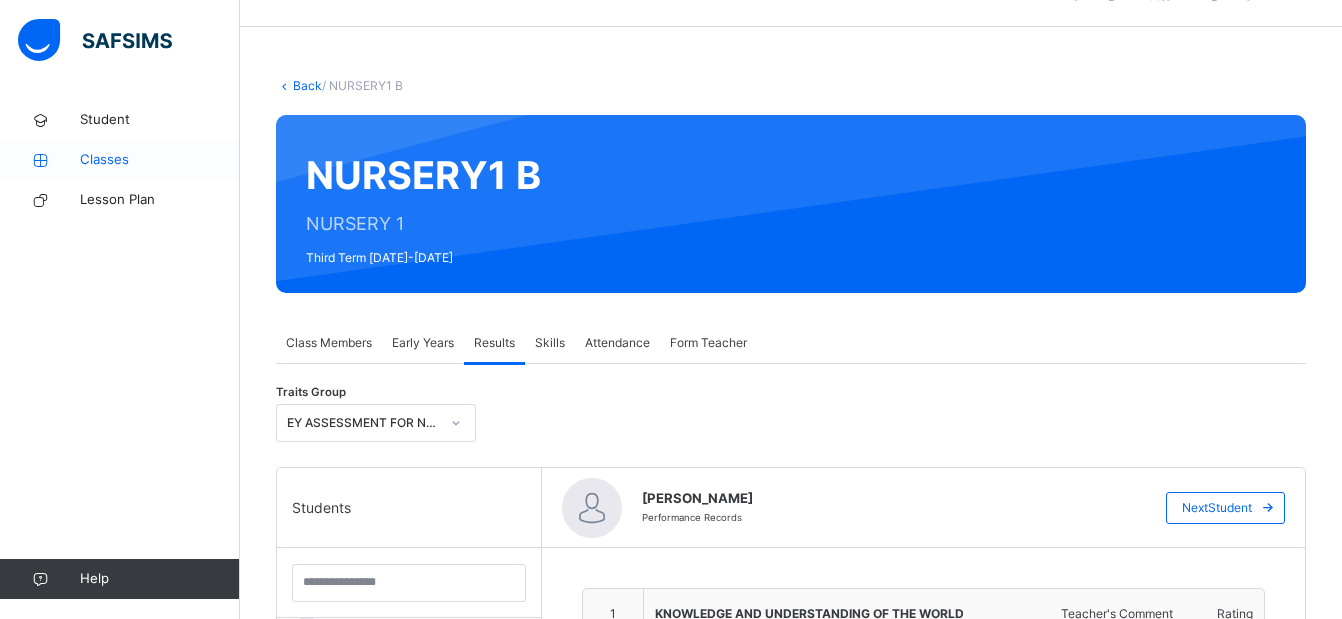 click on "Classes" at bounding box center [160, 160] 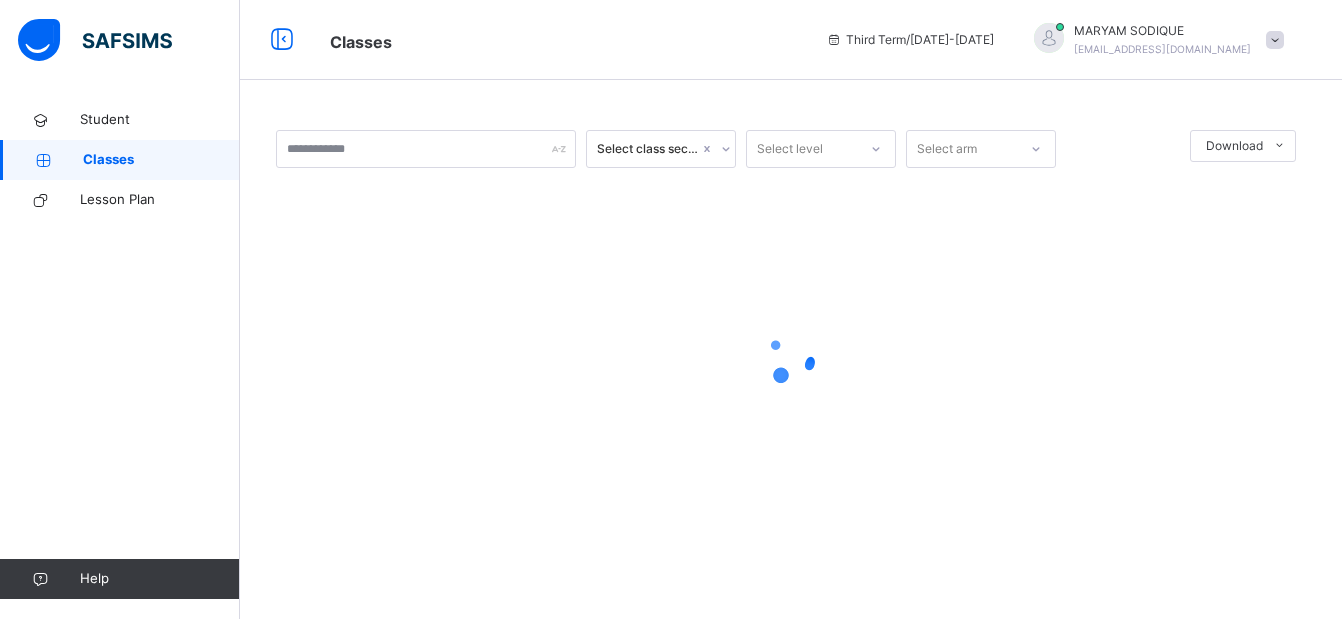 scroll, scrollTop: 0, scrollLeft: 0, axis: both 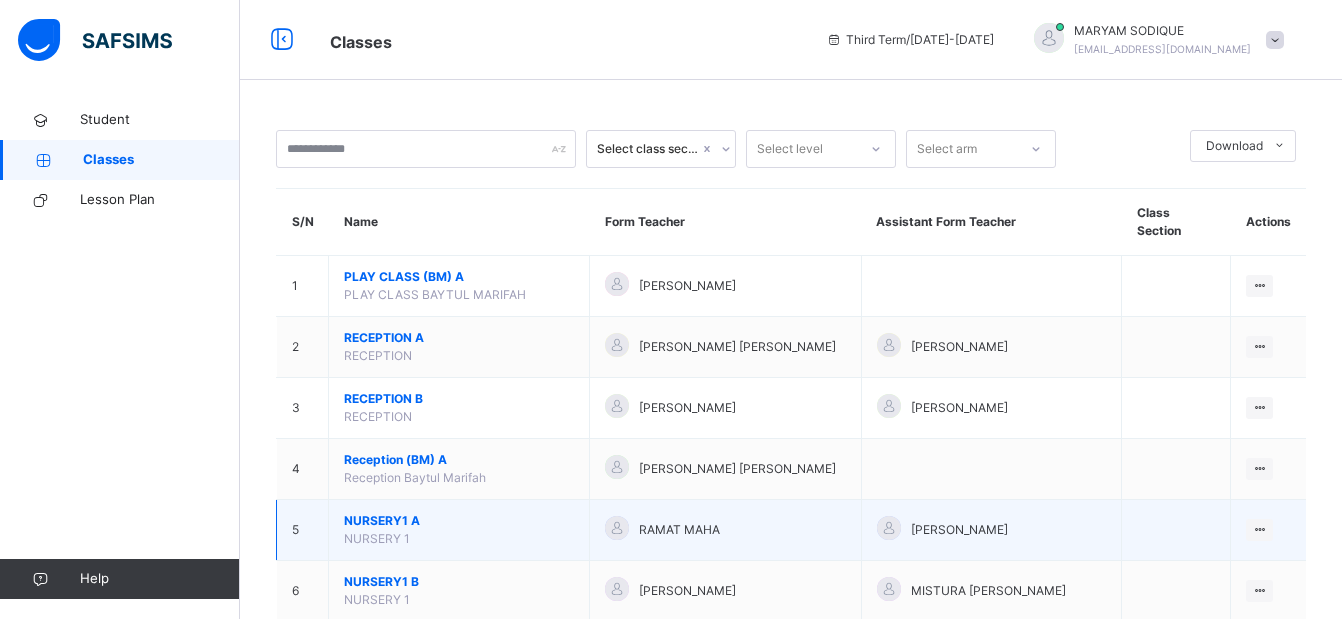 click on "NURSERY1   A   NURSERY 1" at bounding box center [459, 530] 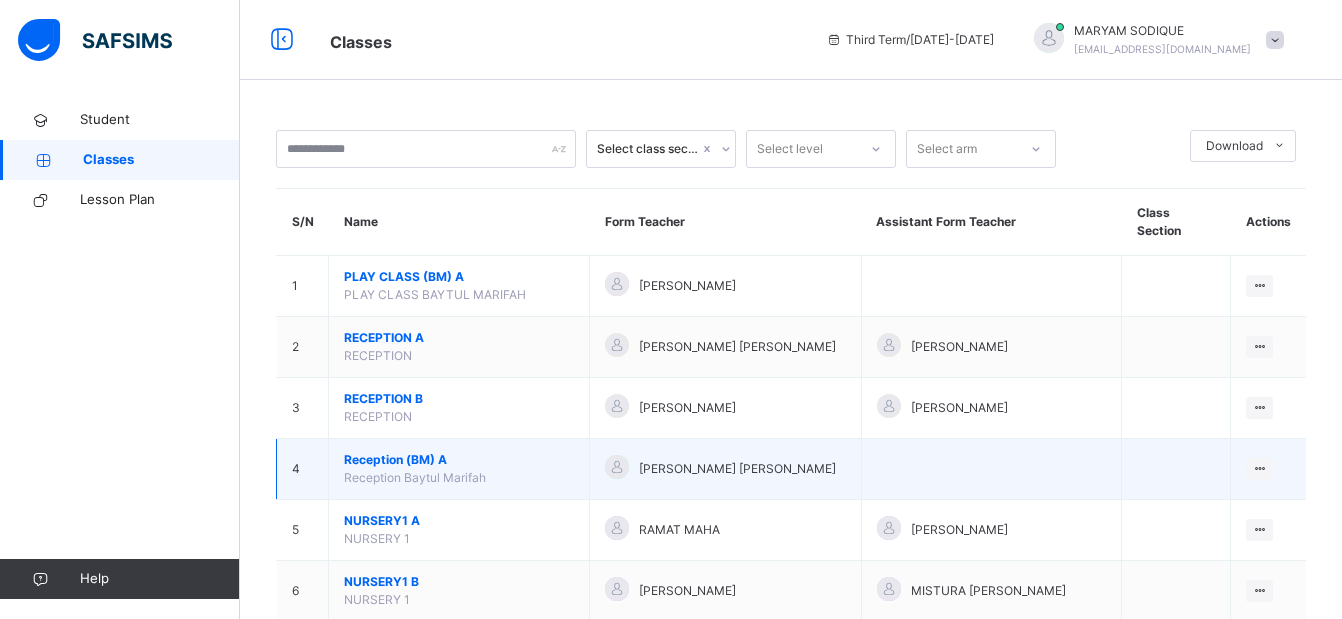 click on "Reception (BM)   A" at bounding box center (459, 460) 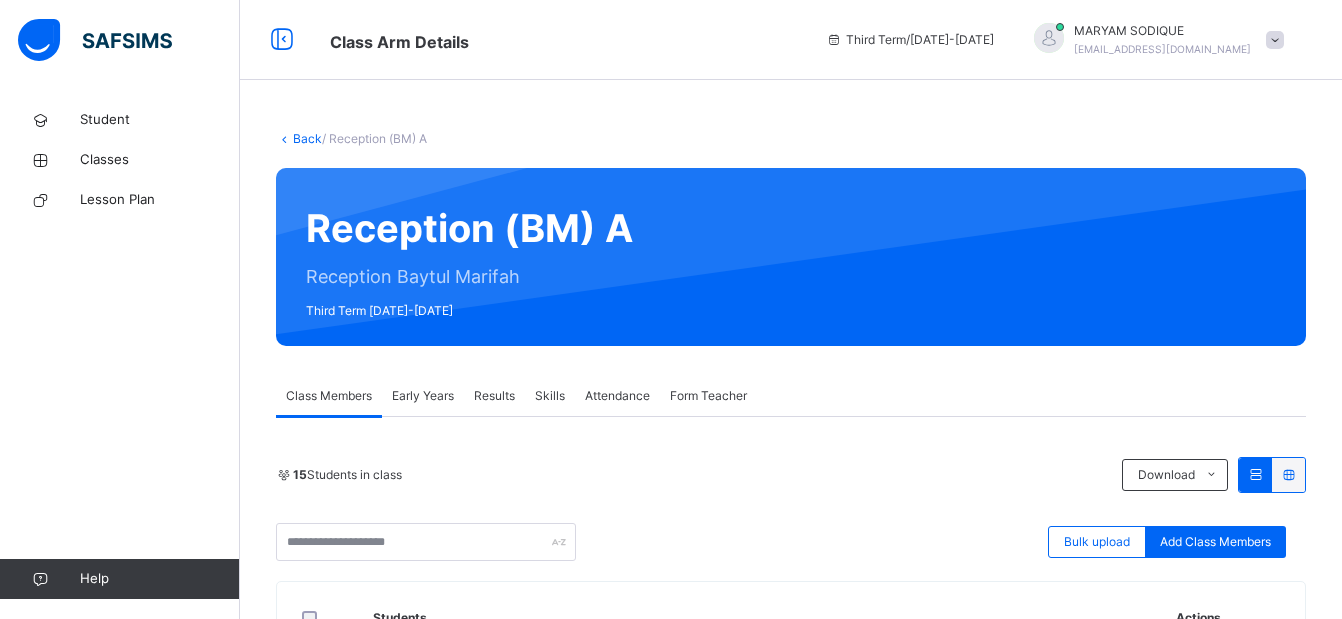 click on "Results" at bounding box center [494, 396] 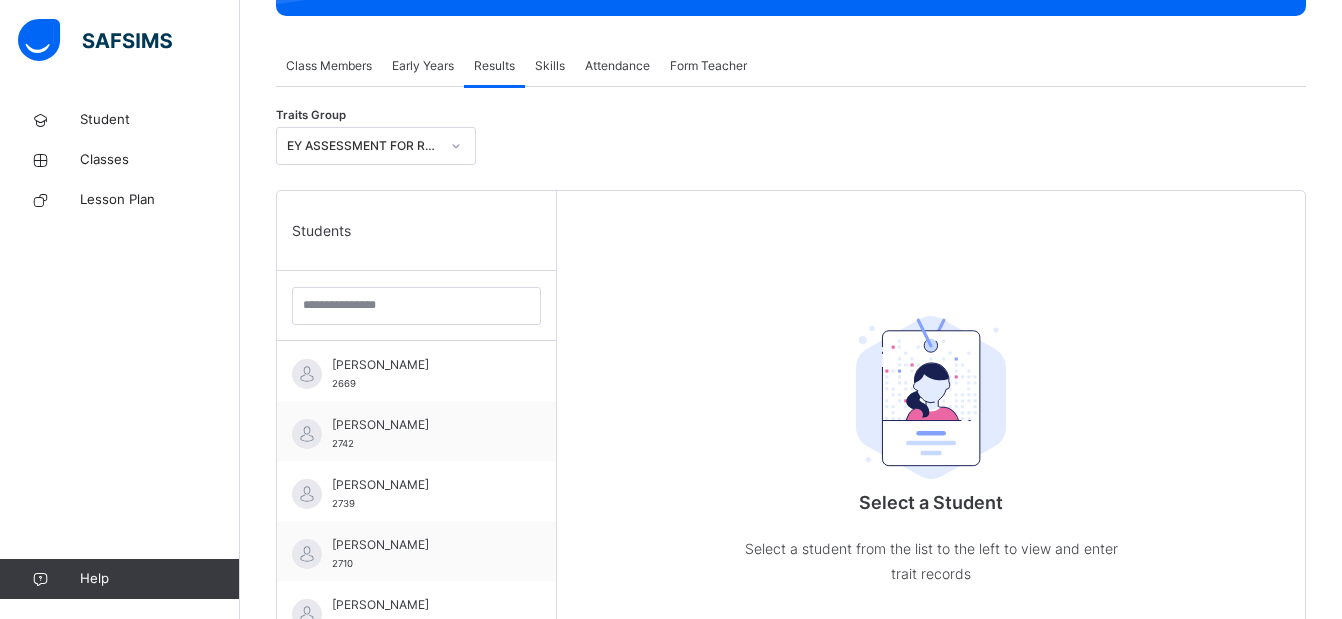 scroll, scrollTop: 347, scrollLeft: 0, axis: vertical 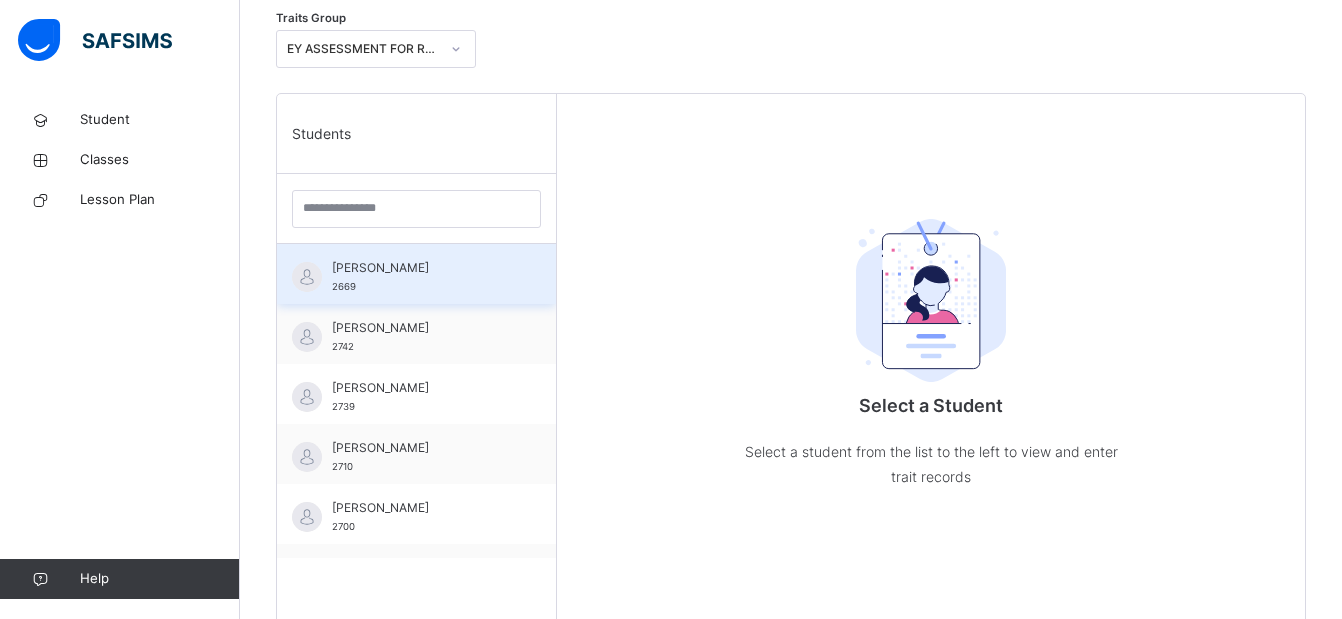 click on "ABDULKADIR TALIB  2669" at bounding box center (416, 274) 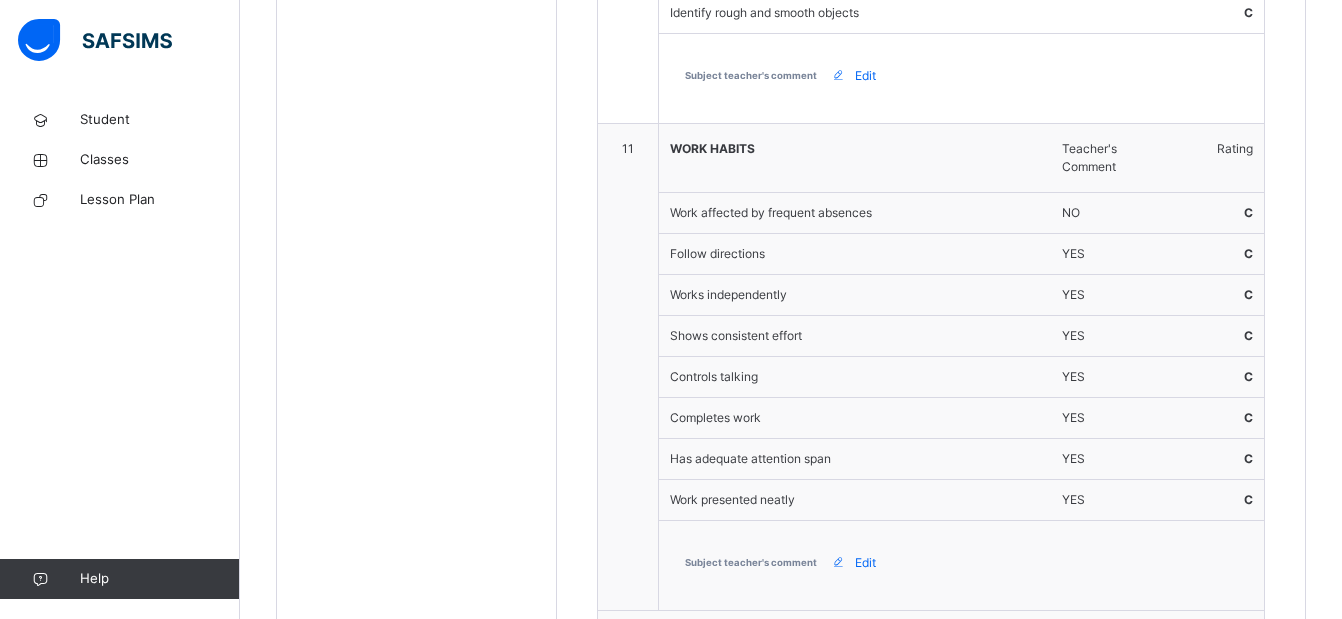 scroll, scrollTop: 3916, scrollLeft: 0, axis: vertical 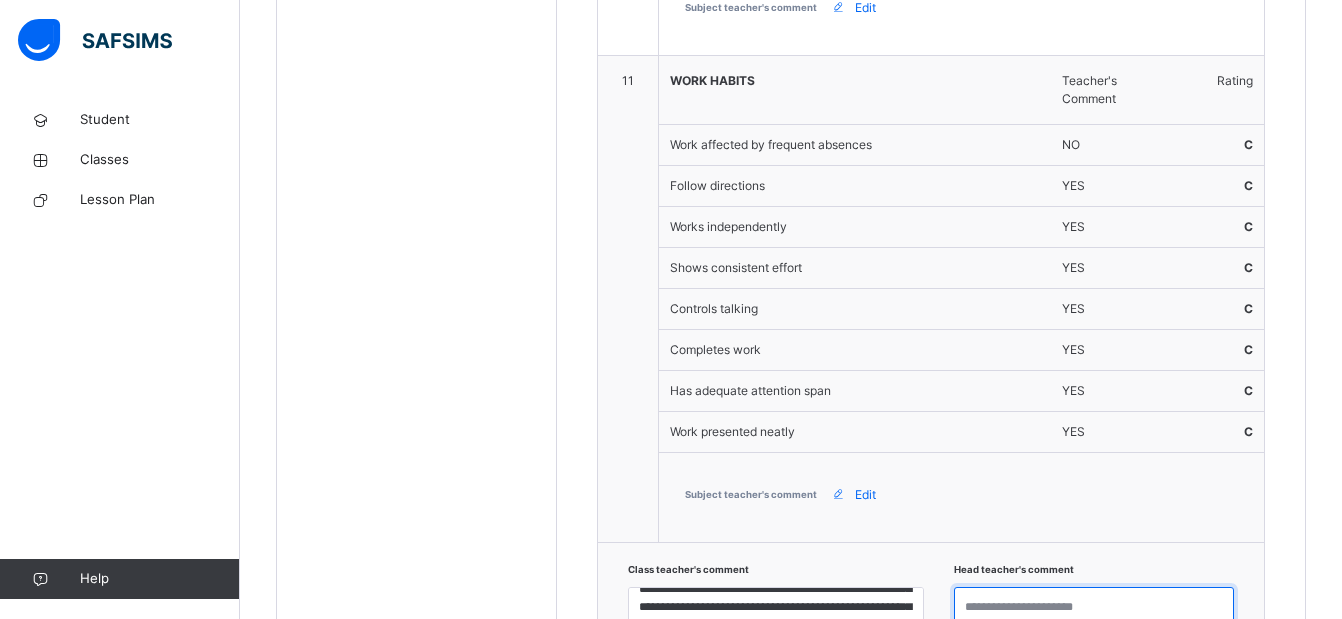 click at bounding box center (1094, 616) 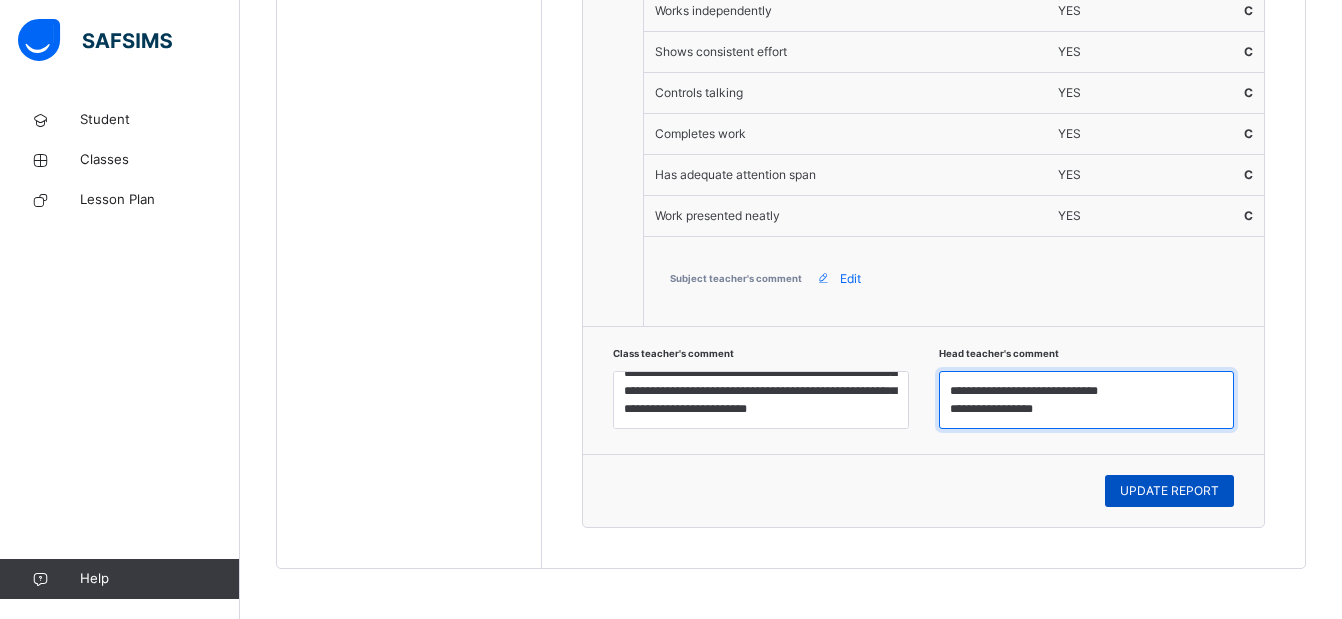 type on "**********" 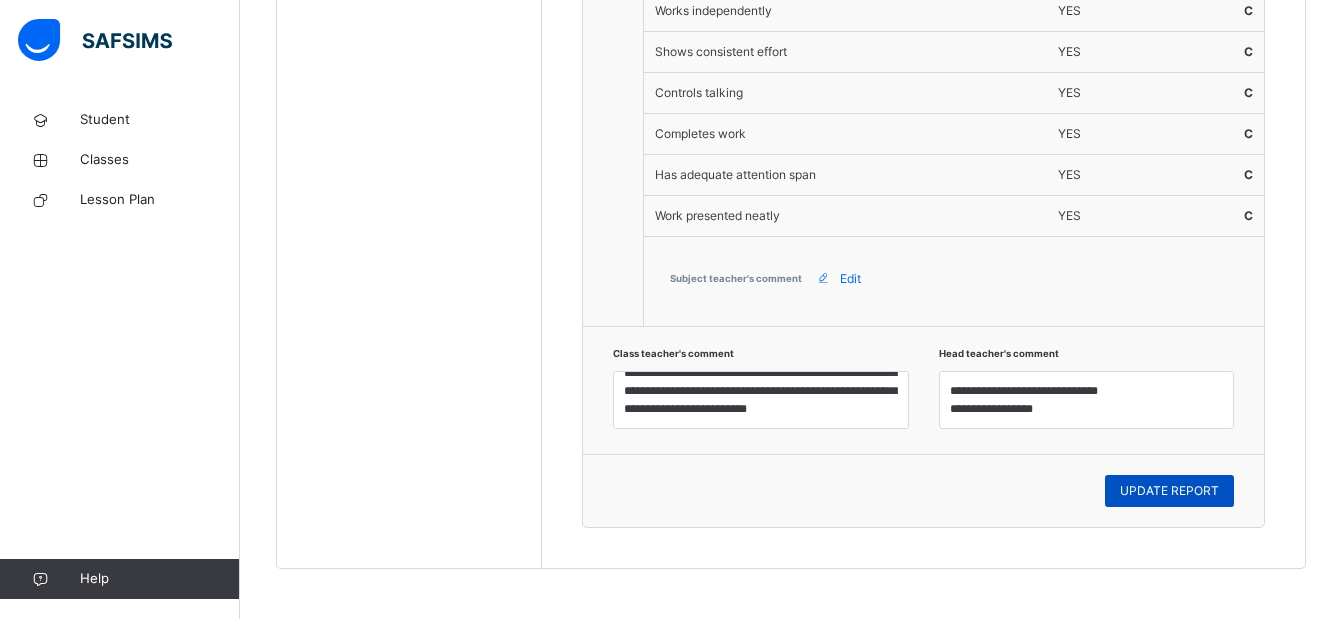 click on "UPDATE REPORT" at bounding box center [1169, 491] 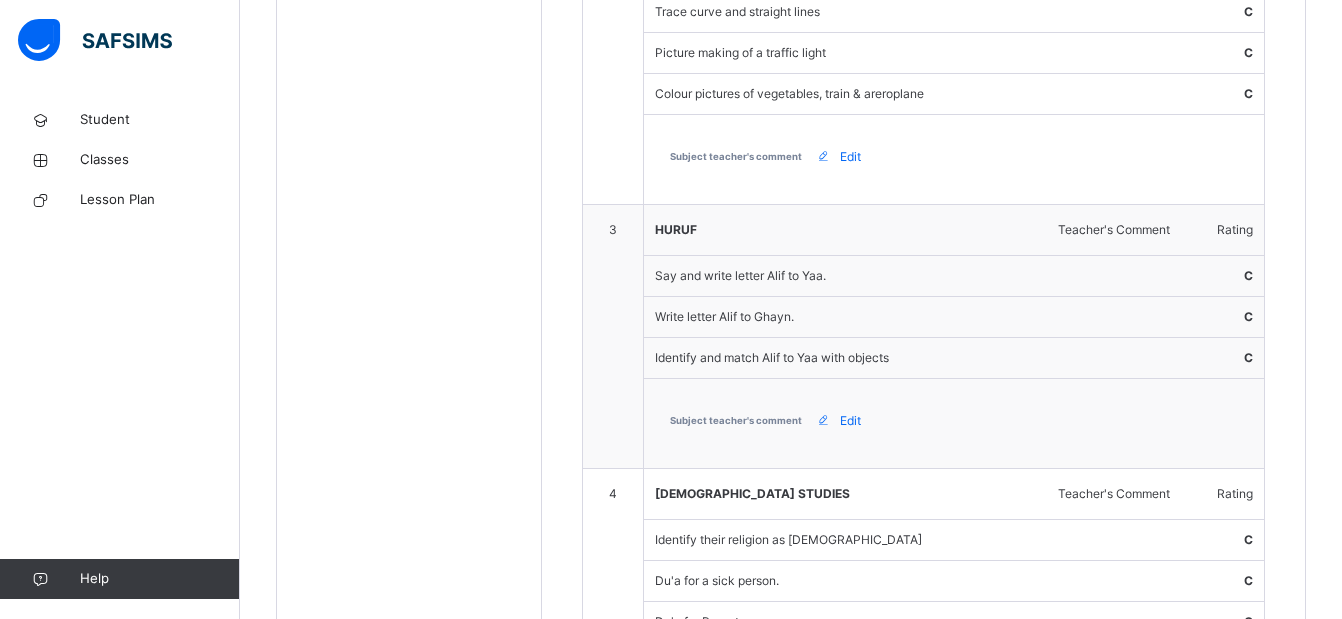 scroll, scrollTop: 670, scrollLeft: 0, axis: vertical 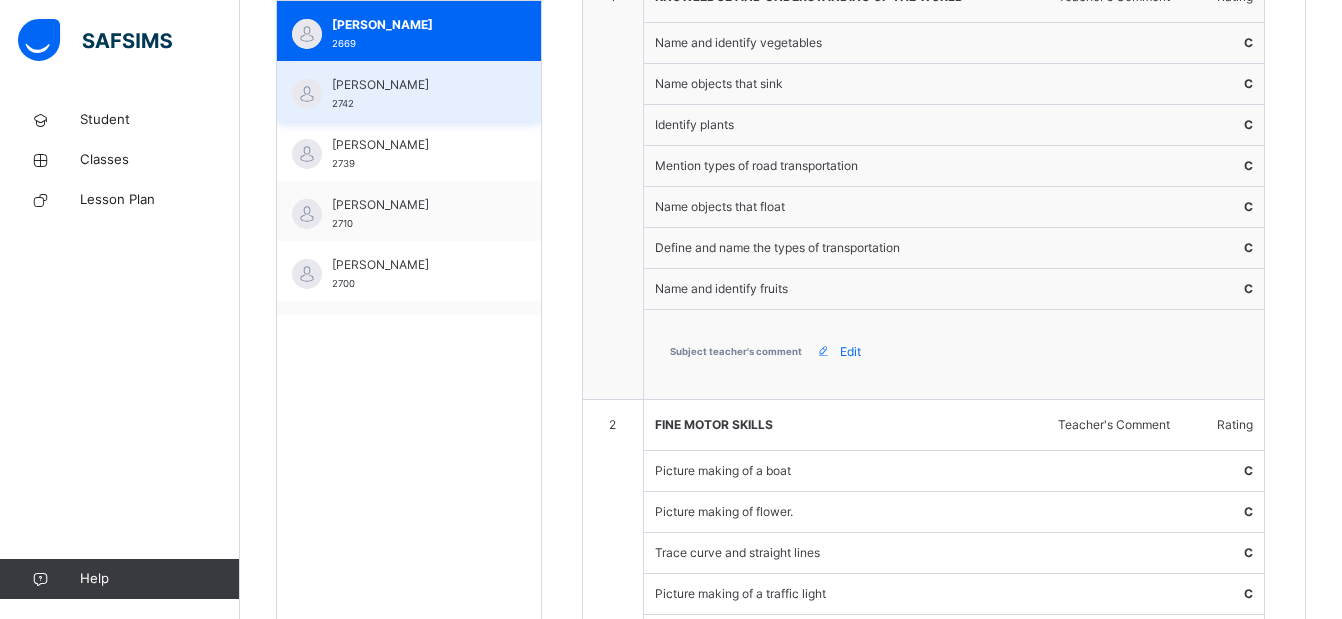 click on "ABUBAKAR IHSAAN ABDULAZIZ" at bounding box center [414, 85] 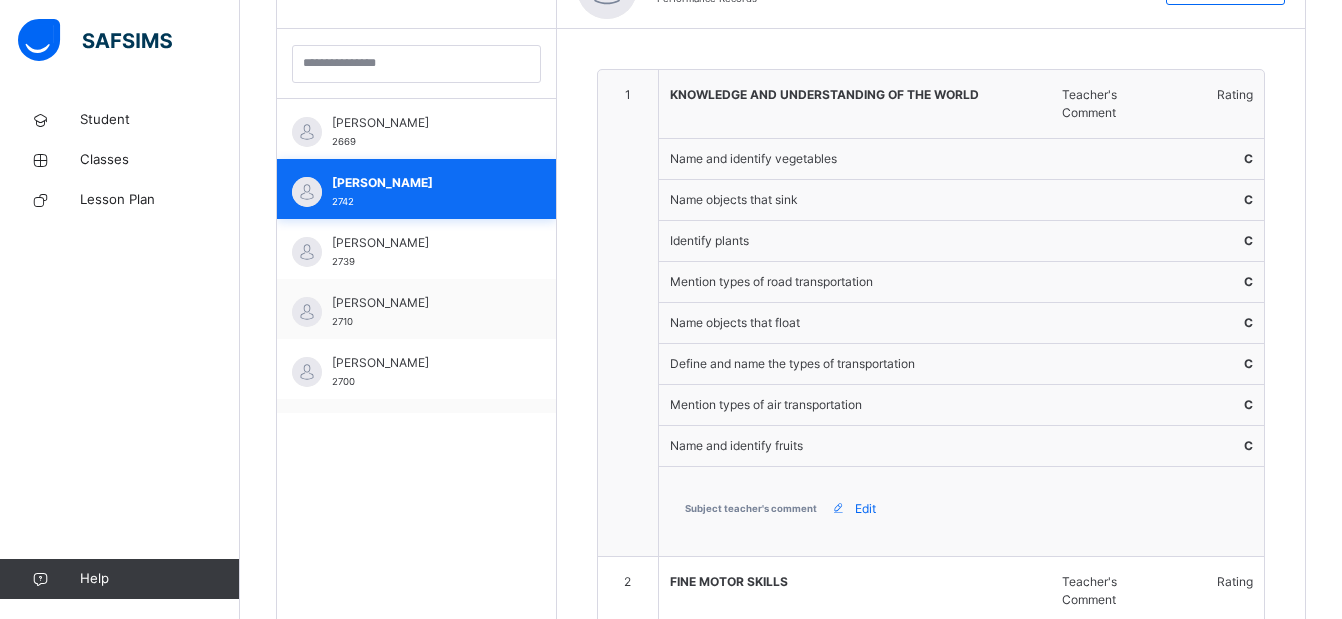 scroll, scrollTop: 670, scrollLeft: 0, axis: vertical 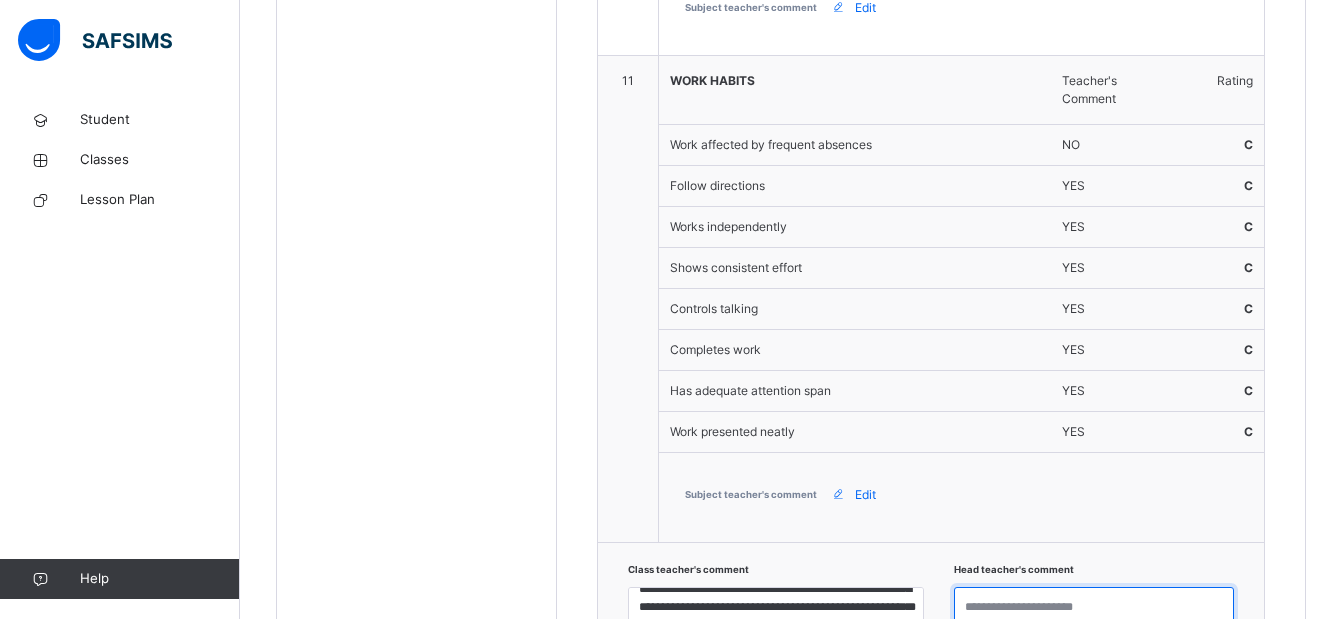 click at bounding box center (1094, 616) 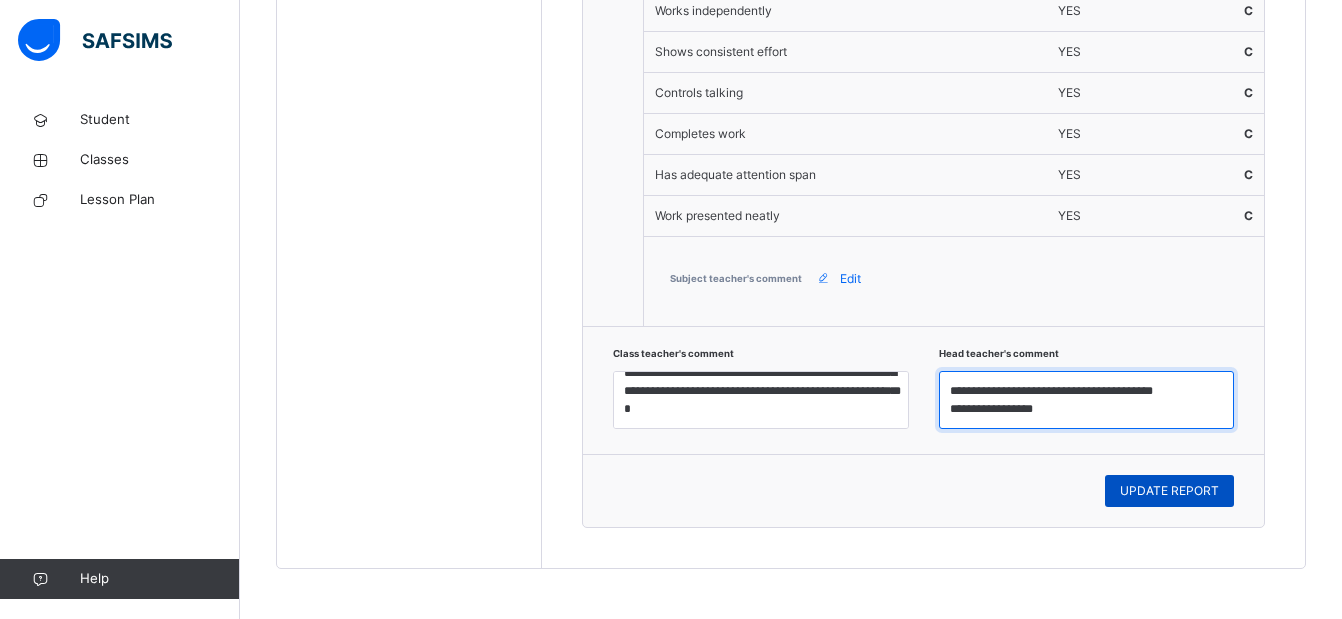 type on "**********" 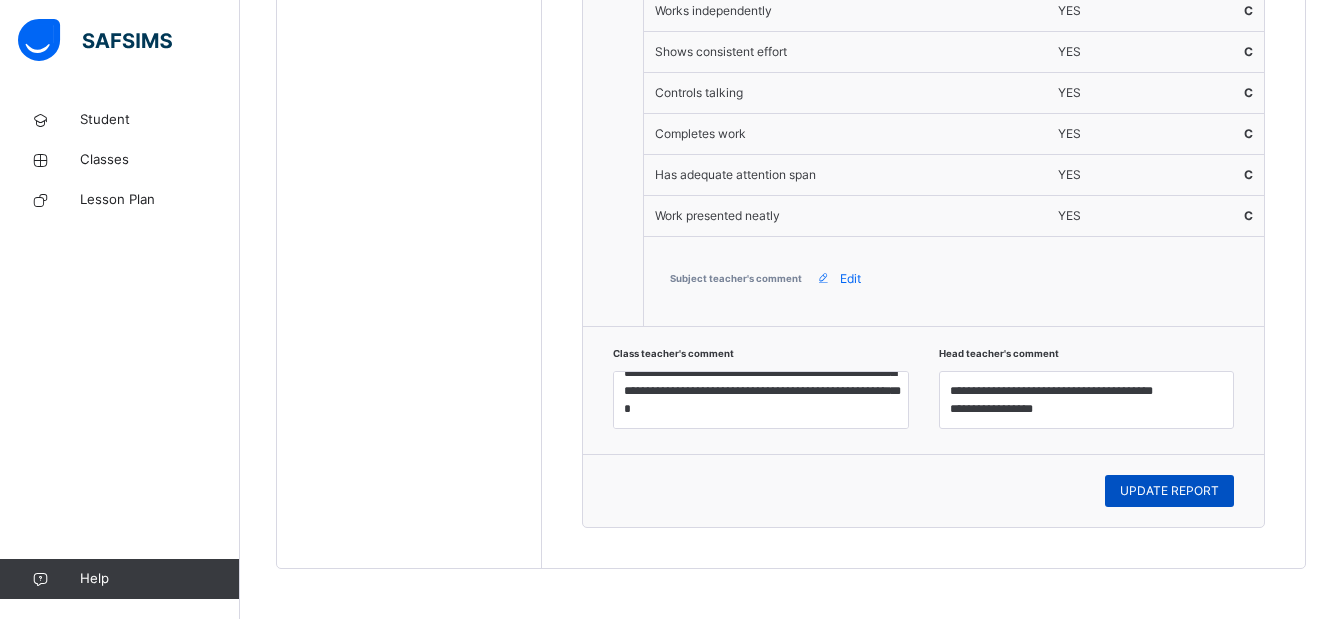 click on "UPDATE REPORT" at bounding box center [1169, 491] 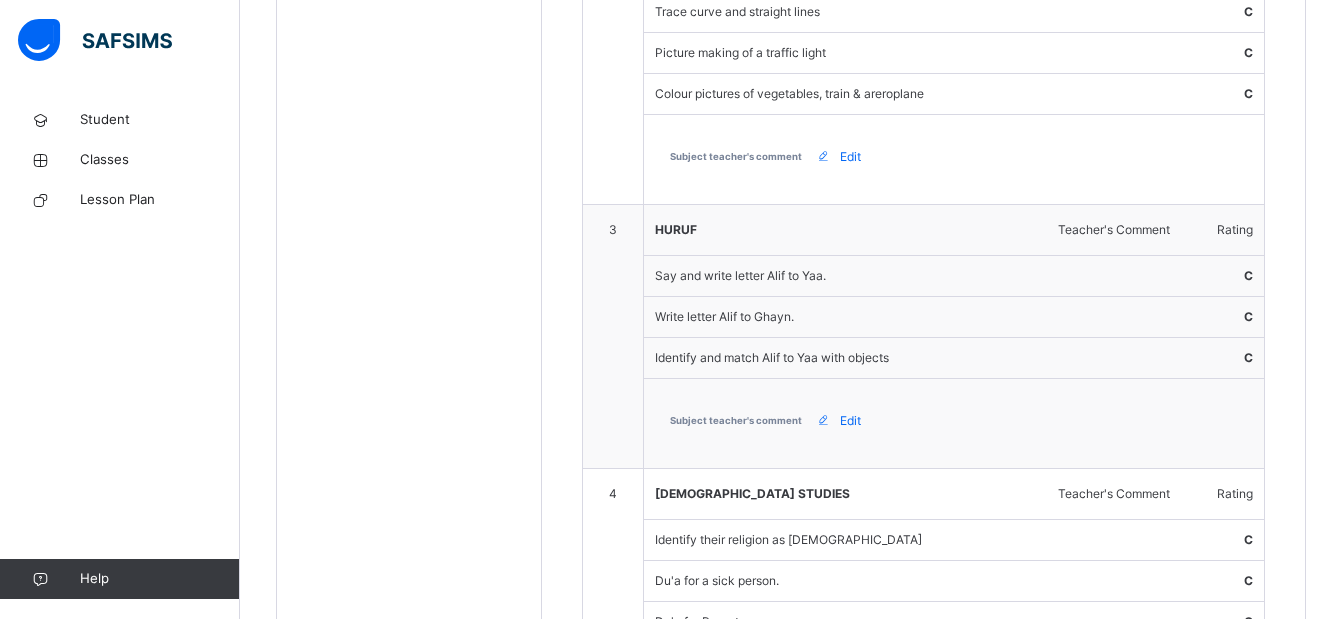 scroll, scrollTop: 711, scrollLeft: 0, axis: vertical 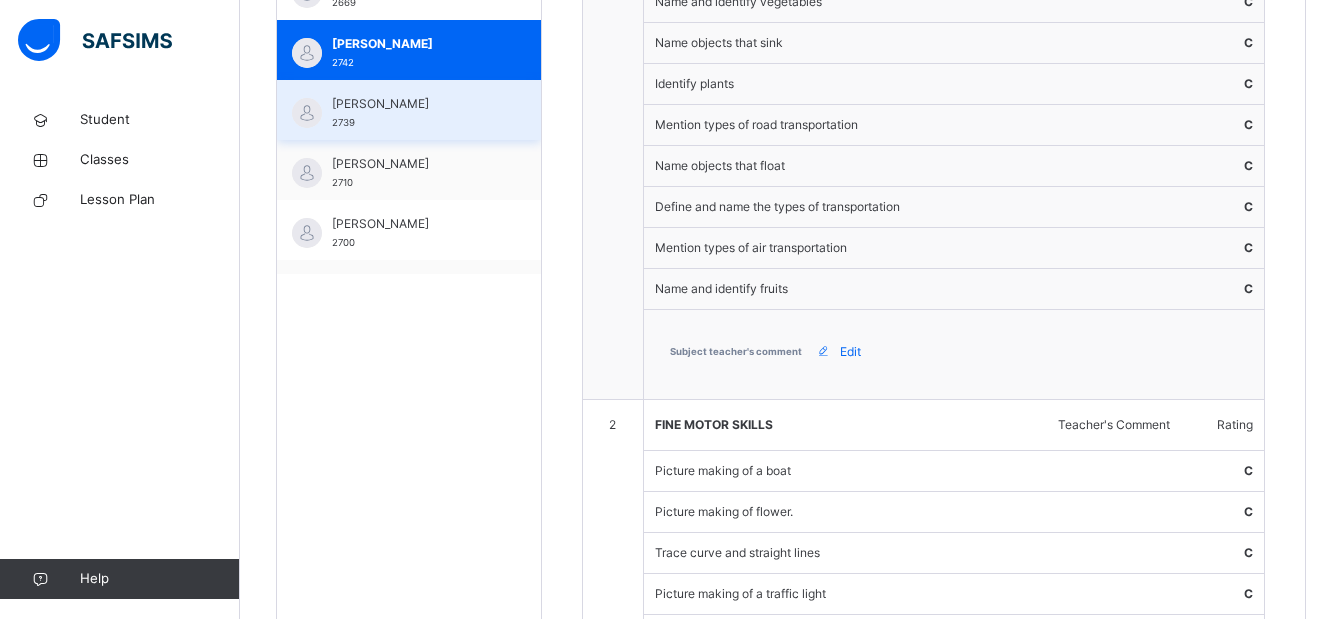 click on "ABUBAKAR MUHAMMAD AHMAD  2739" at bounding box center (409, 110) 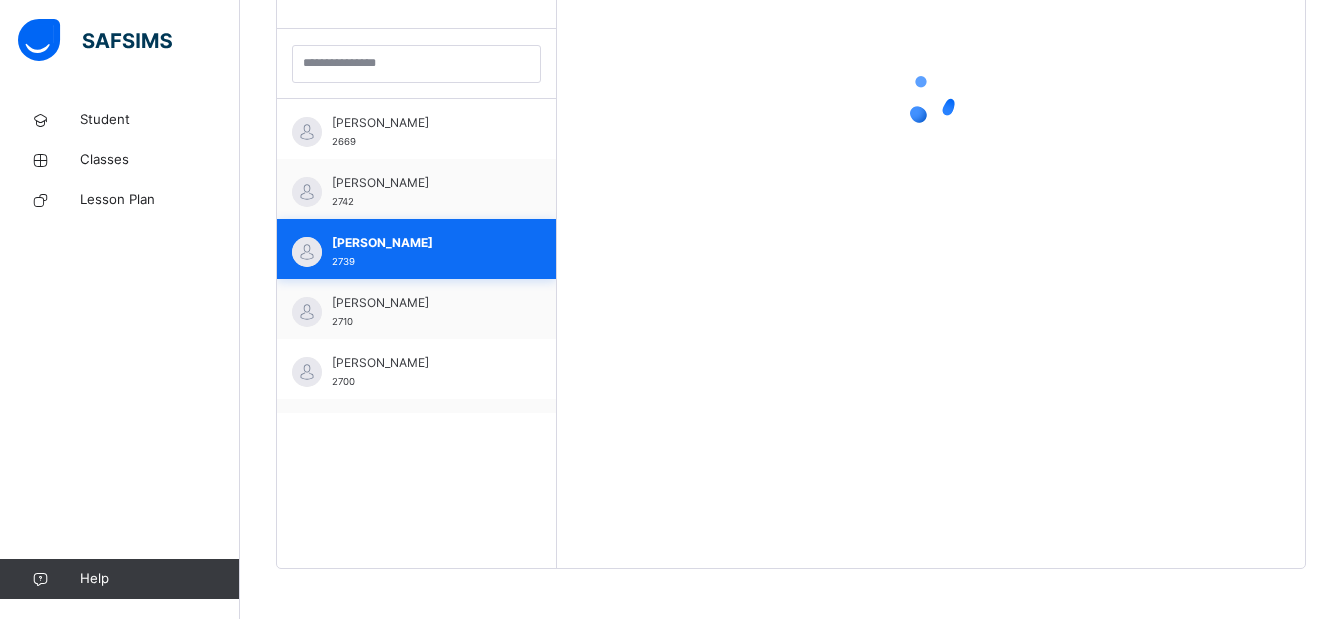 scroll, scrollTop: 572, scrollLeft: 0, axis: vertical 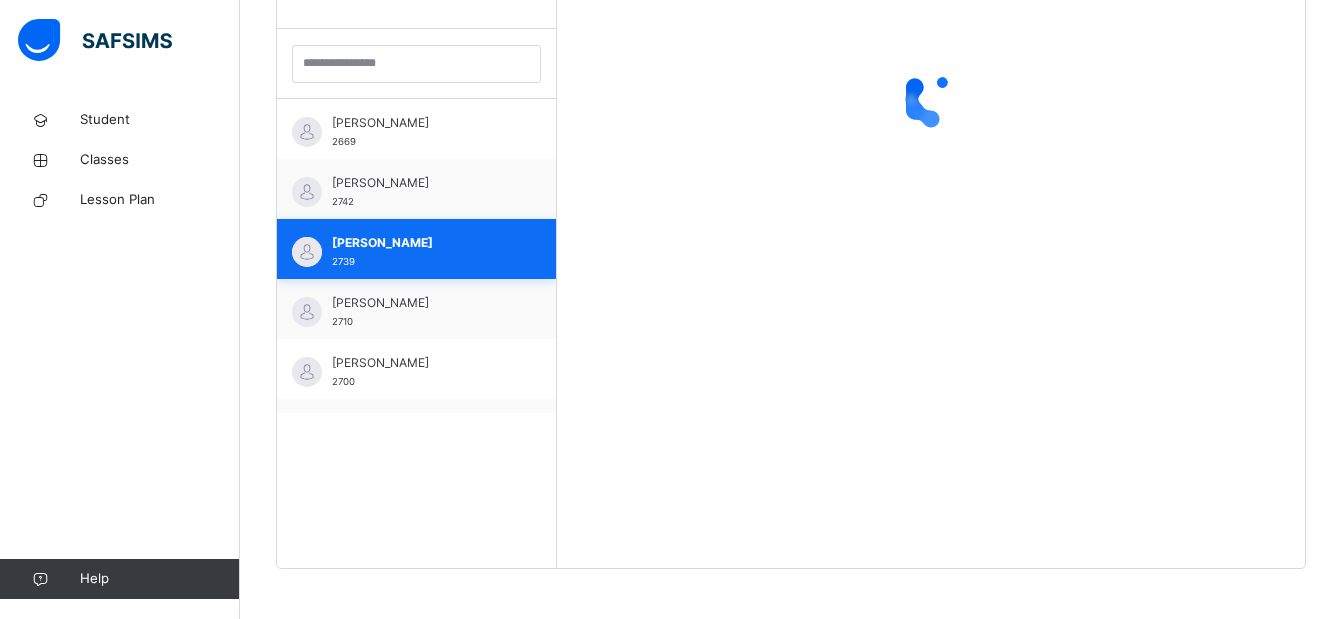click on "ABDULKADIR TALIB  2669" at bounding box center [416, 129] 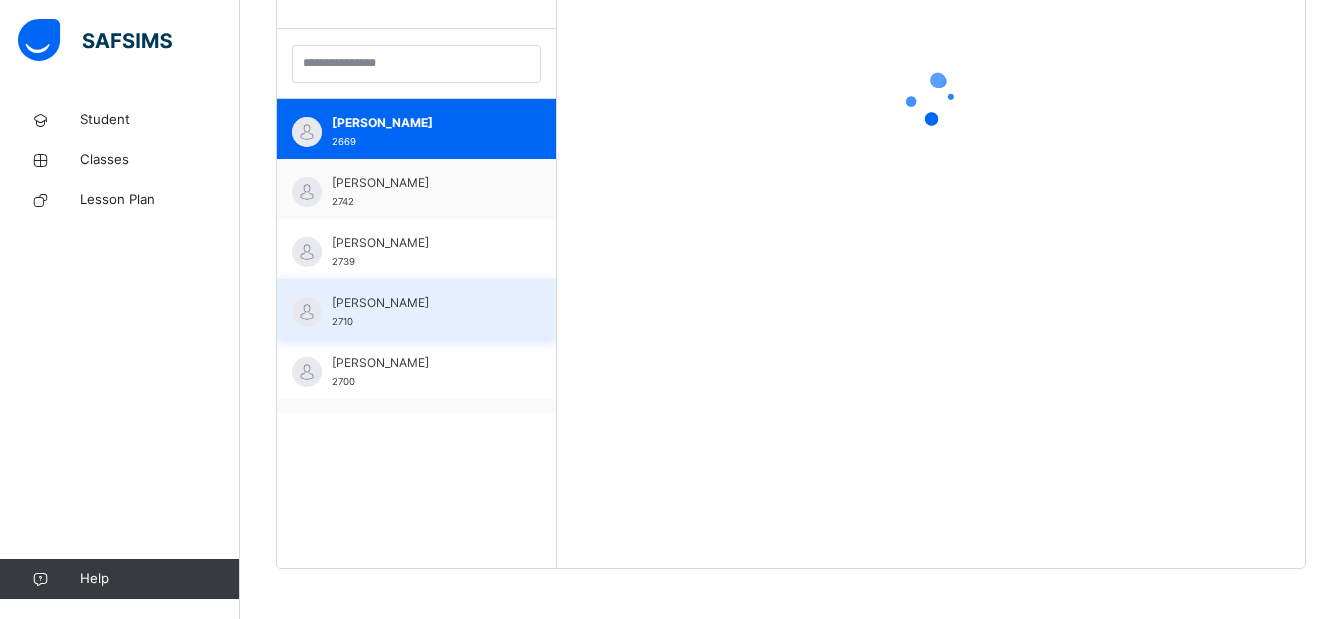 click on "BELLO SADIQUE" at bounding box center (421, 303) 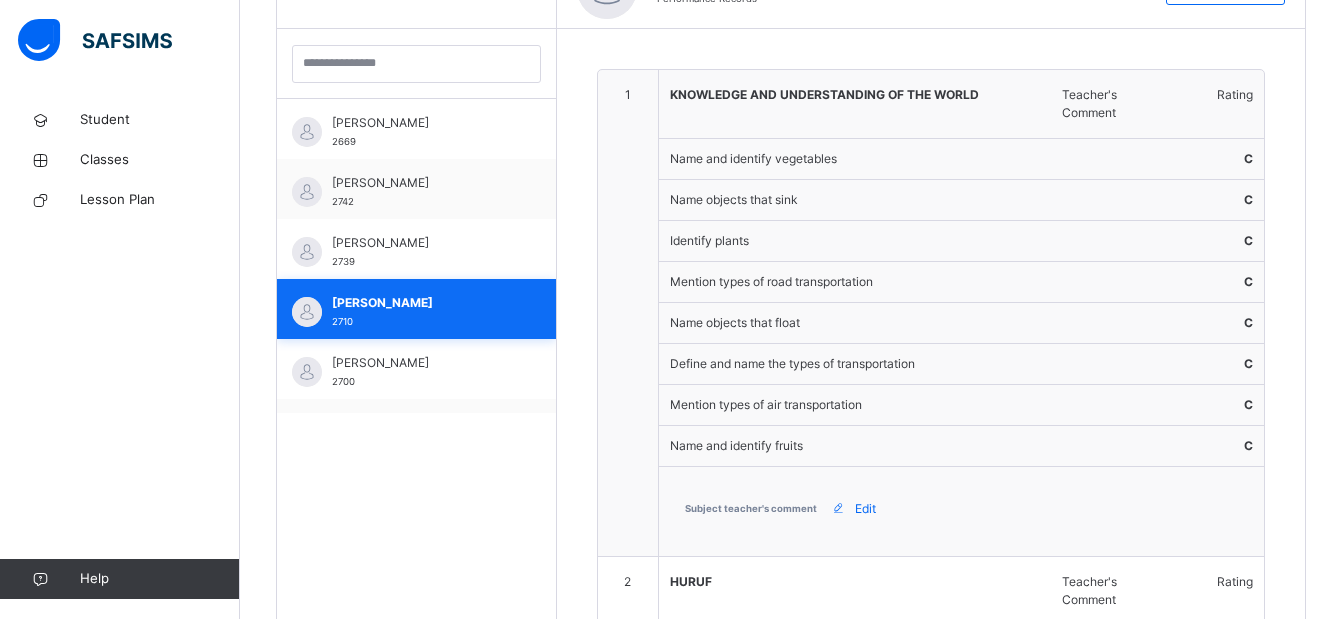 scroll, scrollTop: 711, scrollLeft: 0, axis: vertical 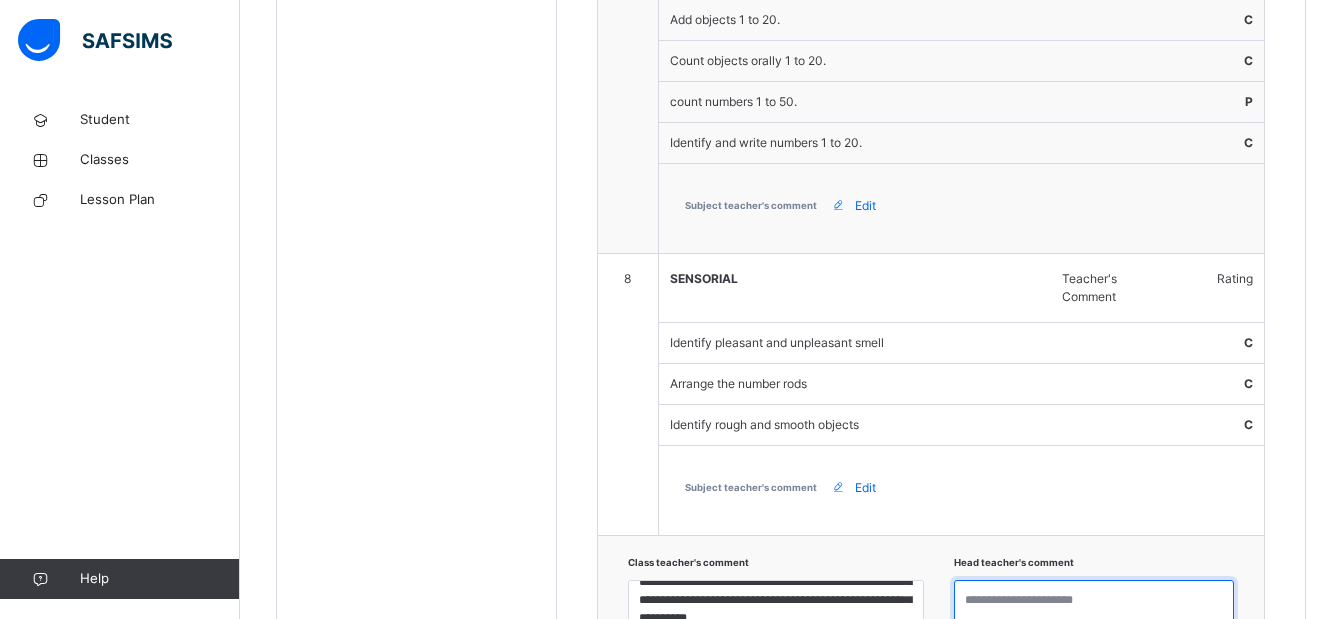 click at bounding box center [1094, 609] 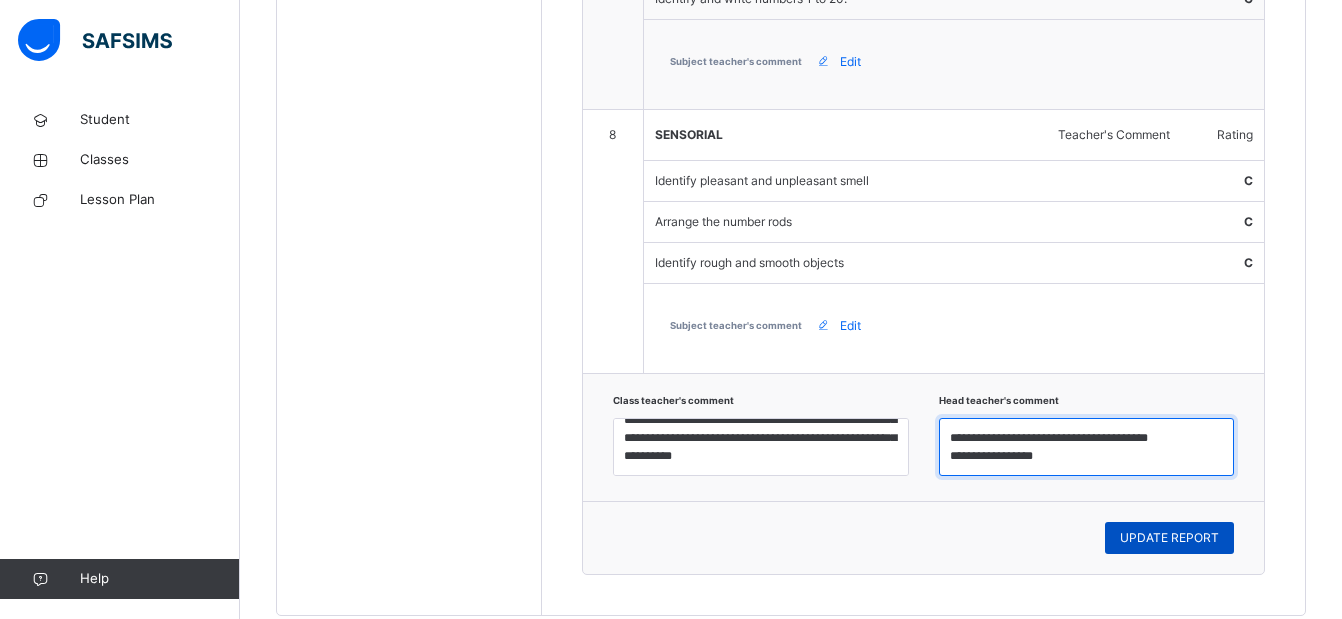 type on "**********" 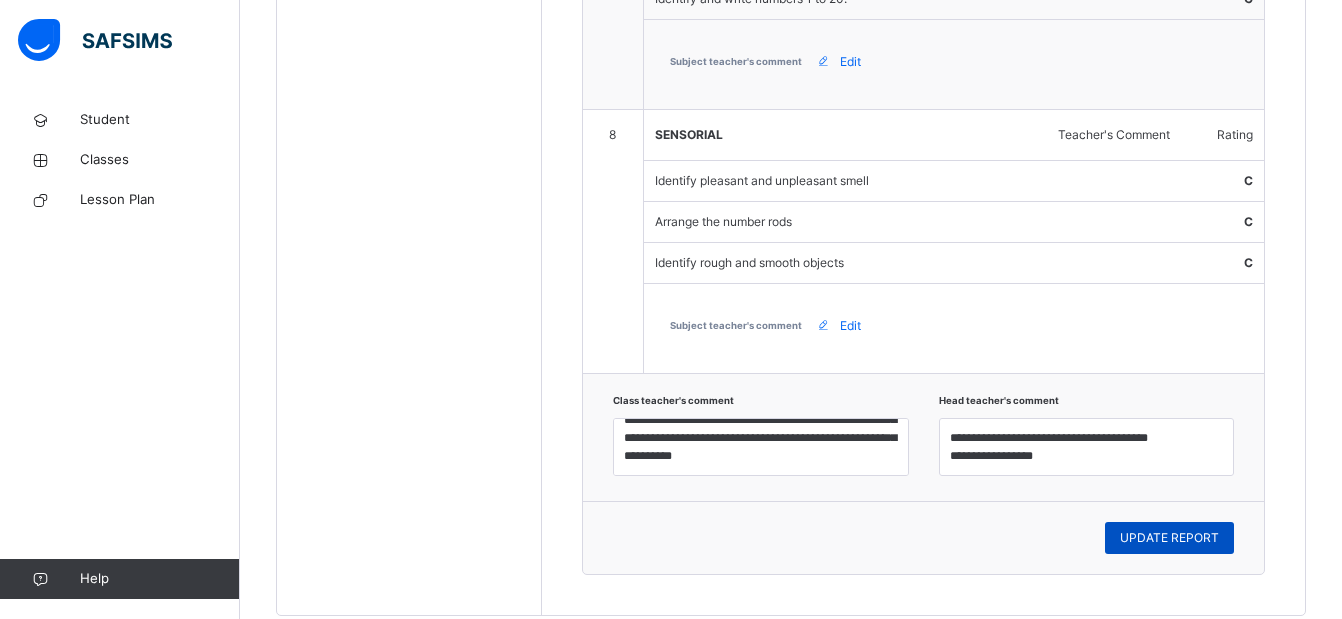 click on "UPDATE REPORT" at bounding box center (1169, 538) 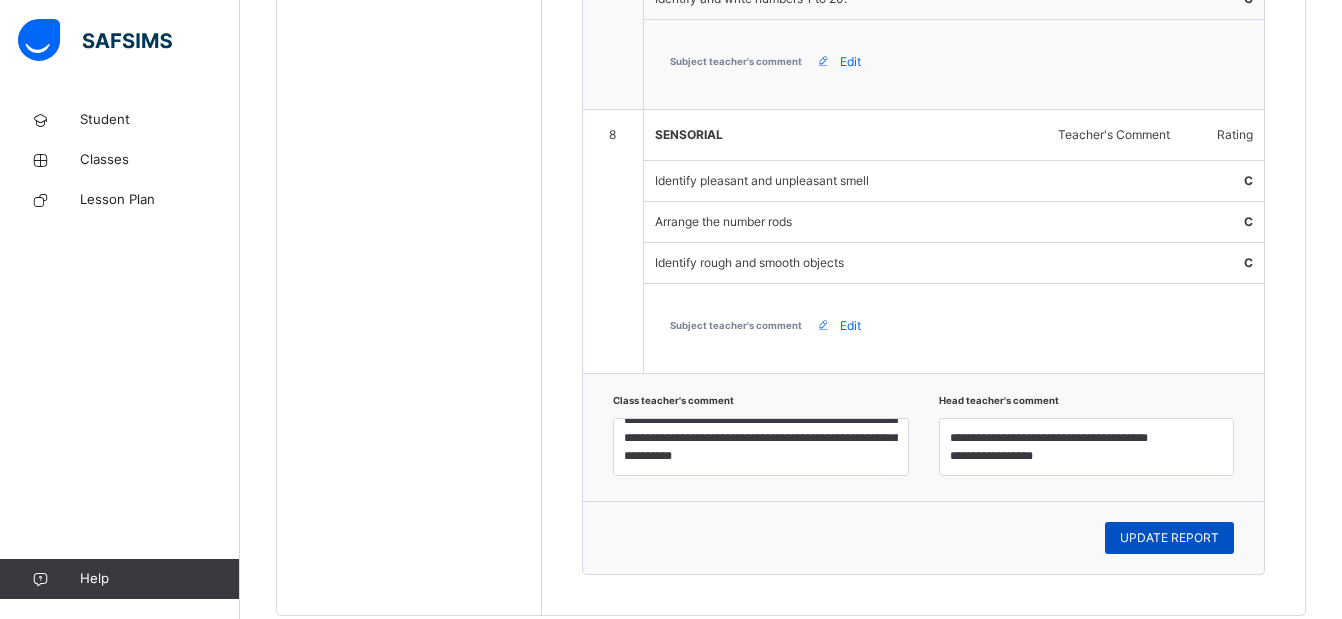click on "UPDATE REPORT" at bounding box center [1169, 538] 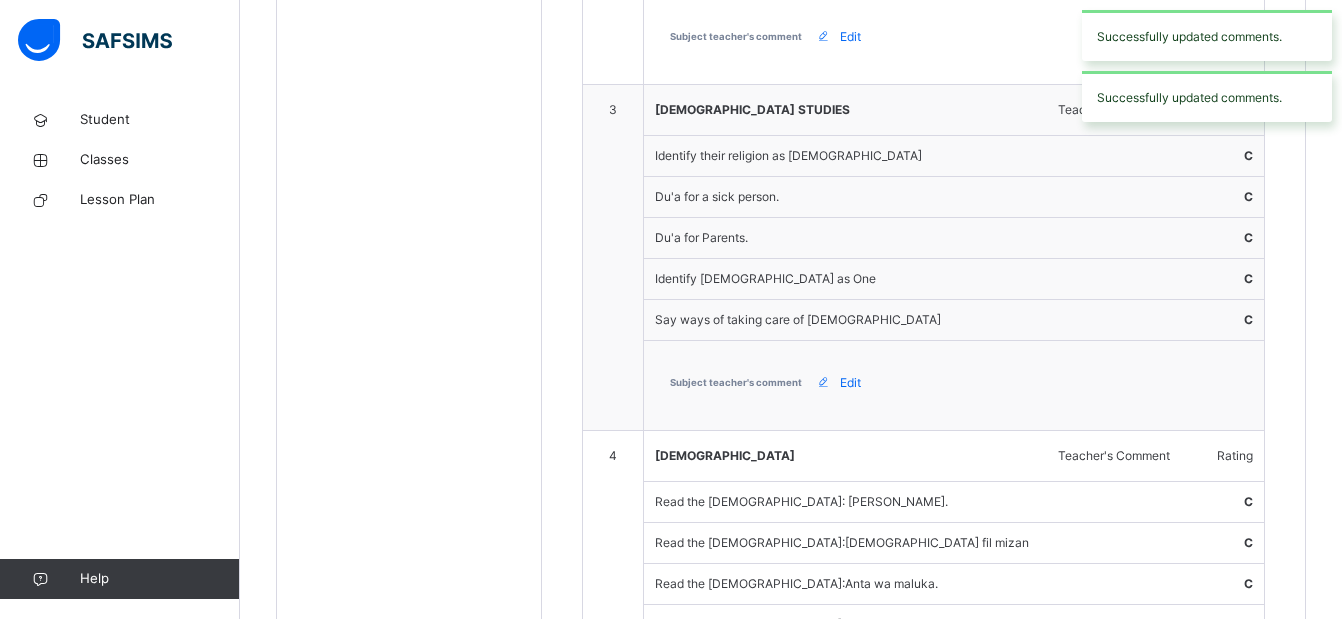 scroll, scrollTop: 749, scrollLeft: 0, axis: vertical 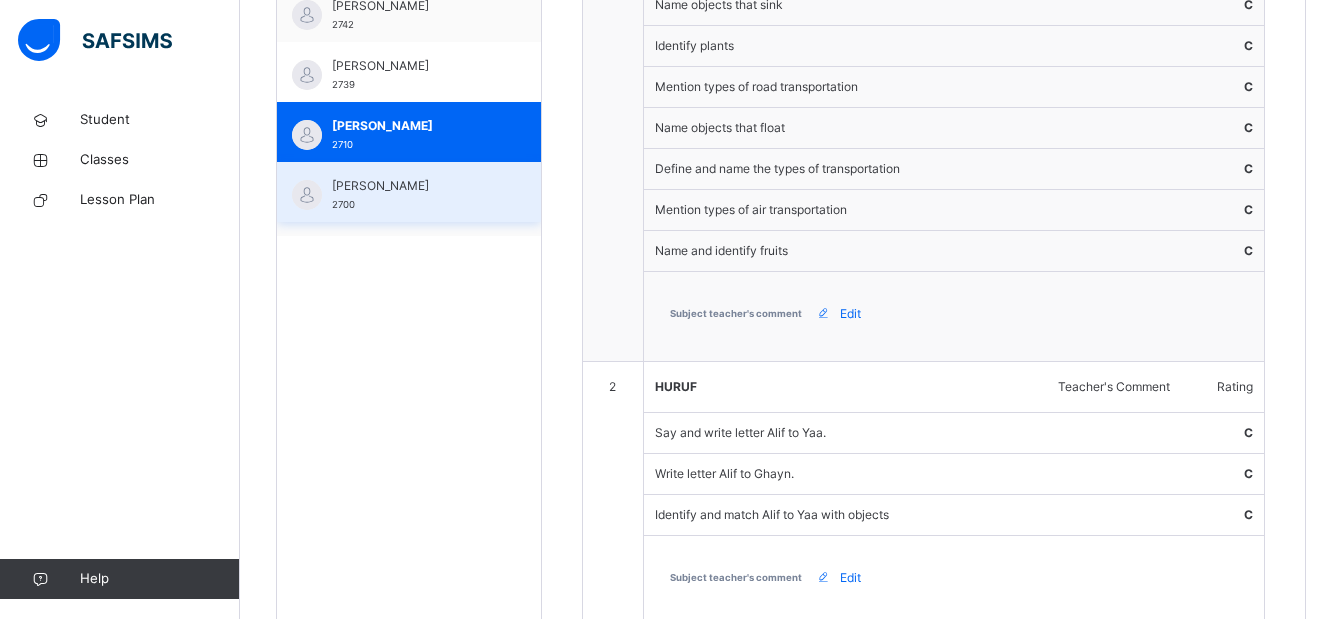 click on "HARUNA AHMAD ALIYU 2700" at bounding box center (414, 195) 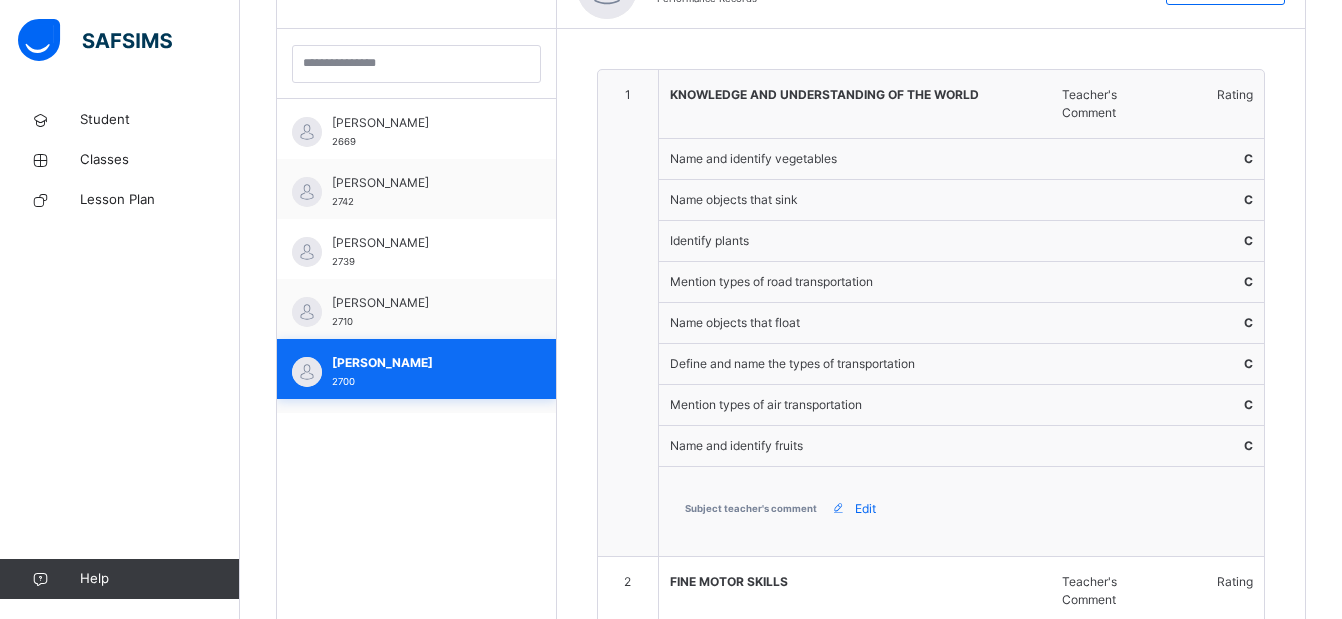 scroll, scrollTop: 749, scrollLeft: 0, axis: vertical 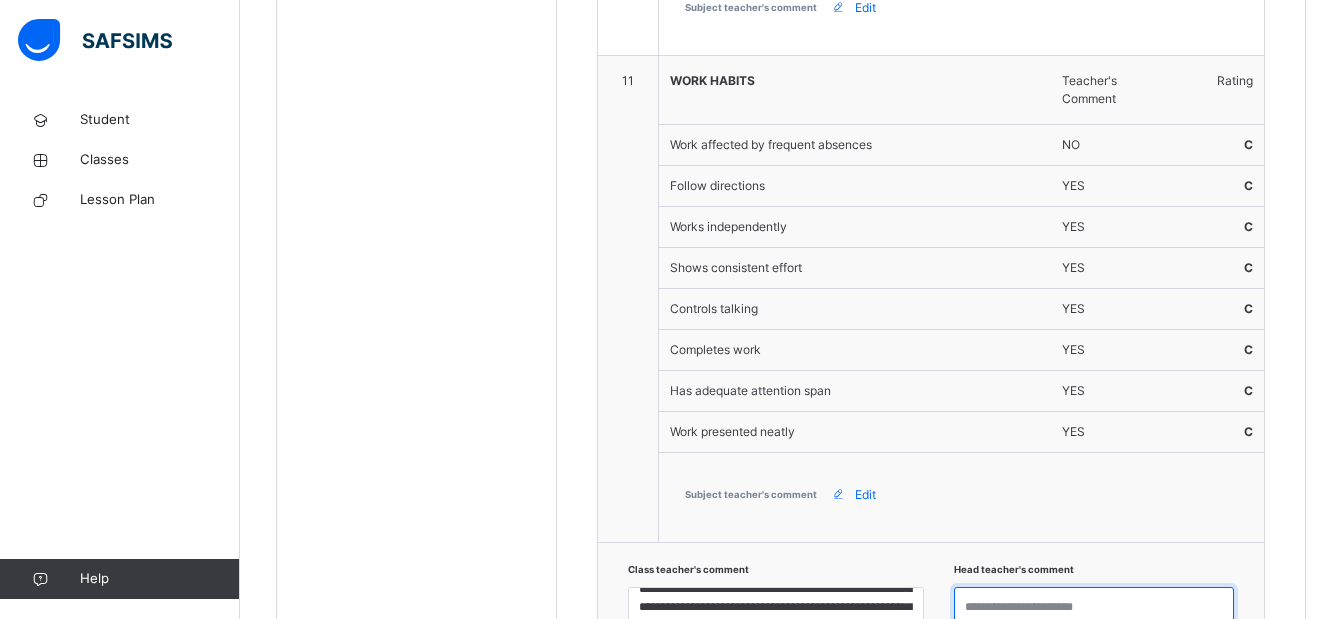 click at bounding box center [1094, 616] 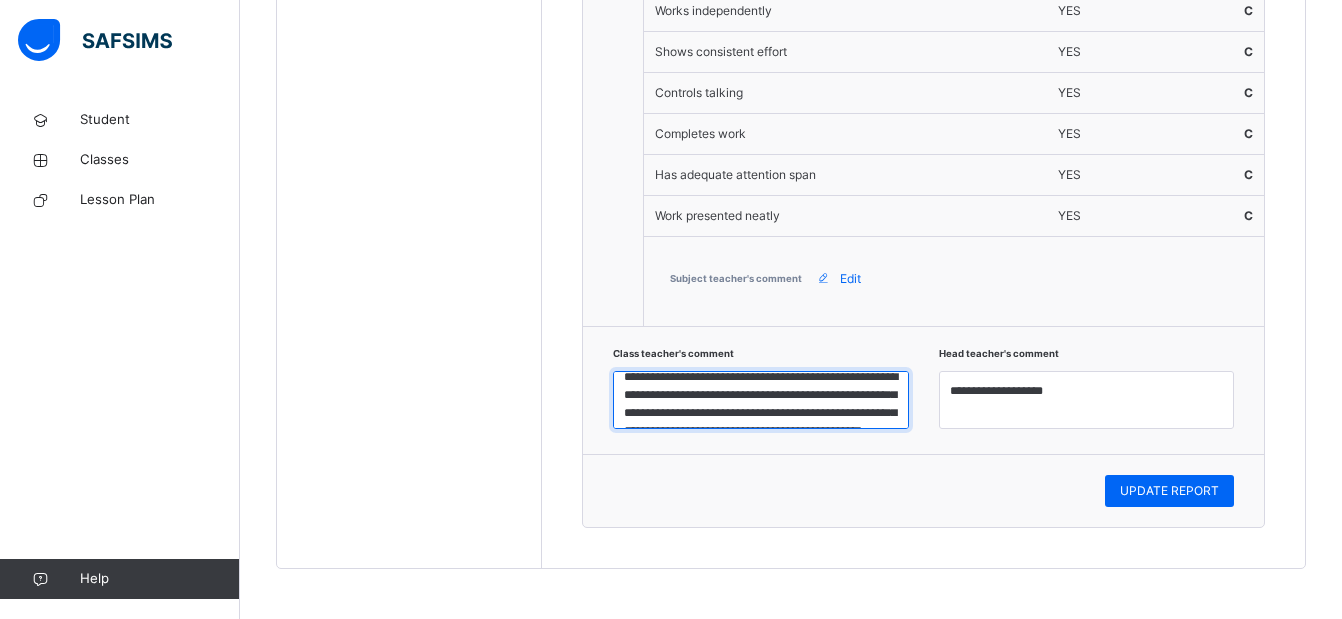 scroll, scrollTop: 0, scrollLeft: 0, axis: both 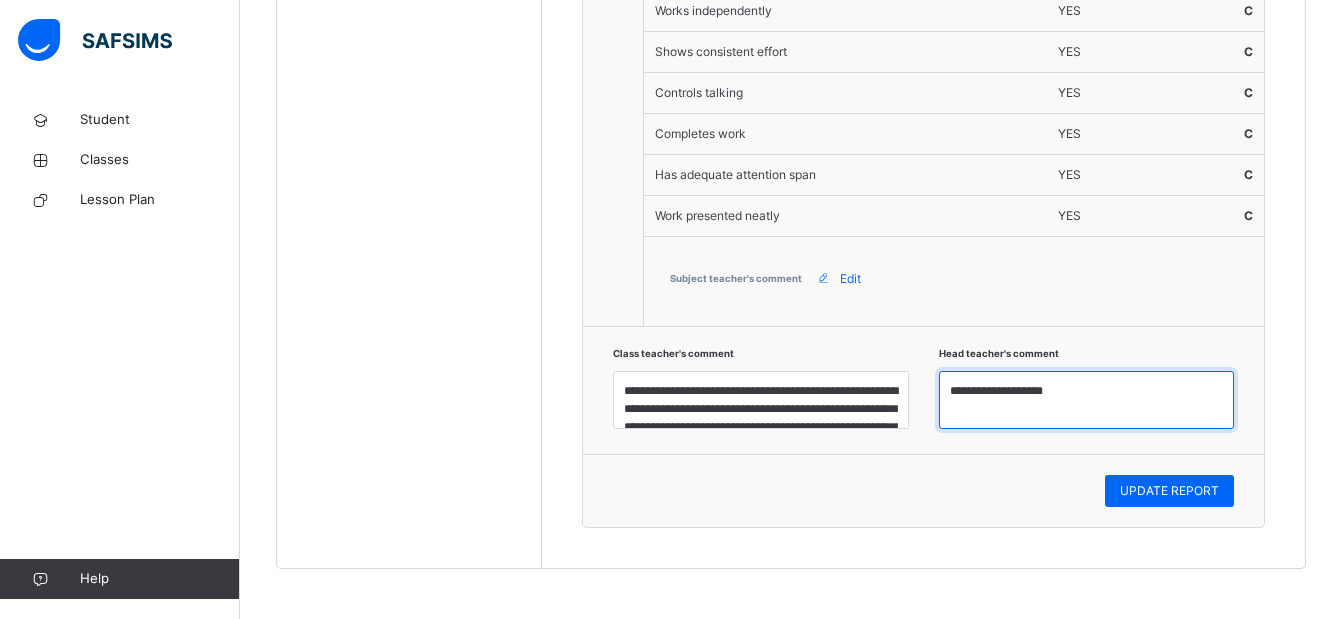click on "**********" at bounding box center (1087, 400) 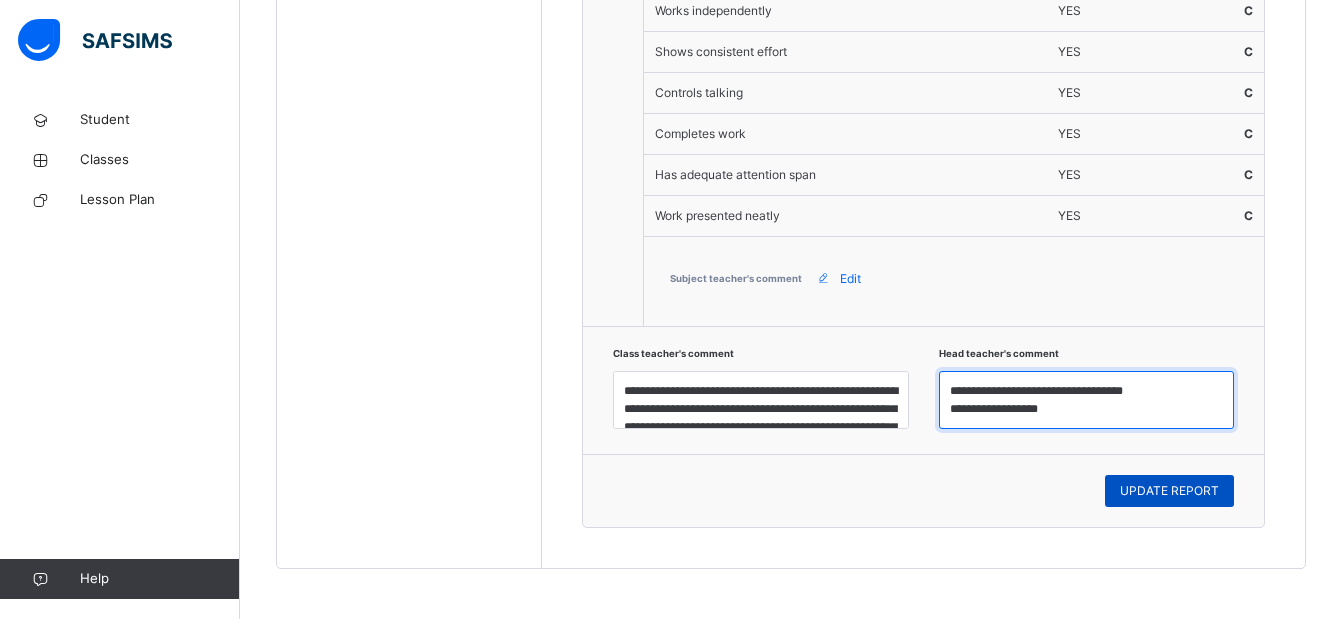 type on "**********" 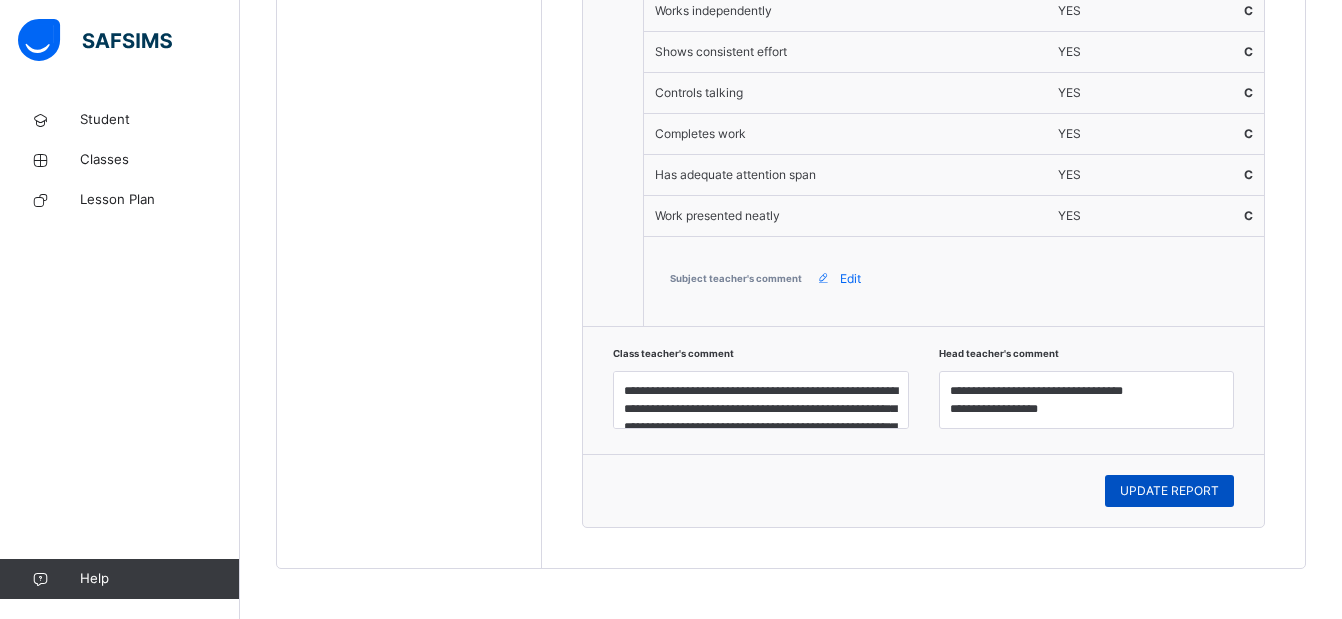 click on "UPDATE REPORT" at bounding box center [1169, 491] 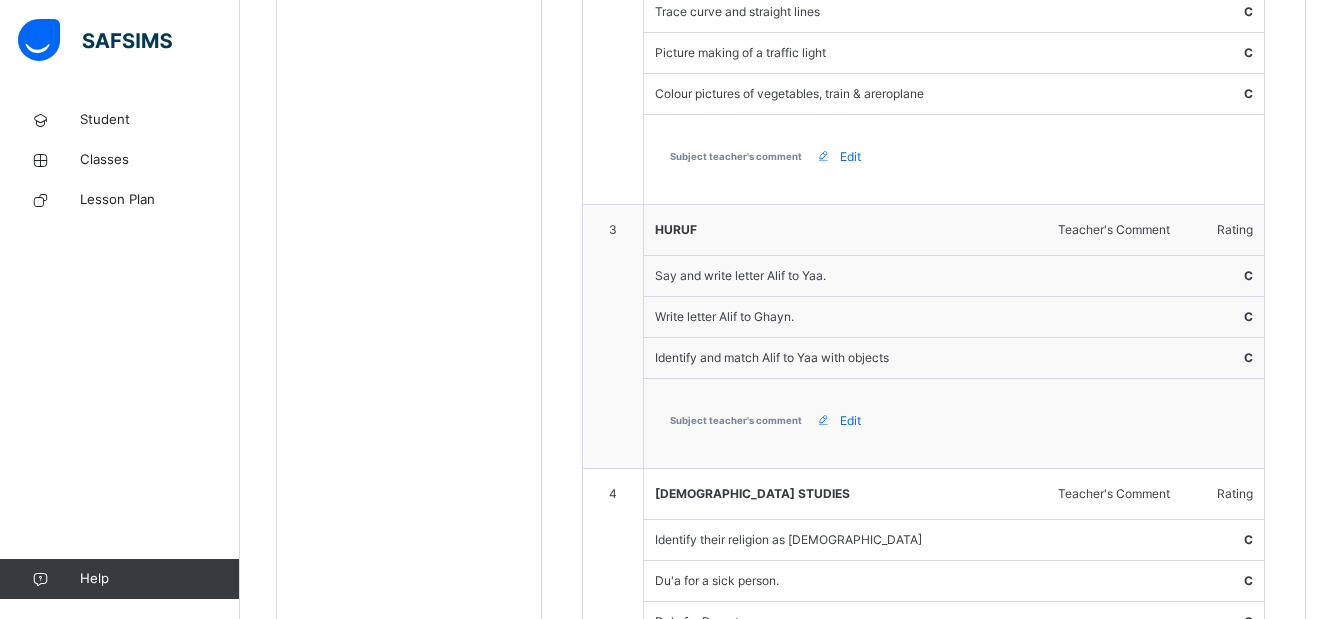 scroll, scrollTop: 711, scrollLeft: 0, axis: vertical 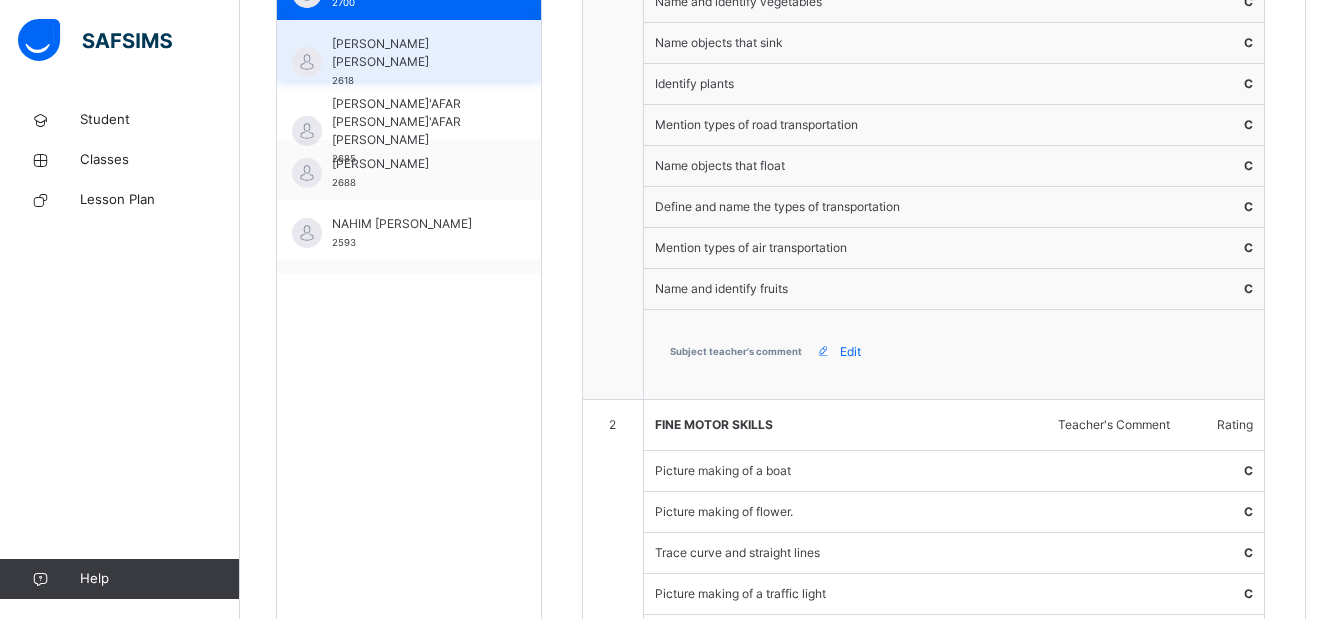 click on "ISMAIL ZAINAB KASSIM" at bounding box center [414, 53] 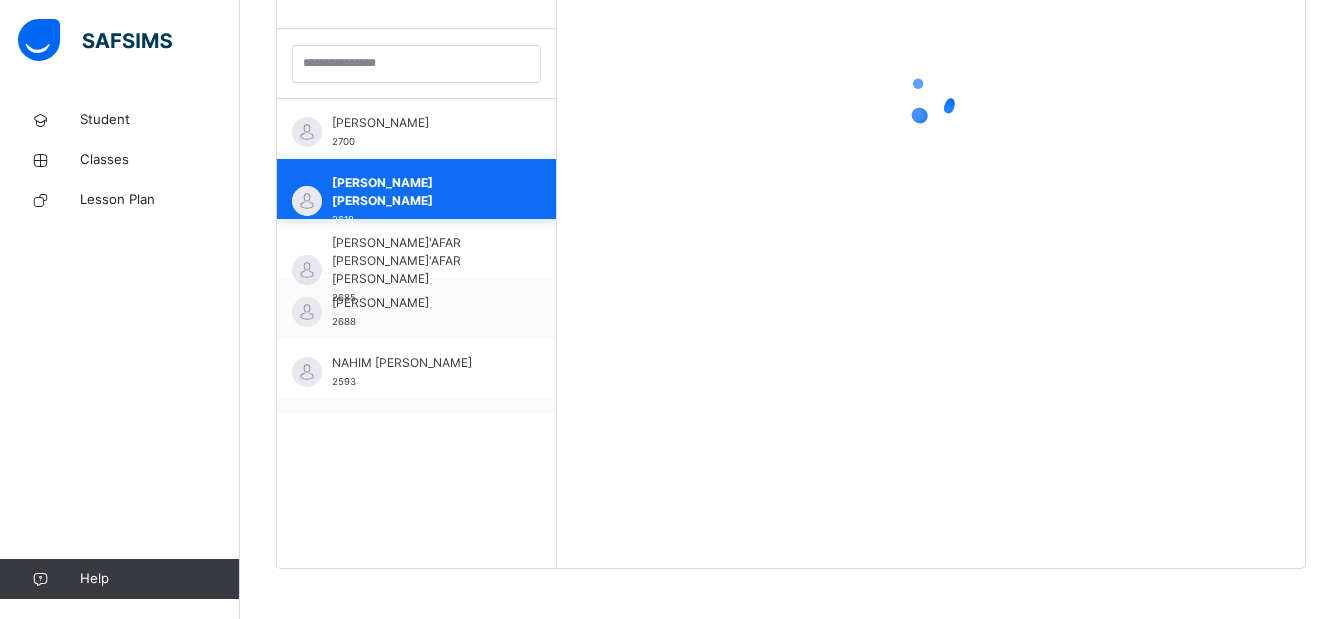 scroll, scrollTop: 572, scrollLeft: 0, axis: vertical 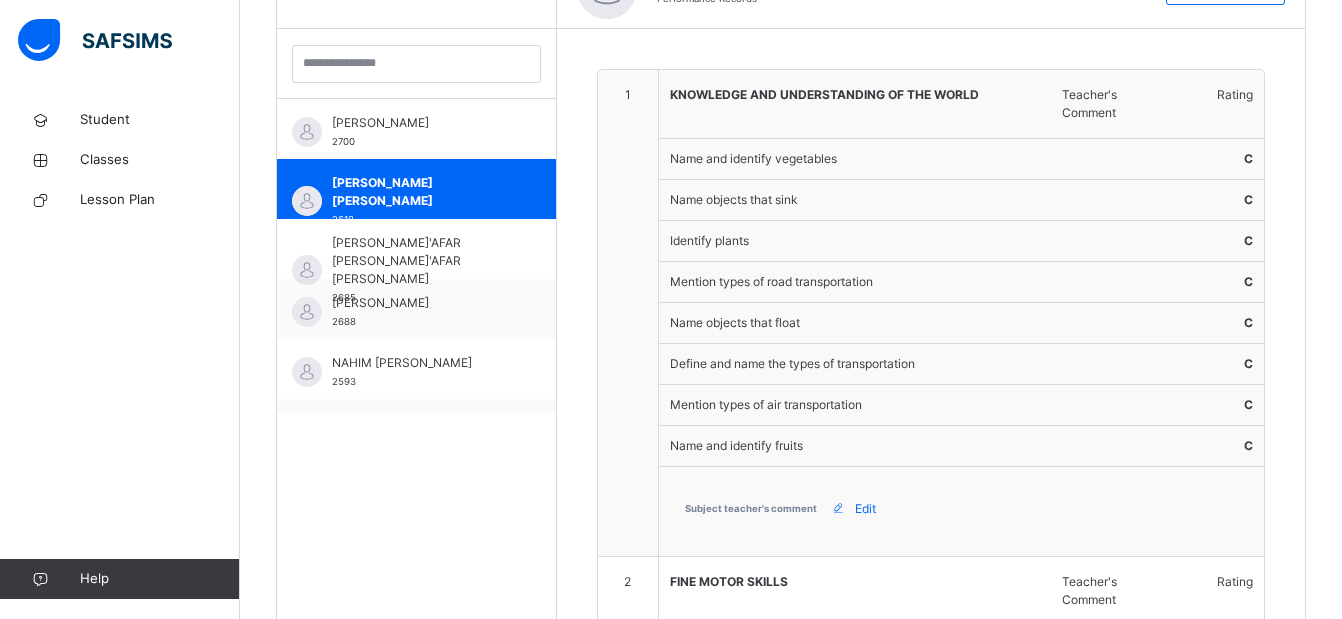 type on "**********" 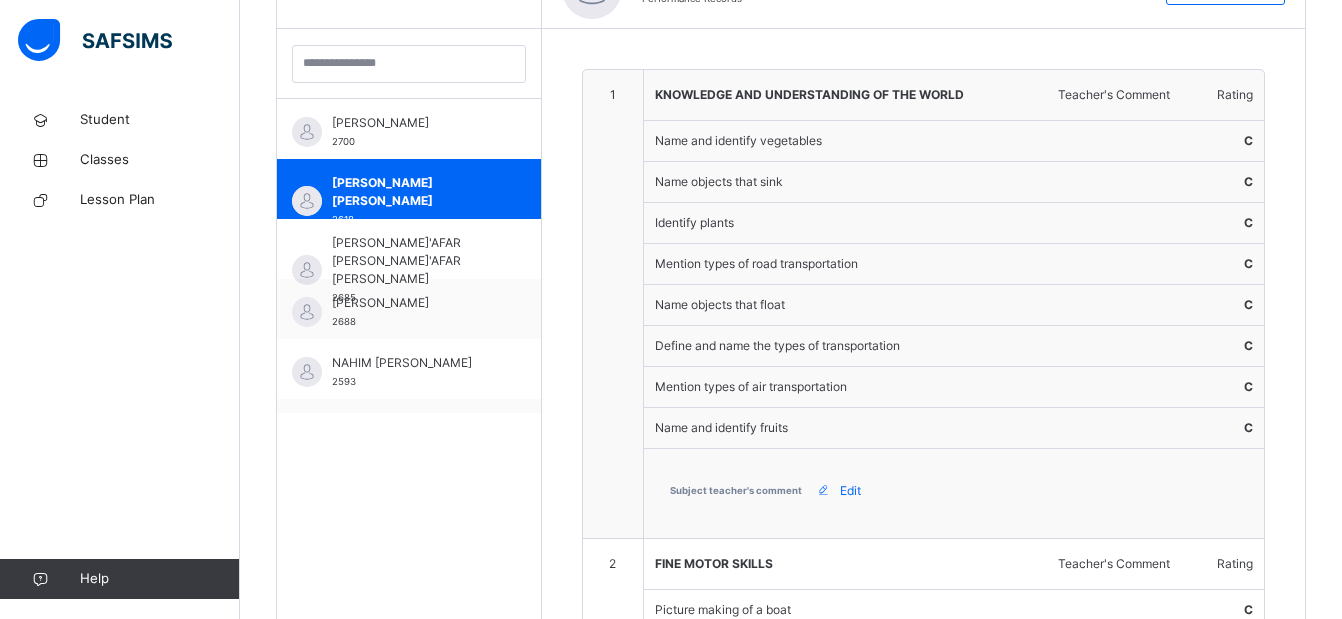 scroll, scrollTop: 711, scrollLeft: 0, axis: vertical 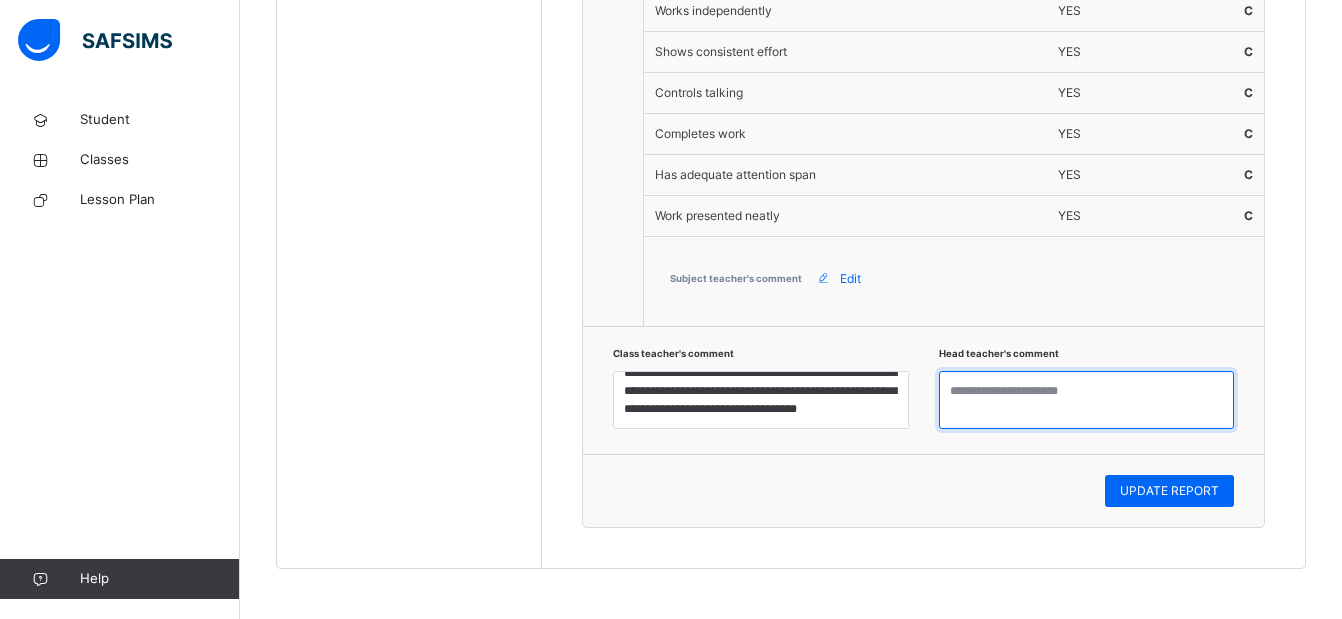 click at bounding box center [1087, 400] 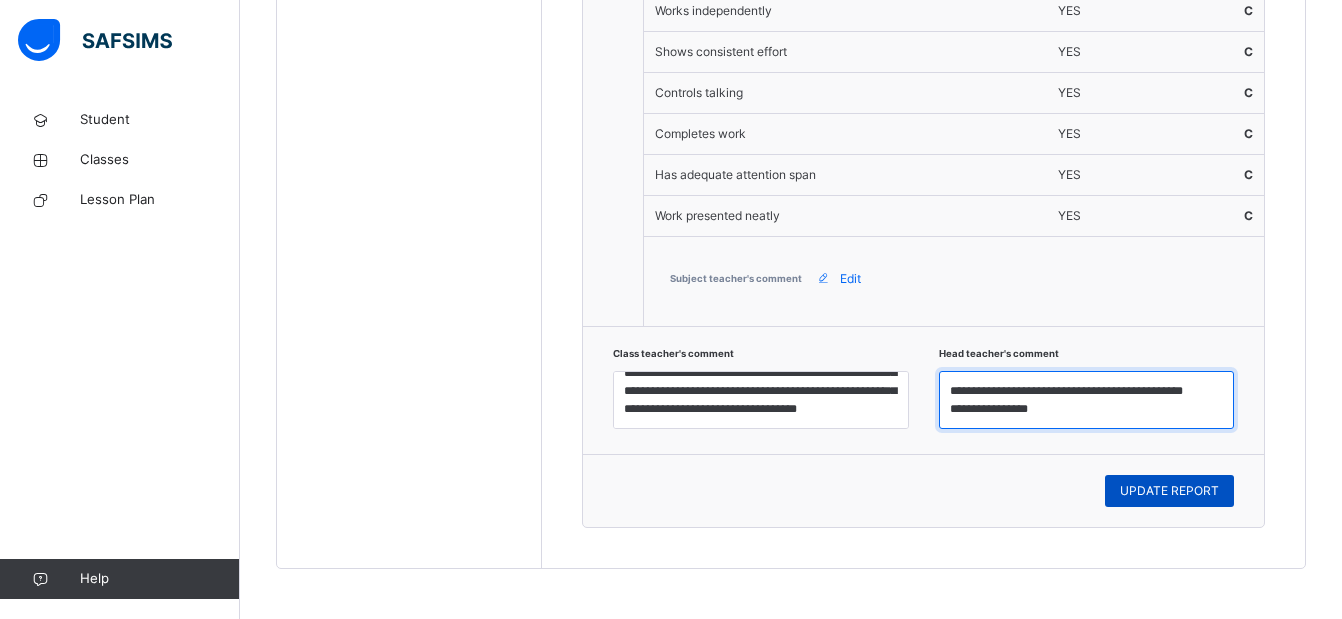 type on "**********" 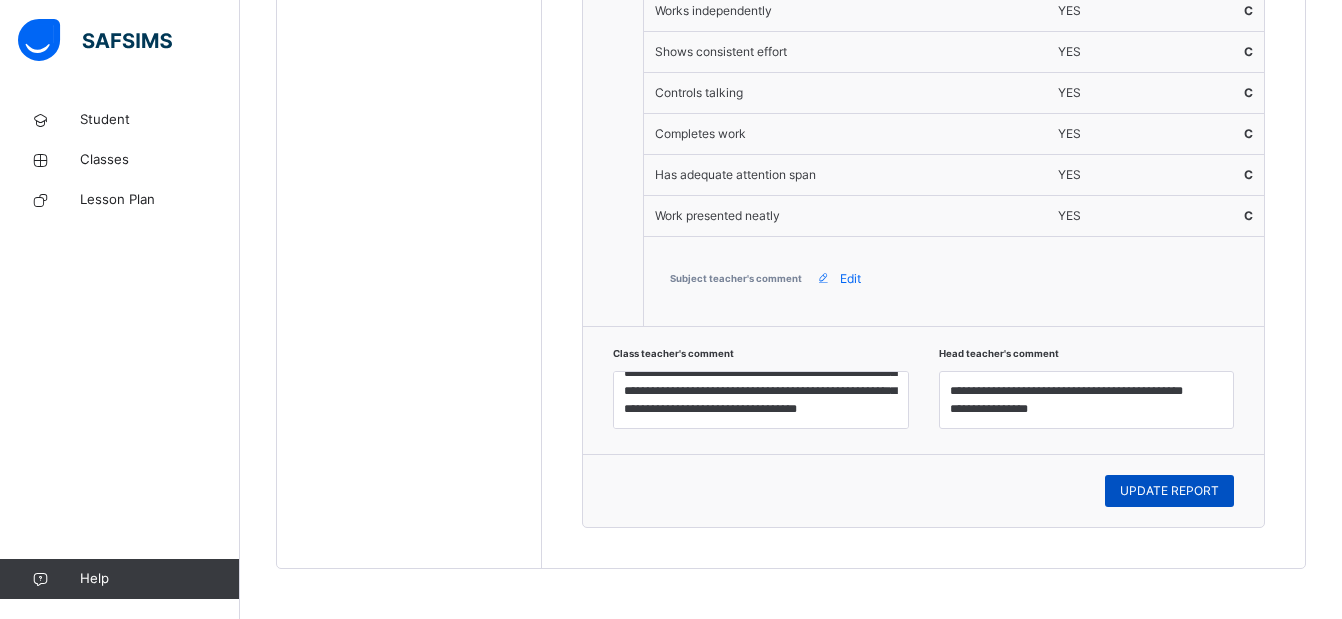 click on "UPDATE REPORT" at bounding box center (1169, 491) 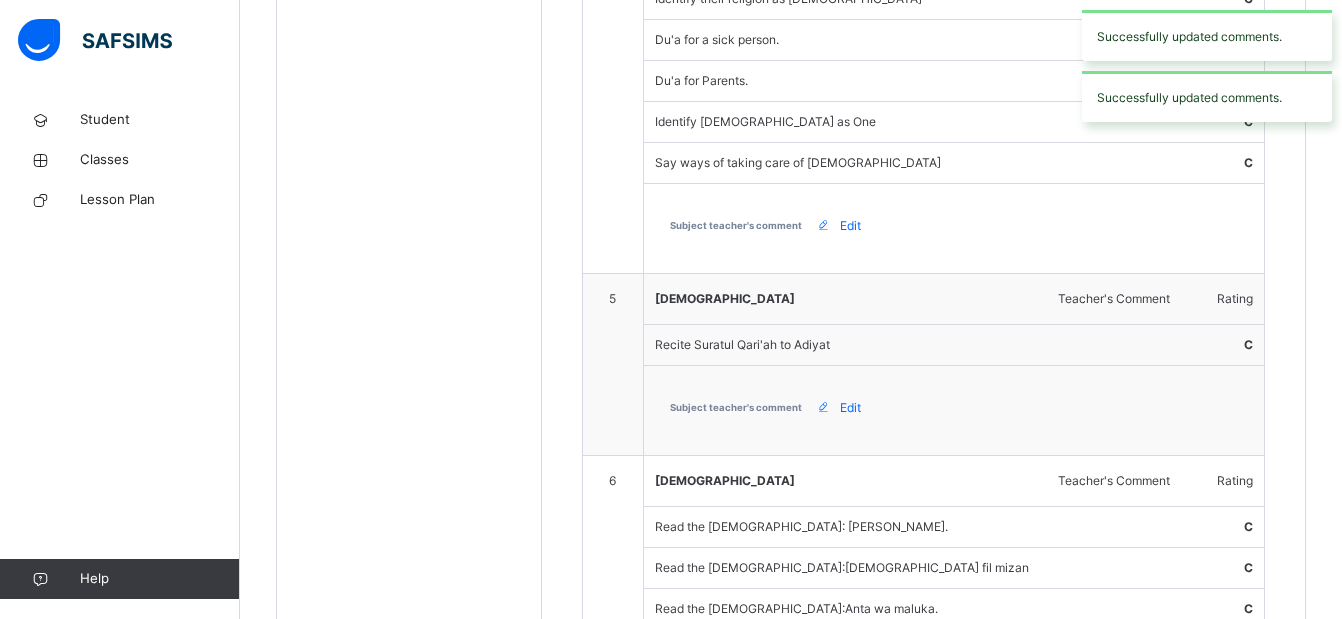 scroll, scrollTop: 891, scrollLeft: 0, axis: vertical 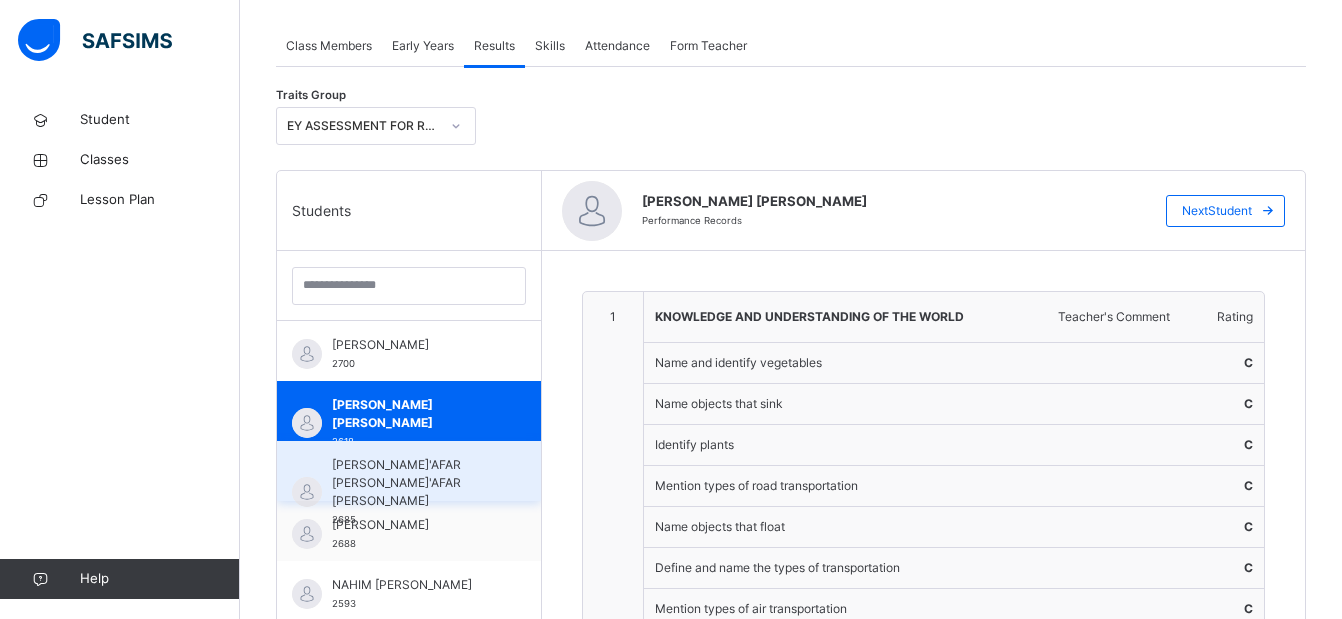 click on "JA'AFAR  JA'AFAR SALIM 2685" at bounding box center [414, 492] 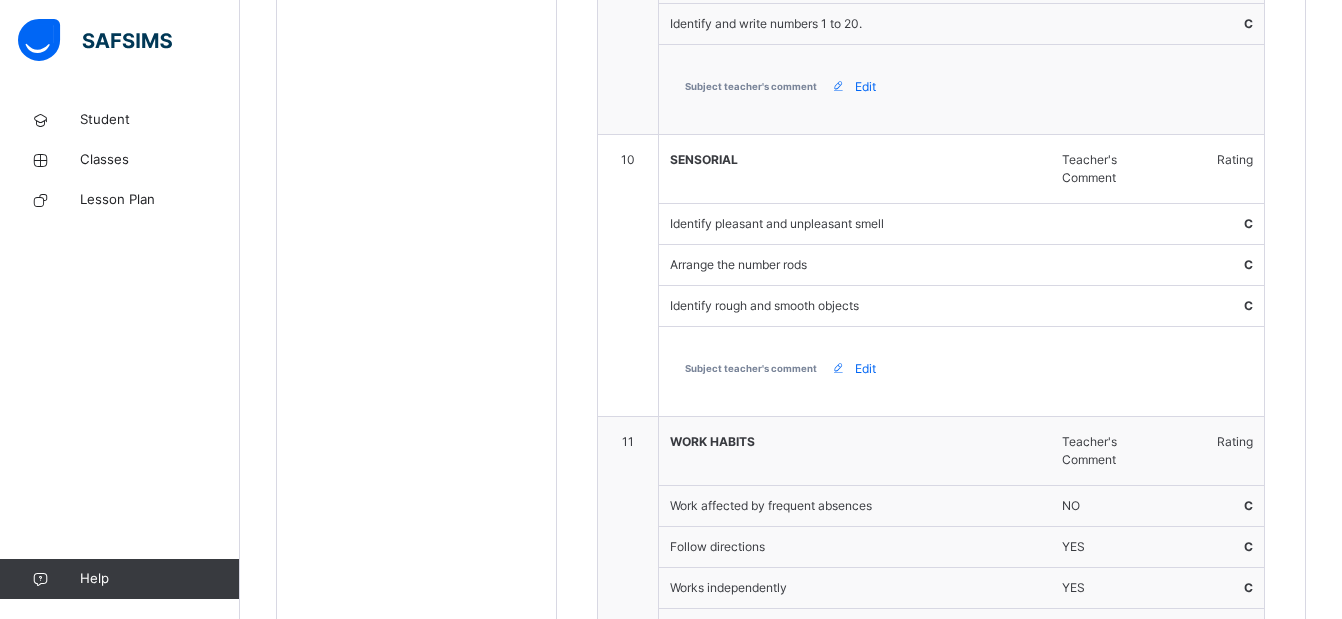 scroll, scrollTop: 3957, scrollLeft: 0, axis: vertical 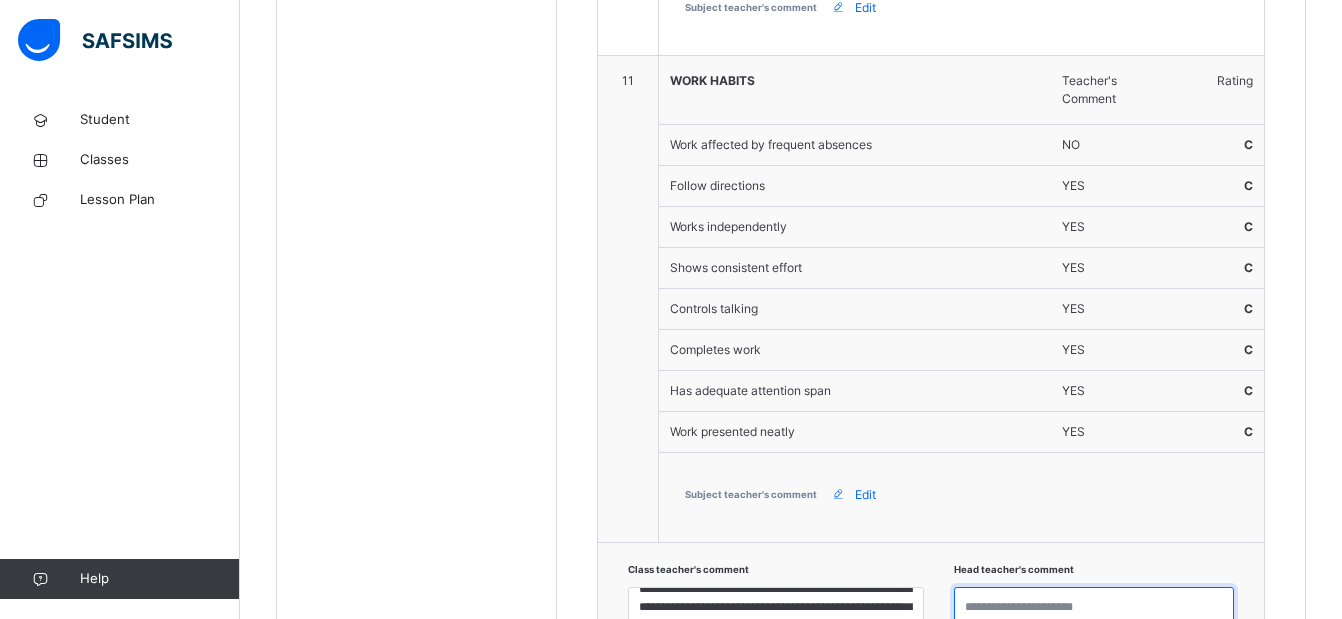 click at bounding box center (1094, 616) 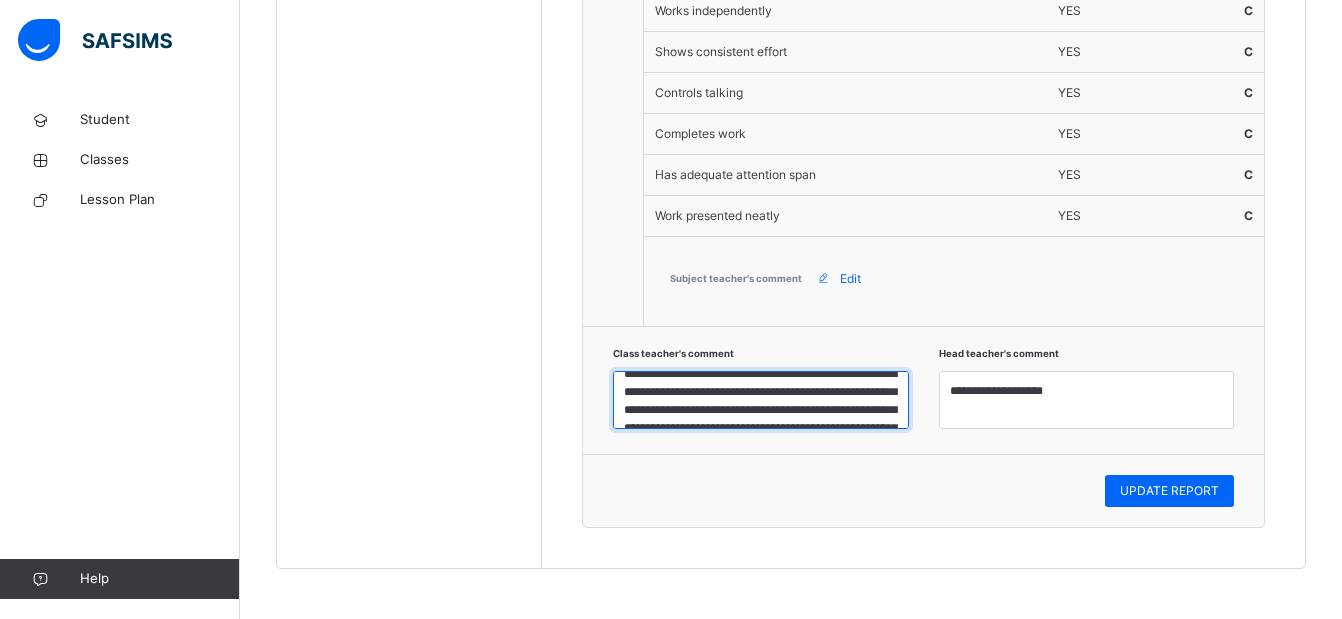 scroll, scrollTop: 5, scrollLeft: 0, axis: vertical 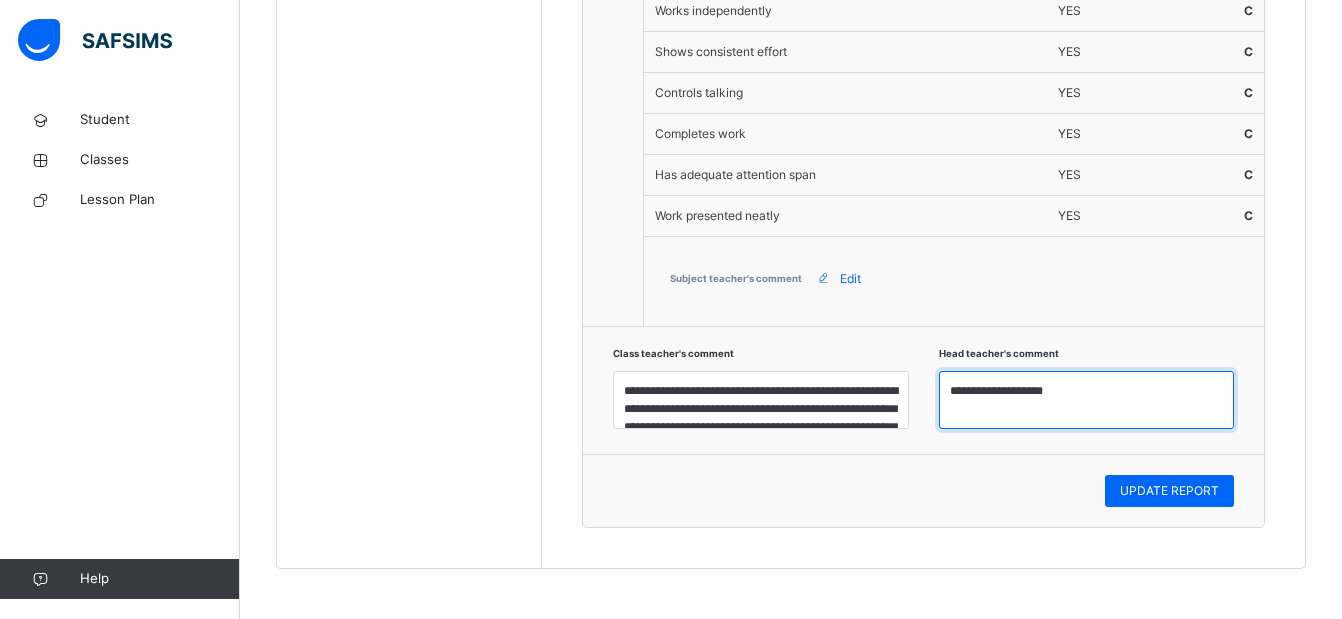 click on "**********" at bounding box center (1087, 400) 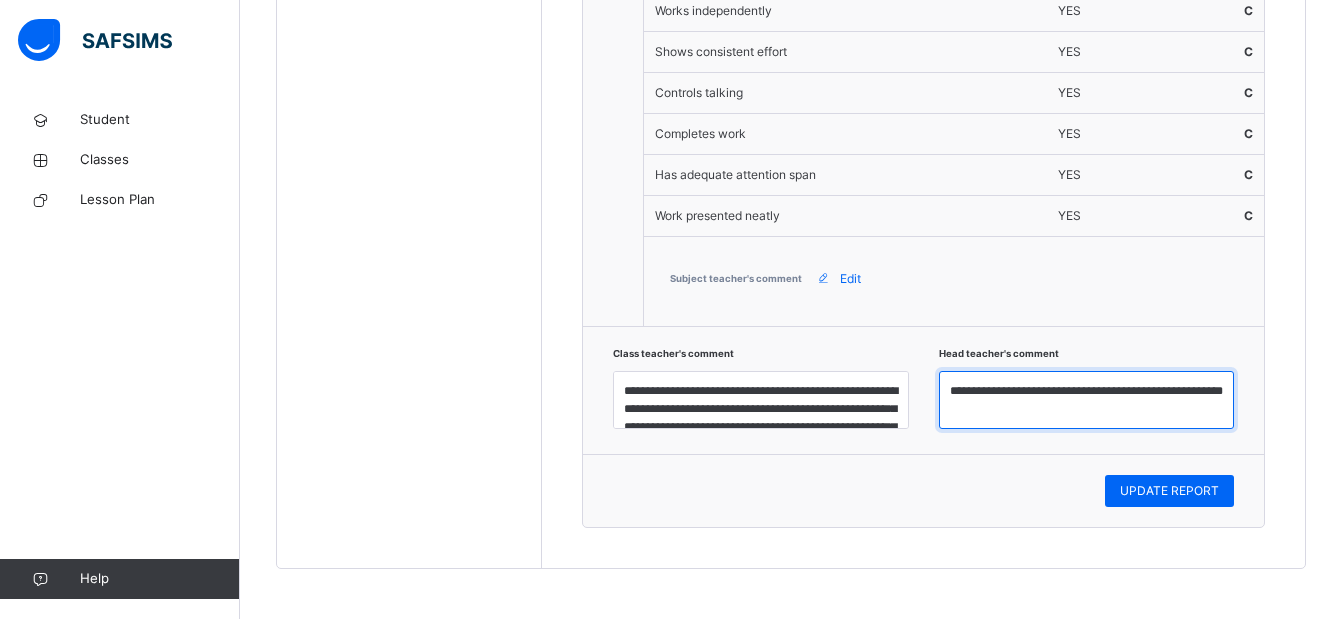 scroll, scrollTop: 7, scrollLeft: 0, axis: vertical 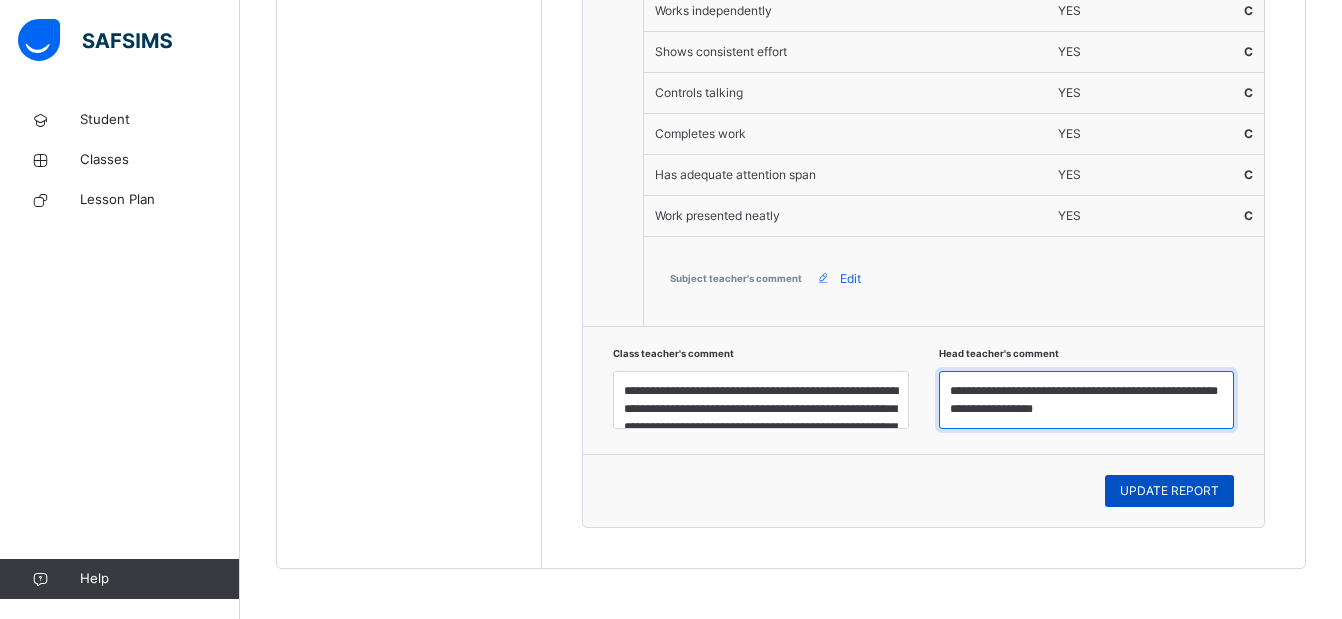 type on "**********" 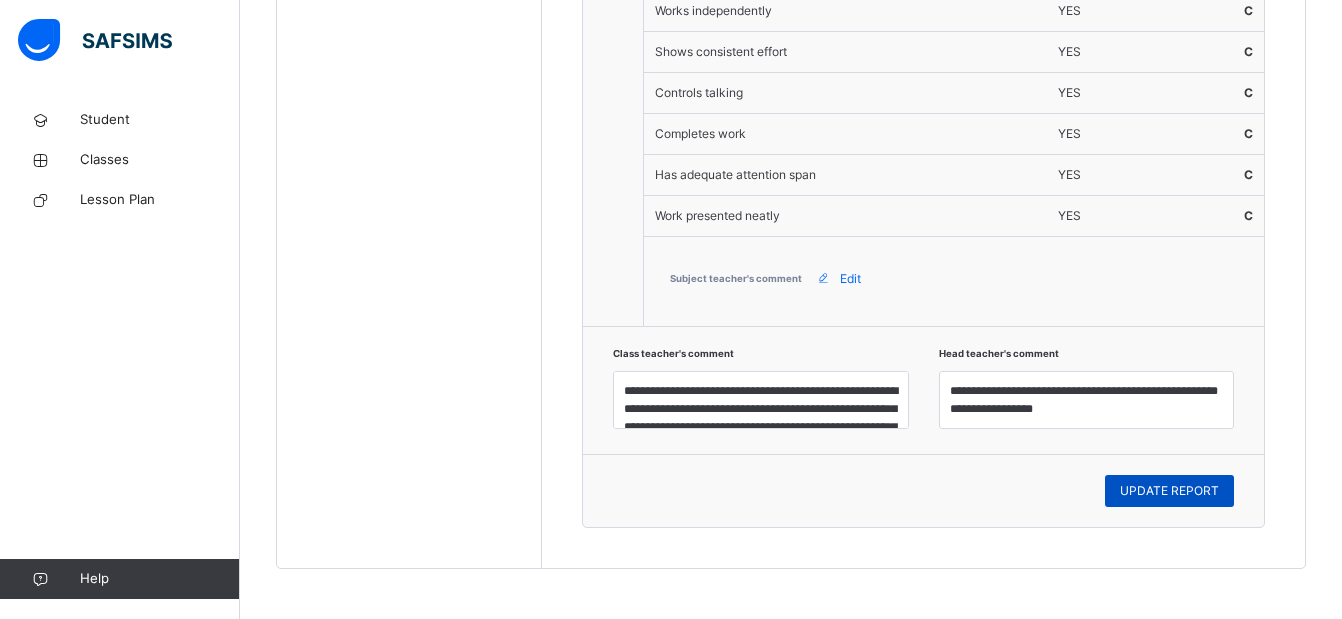 click on "UPDATE REPORT" at bounding box center [1169, 491] 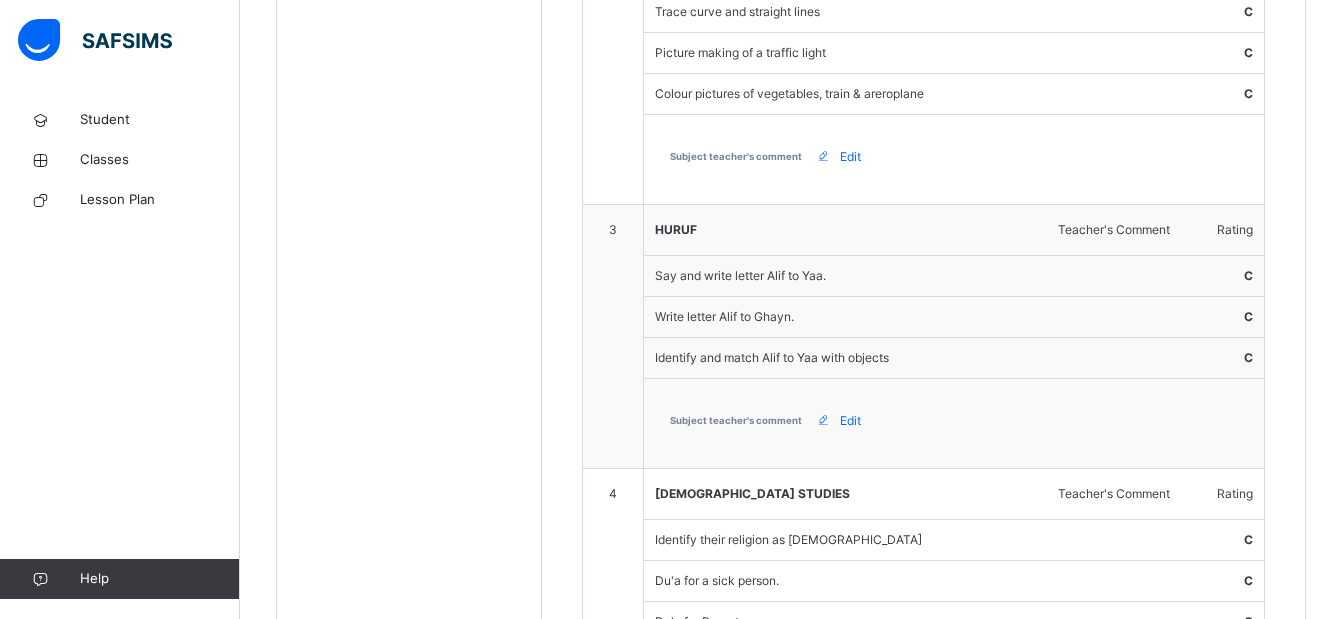 scroll, scrollTop: 711, scrollLeft: 0, axis: vertical 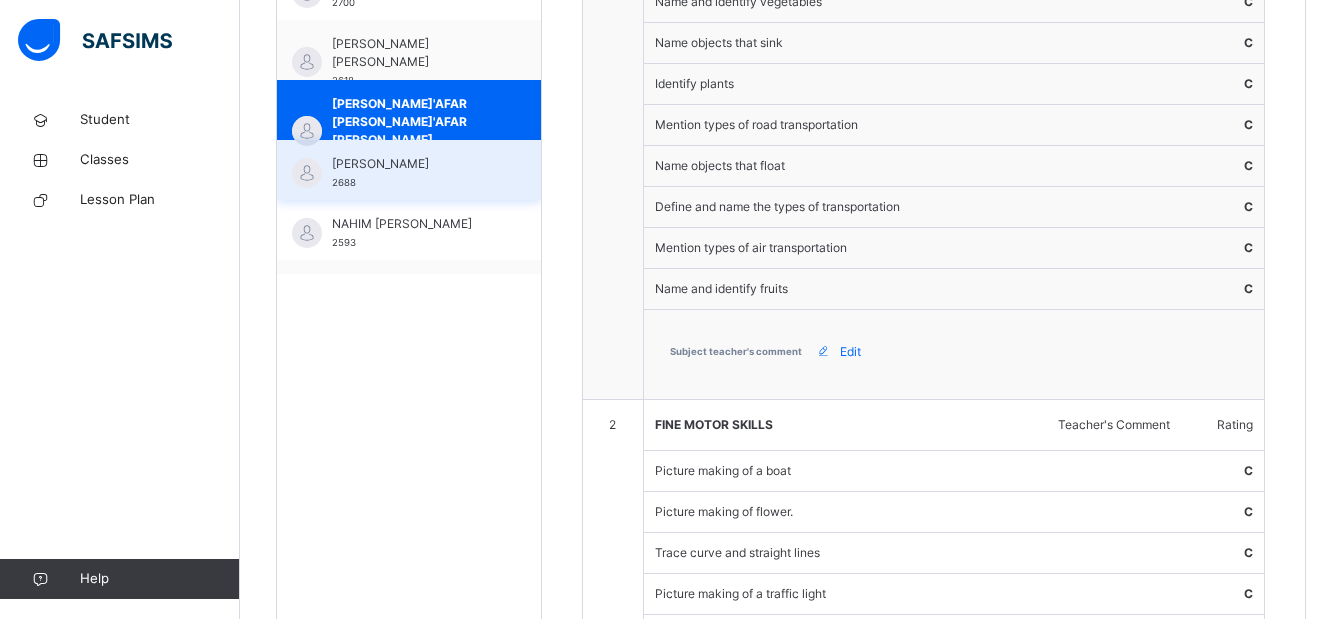 click on "JIDDA IBRAHIM MUSA  2688" at bounding box center [414, 173] 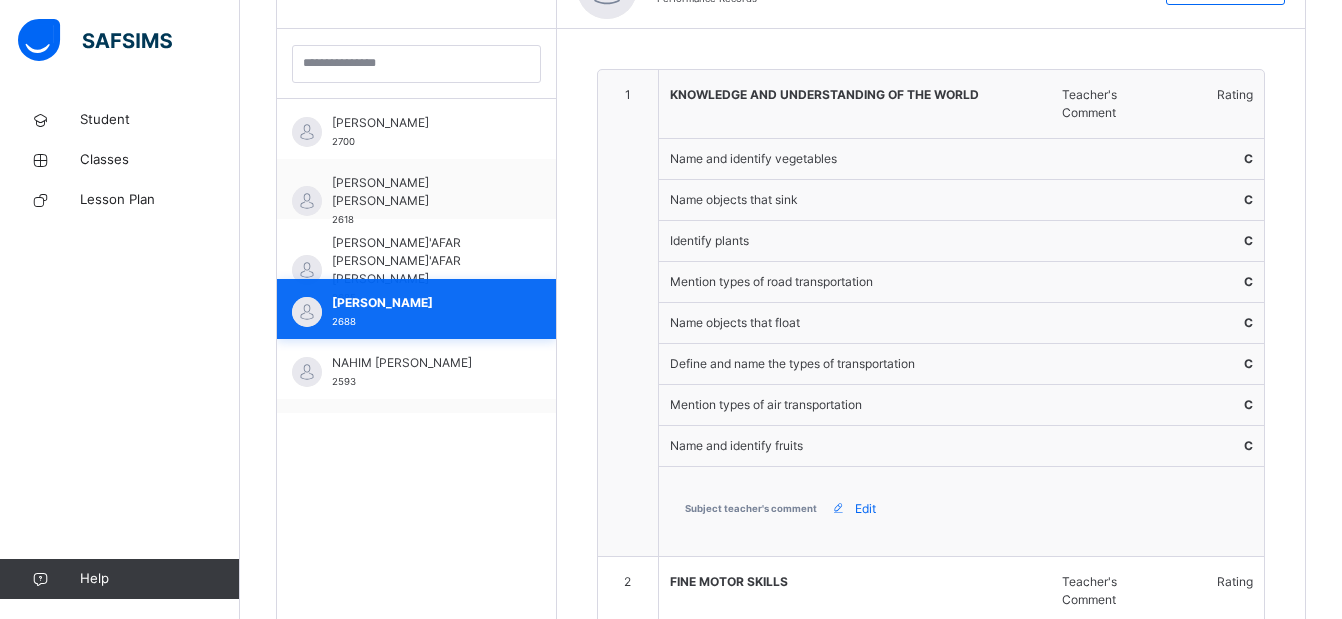 scroll, scrollTop: 711, scrollLeft: 0, axis: vertical 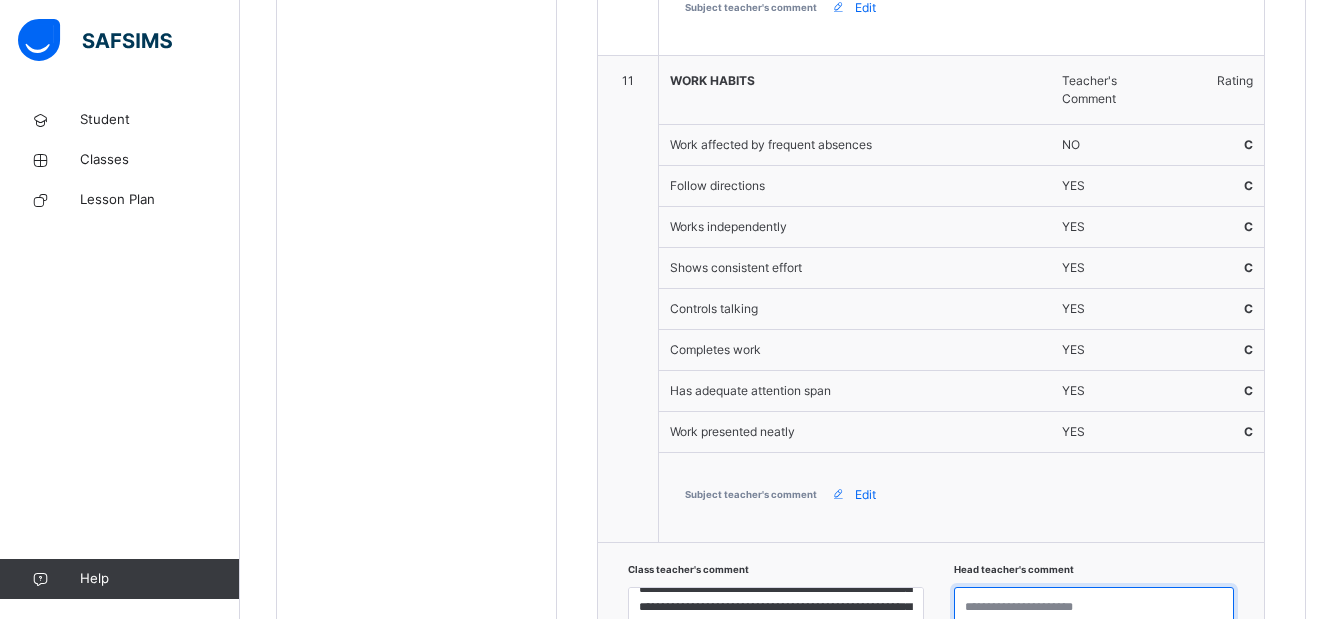click at bounding box center (1094, 616) 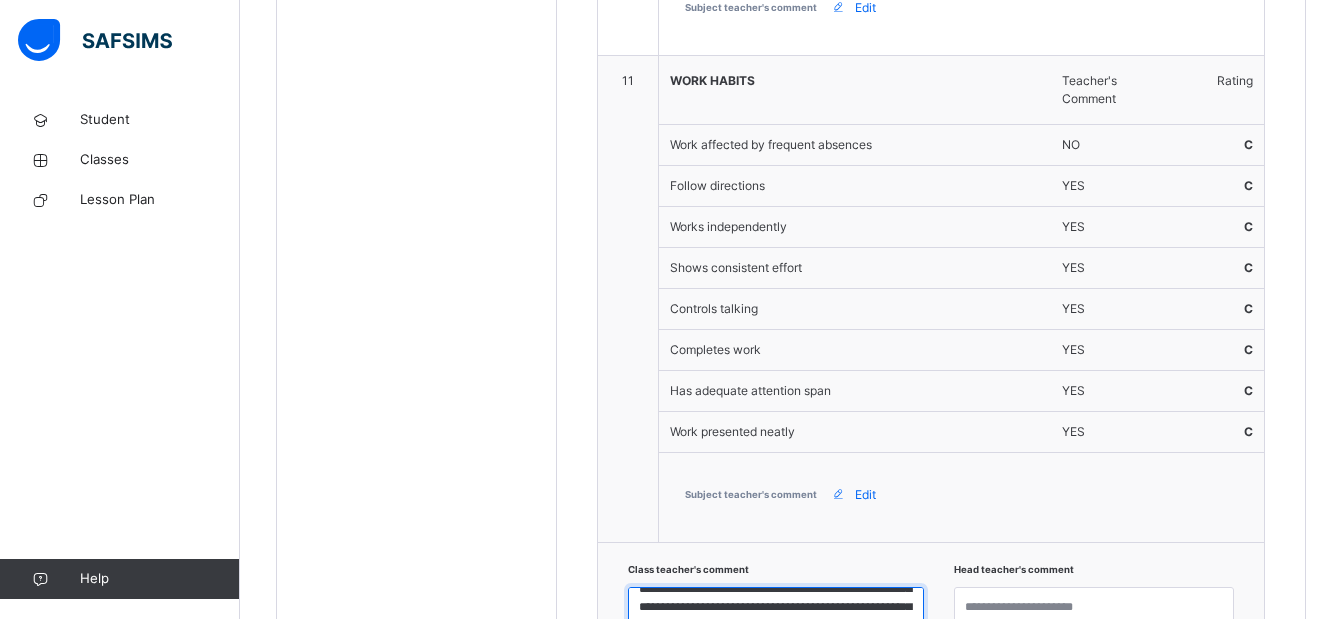 scroll, scrollTop: 0, scrollLeft: 0, axis: both 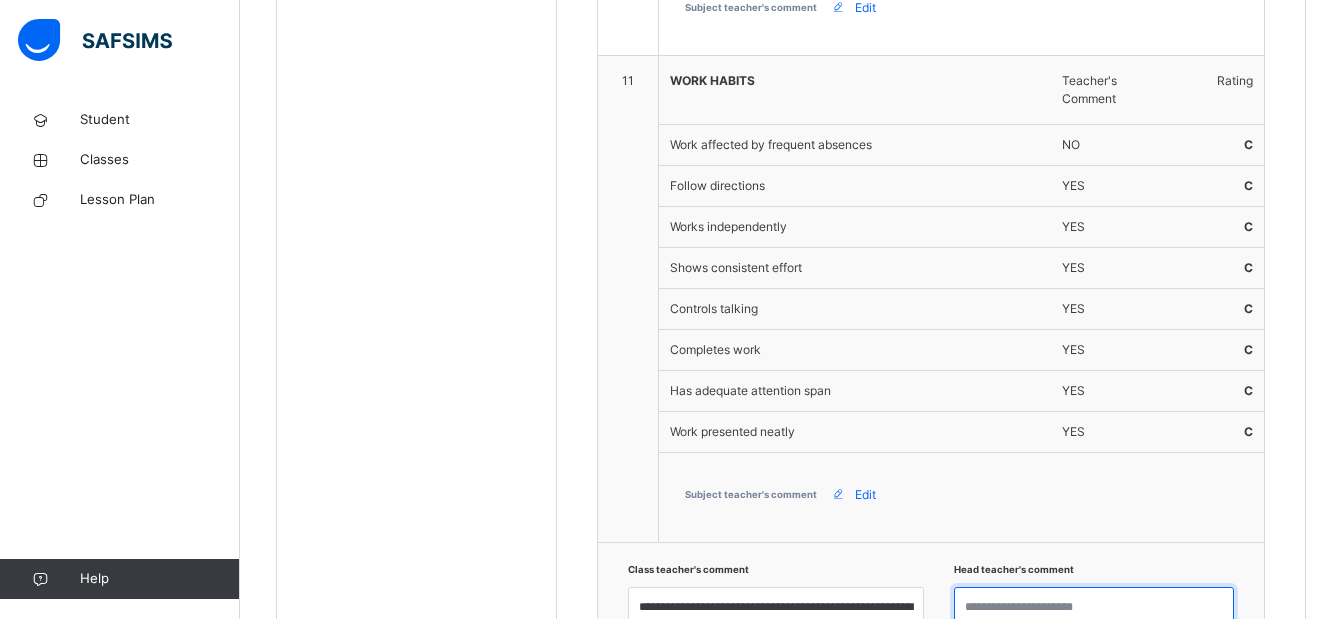 click at bounding box center (1094, 616) 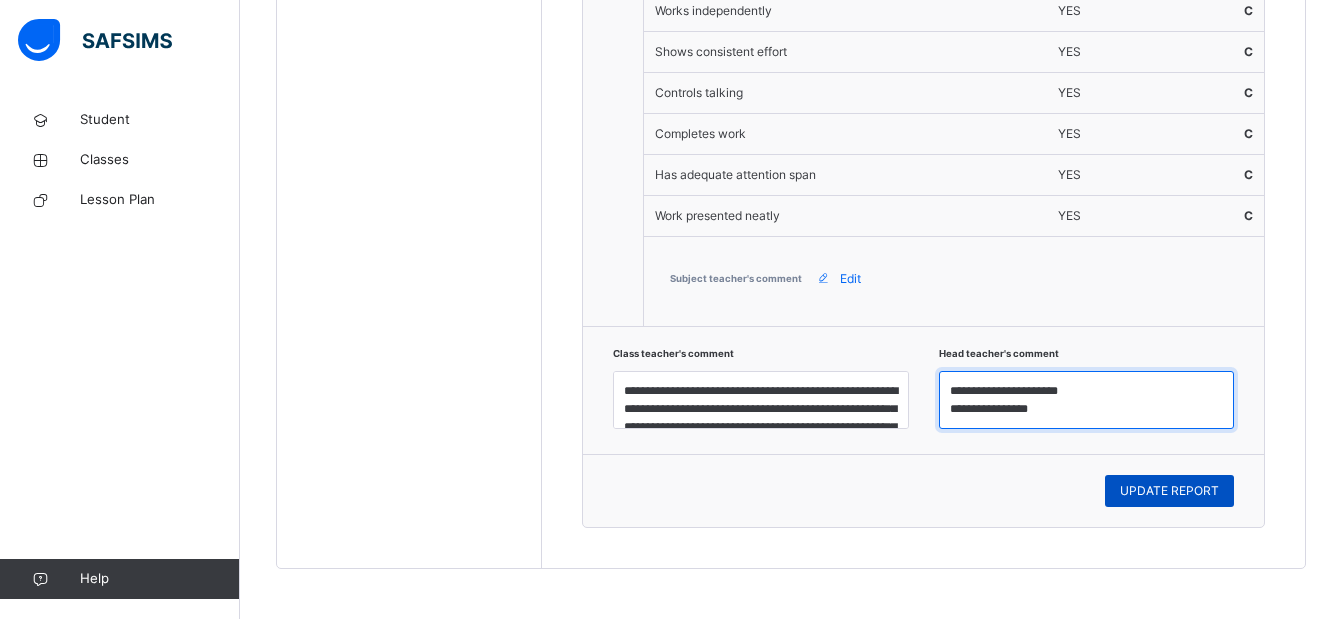 type on "**********" 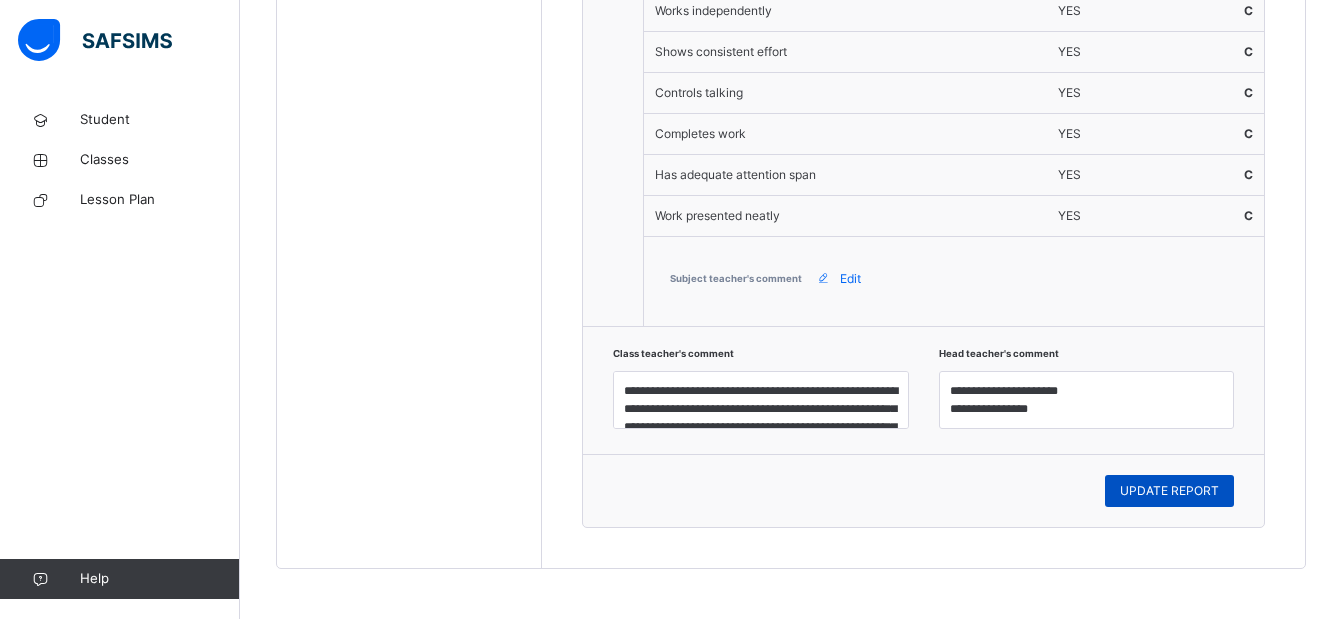 click on "UPDATE REPORT" at bounding box center [1169, 491] 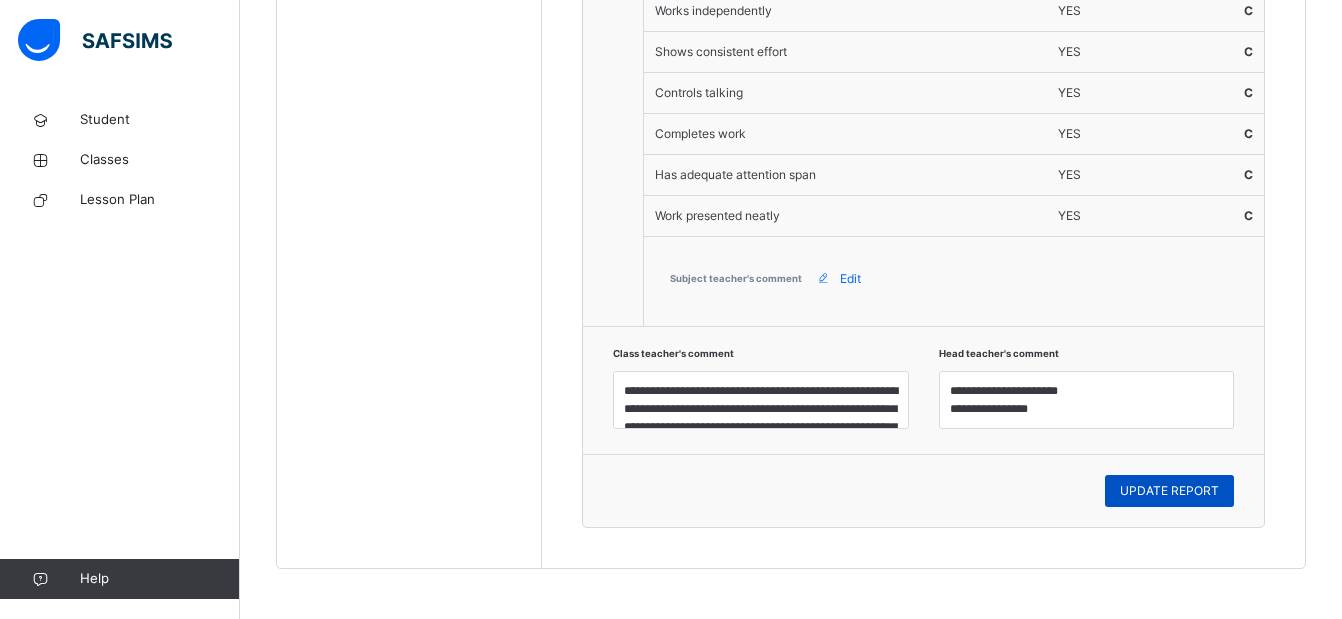 click on "UPDATE REPORT" at bounding box center [1169, 491] 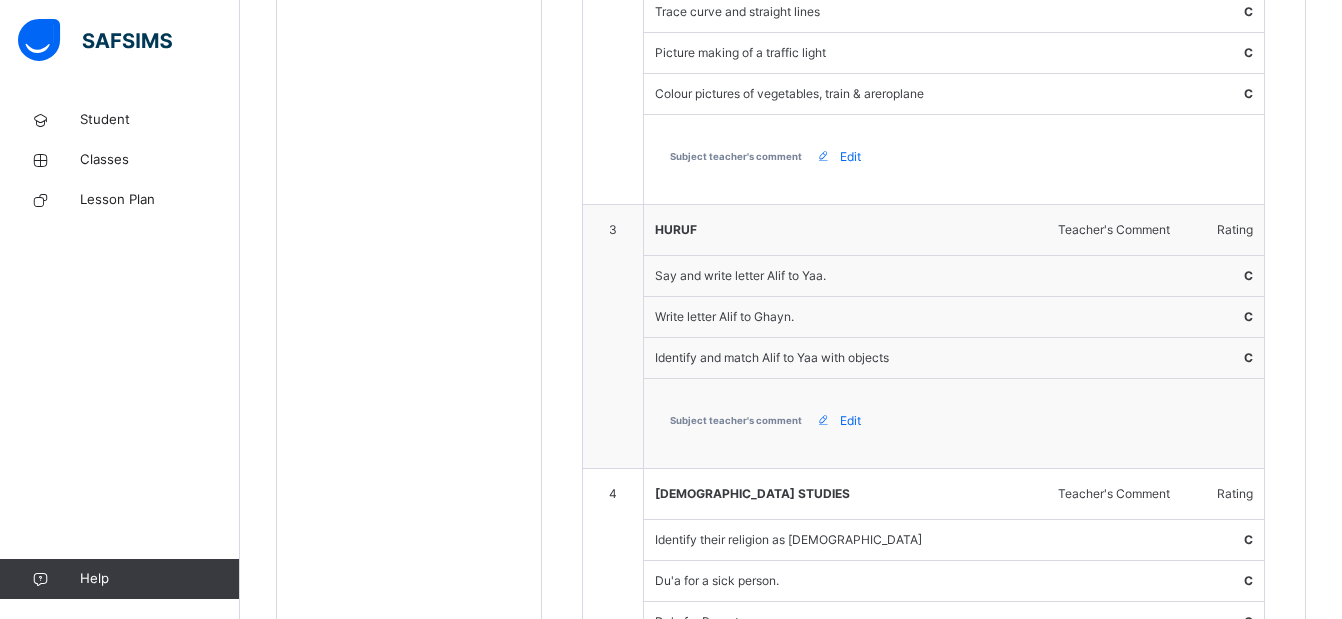 scroll, scrollTop: 531, scrollLeft: 0, axis: vertical 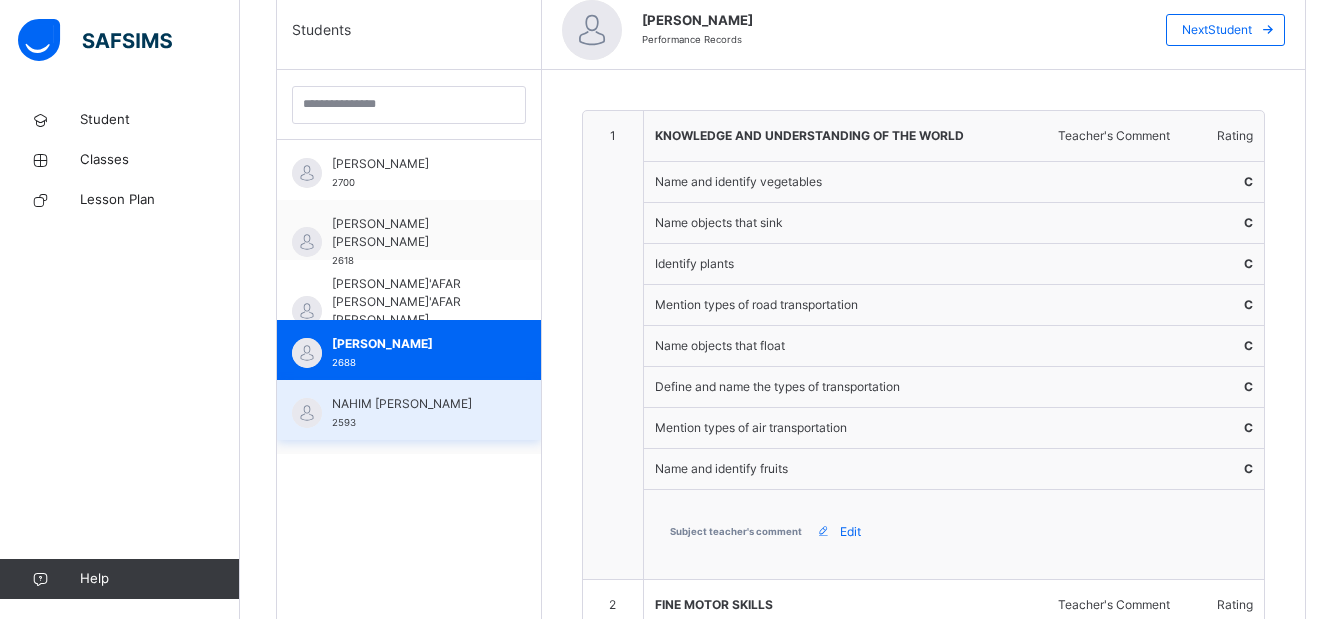 click on "NAHIM ADEWALE NAHIM  2593" at bounding box center [409, 410] 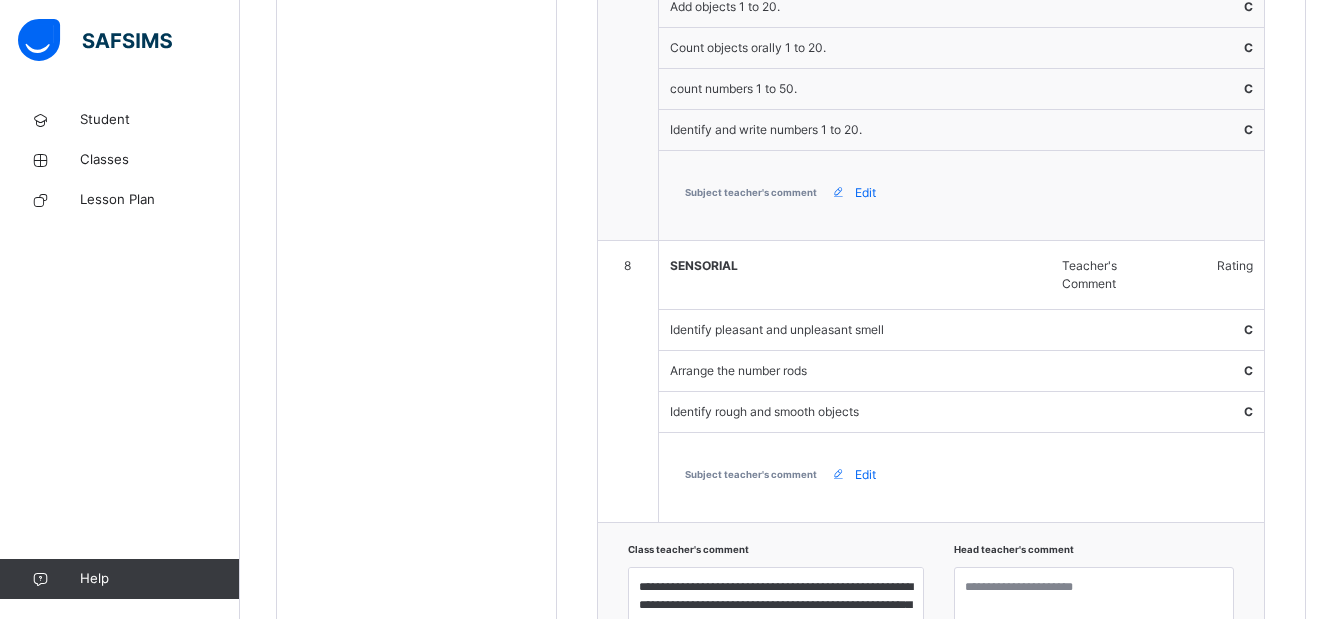scroll, scrollTop: 2959, scrollLeft: 0, axis: vertical 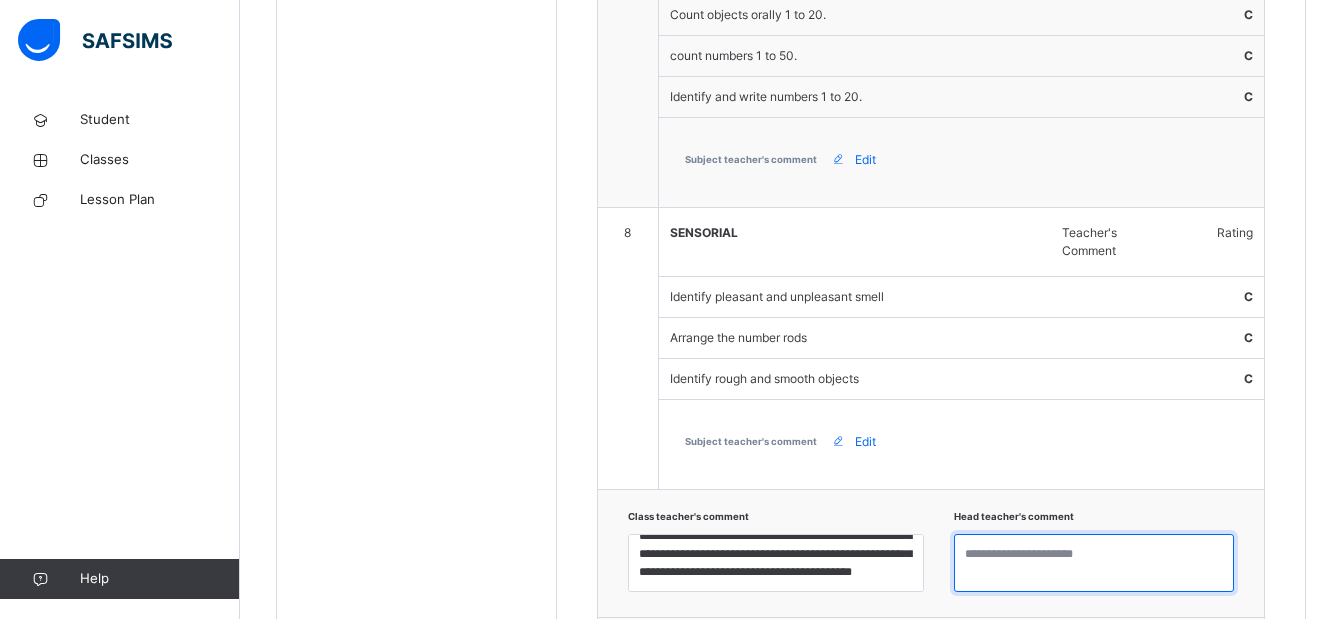 click at bounding box center [1094, 563] 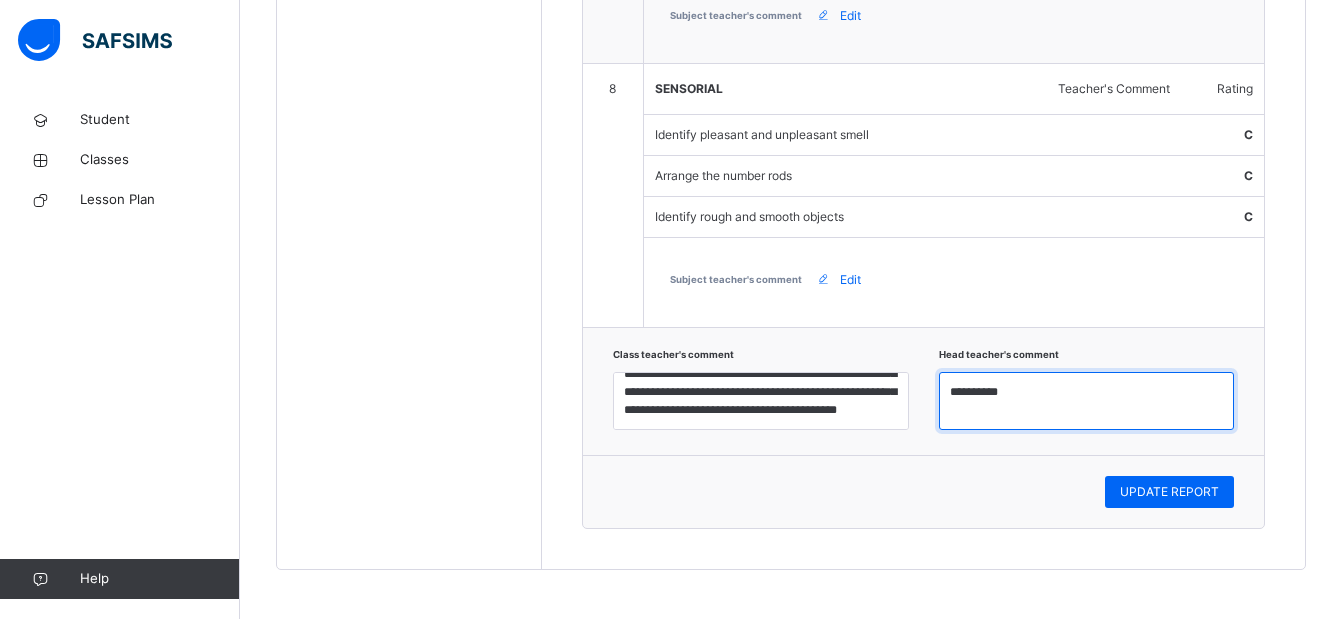 click on "*********" at bounding box center (1087, 401) 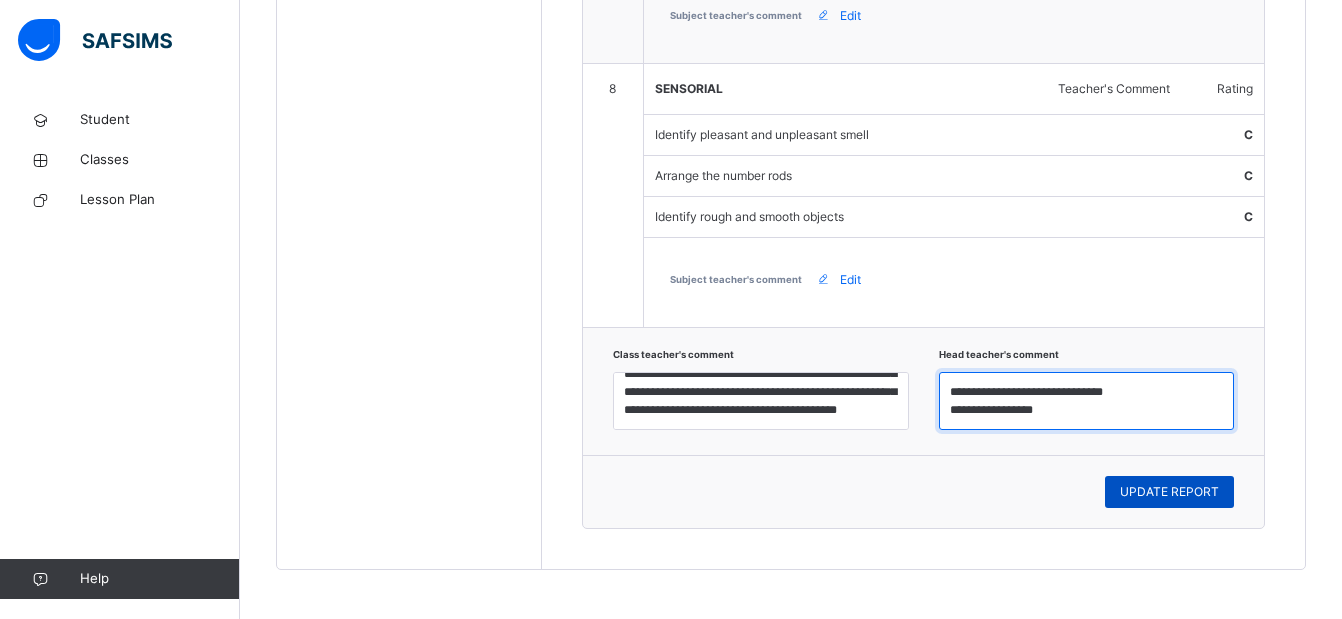 type on "**********" 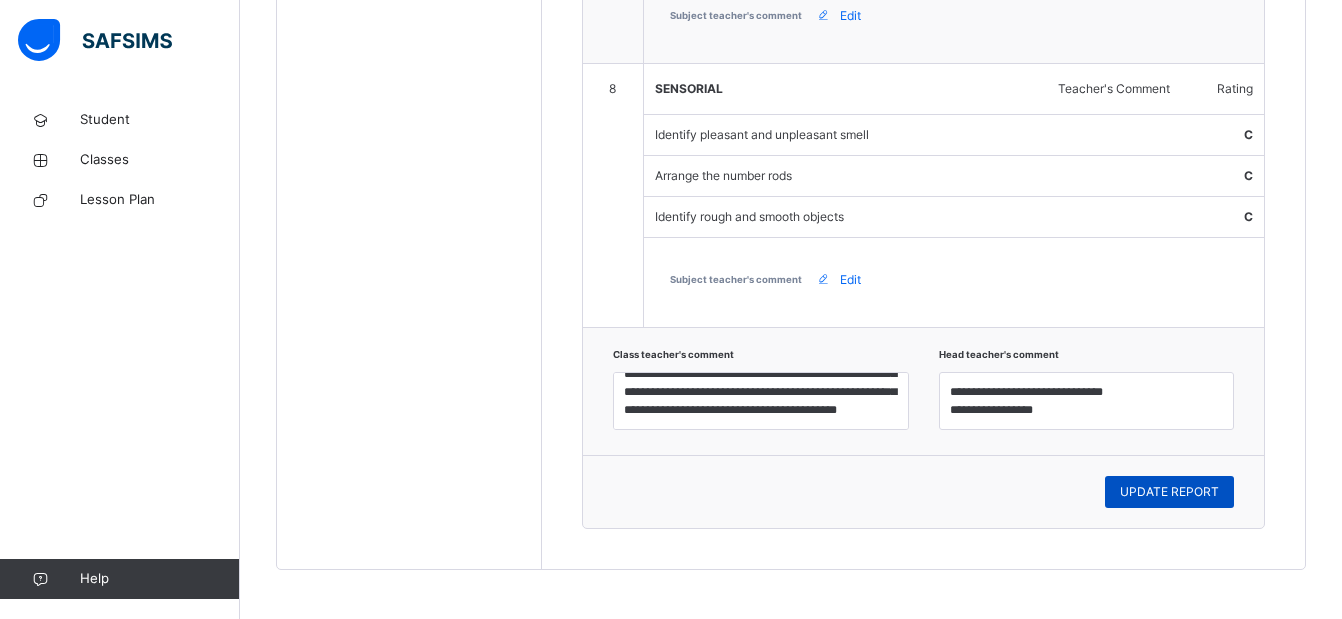 click on "UPDATE REPORT" at bounding box center (1169, 492) 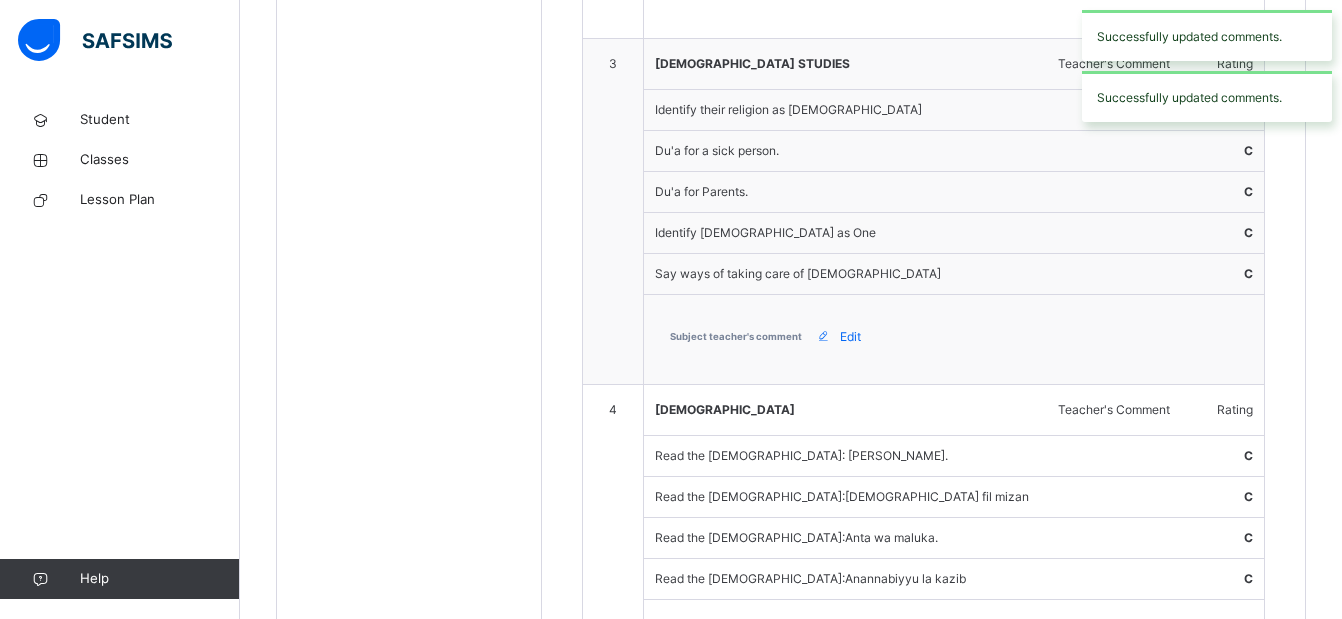 scroll, scrollTop: 795, scrollLeft: 0, axis: vertical 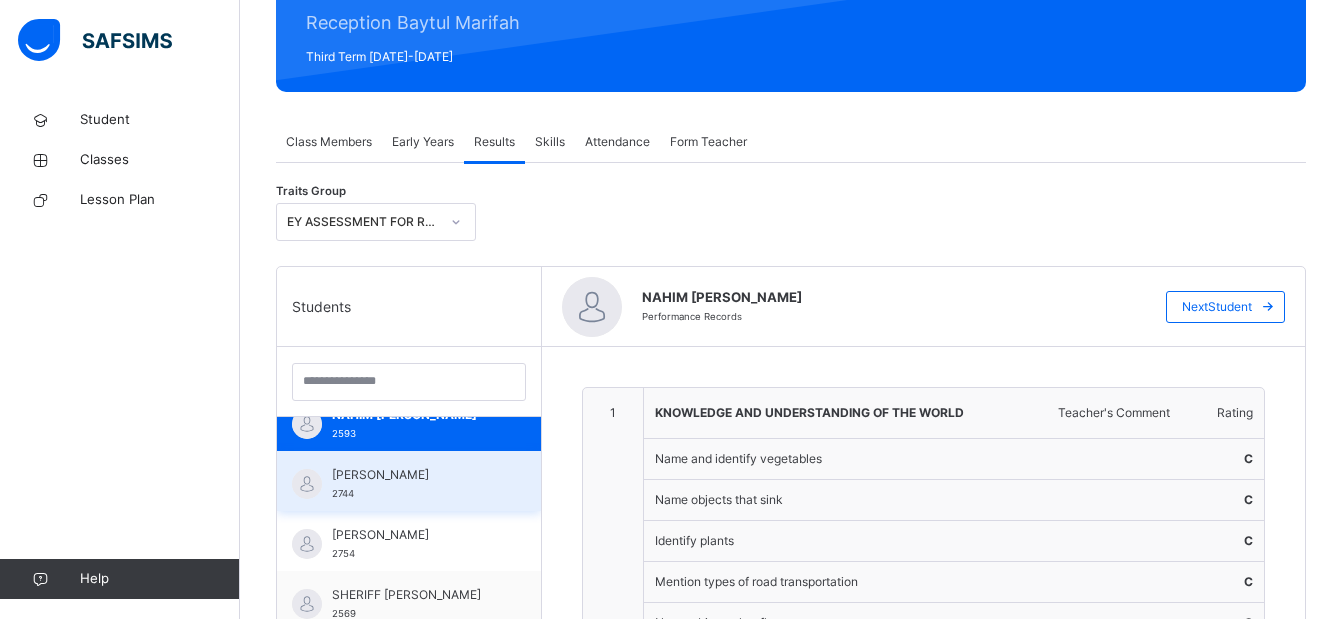 click on "ROSHDI YAHYA AHMED 2744" at bounding box center [414, 484] 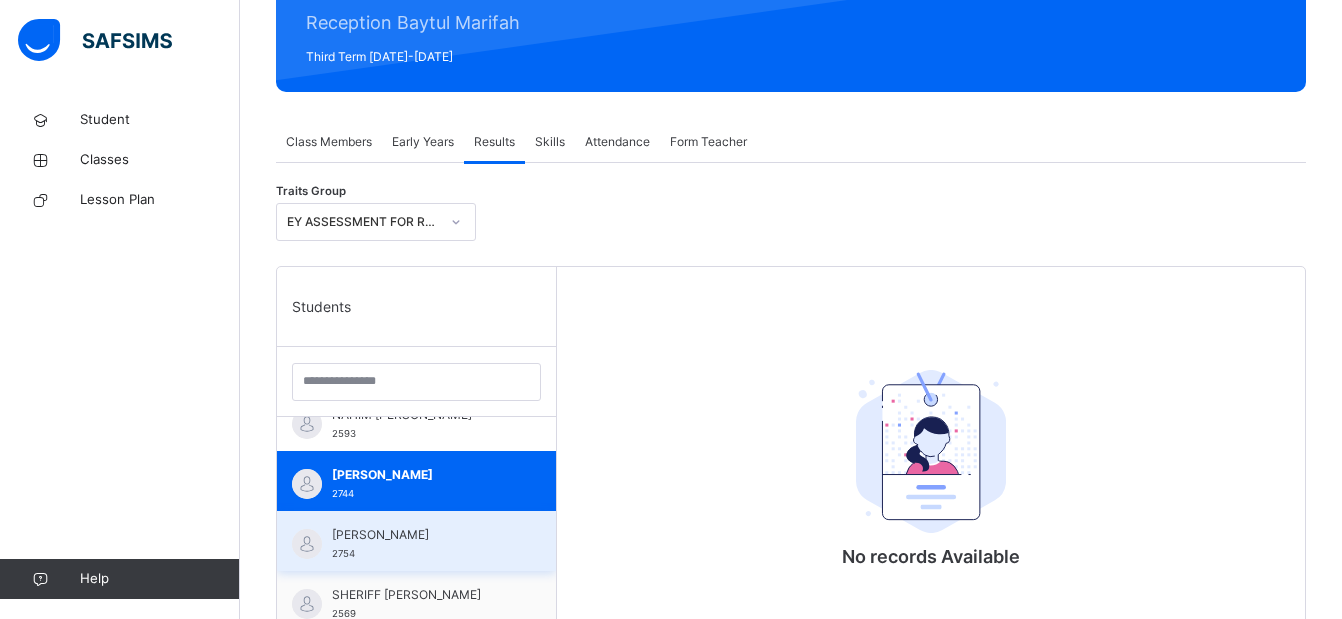 click on "SHAMSUDDEEN  ZULAIKHA  AUWAL" at bounding box center (421, 535) 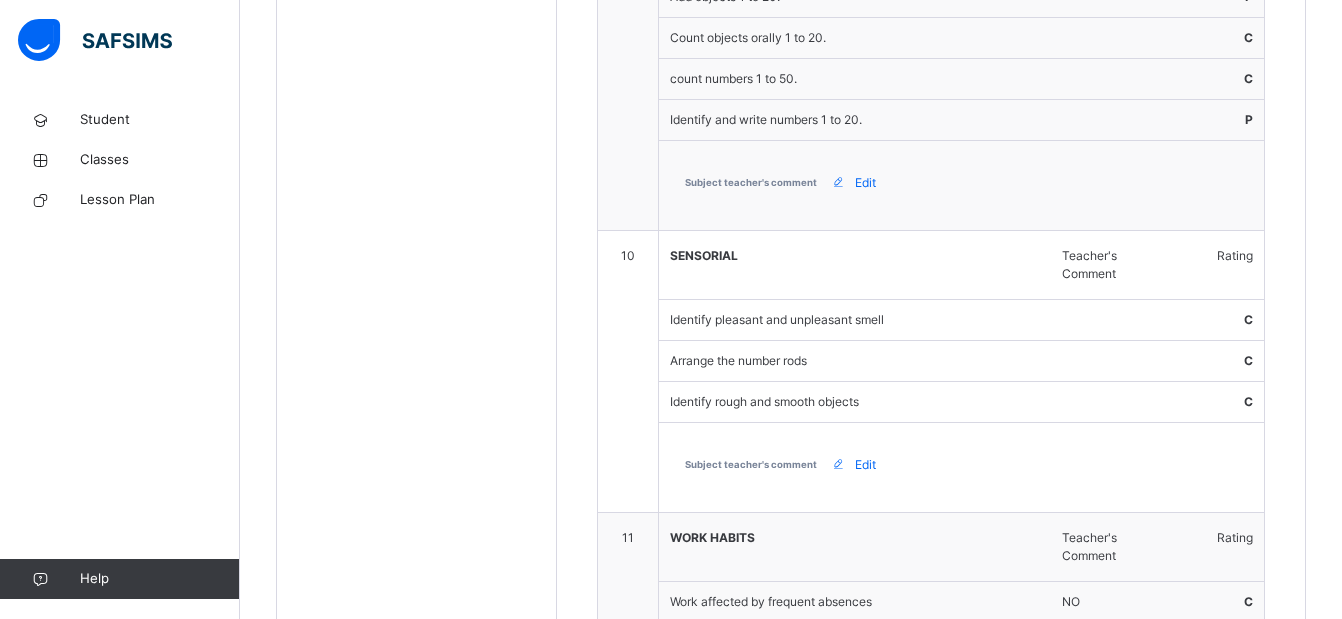 scroll, scrollTop: 3957, scrollLeft: 0, axis: vertical 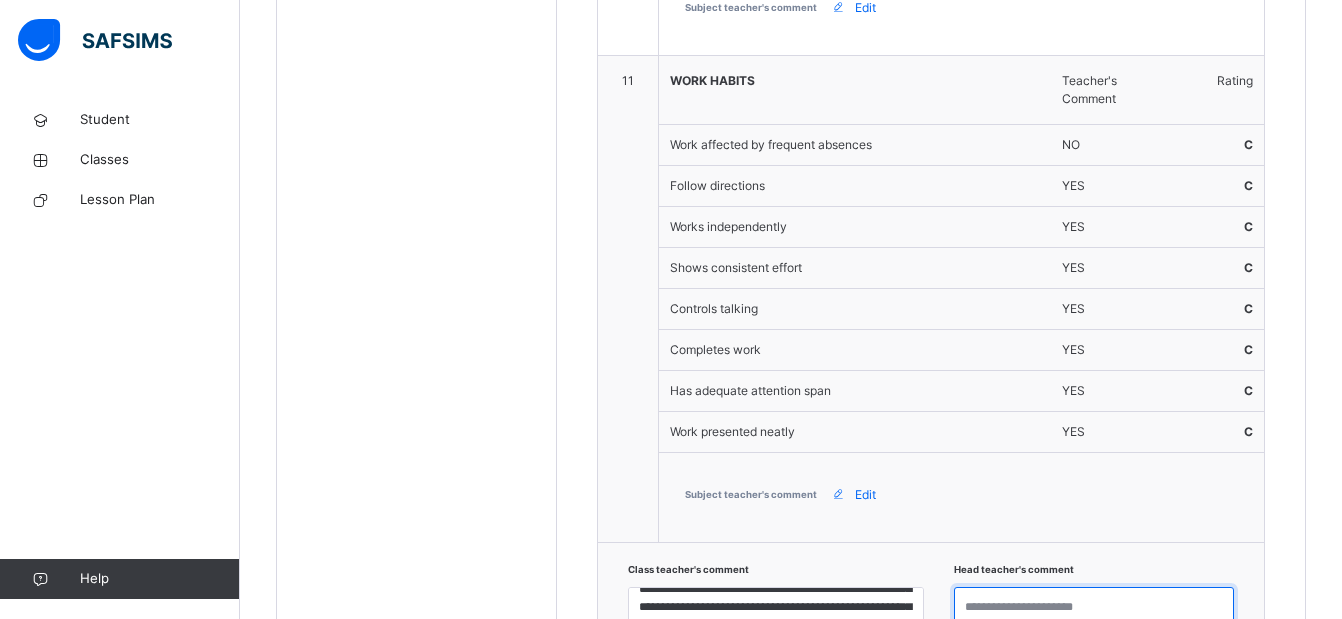 click at bounding box center (1094, 616) 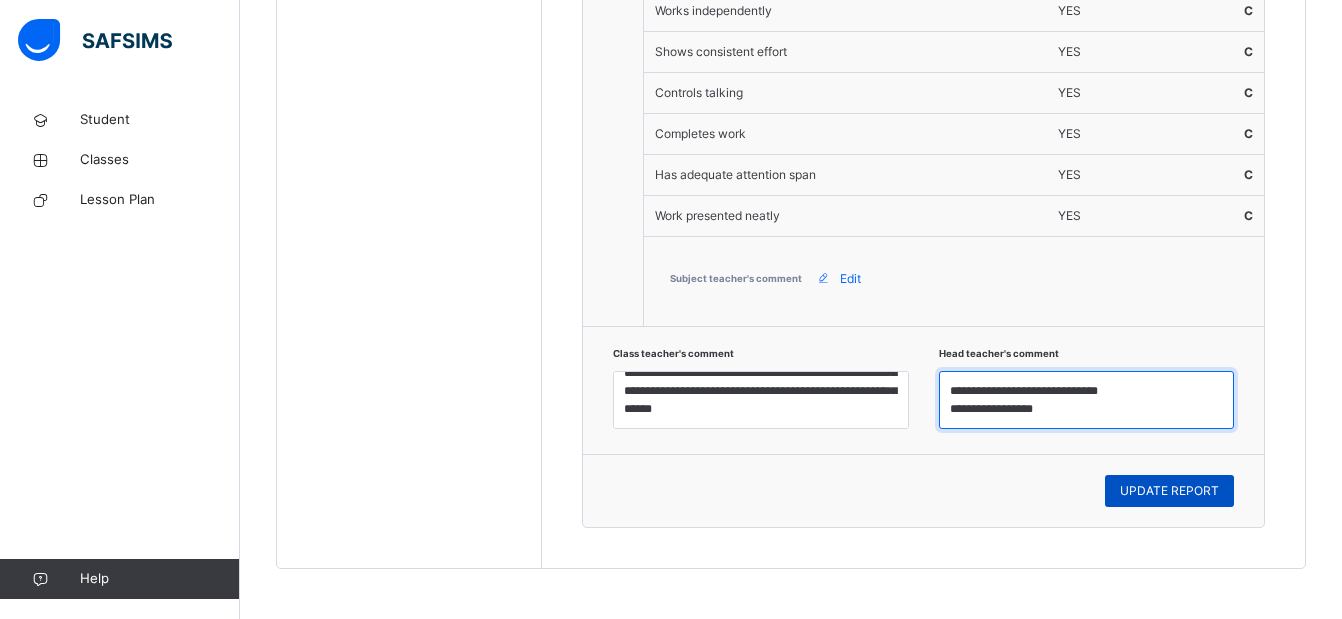 type on "**********" 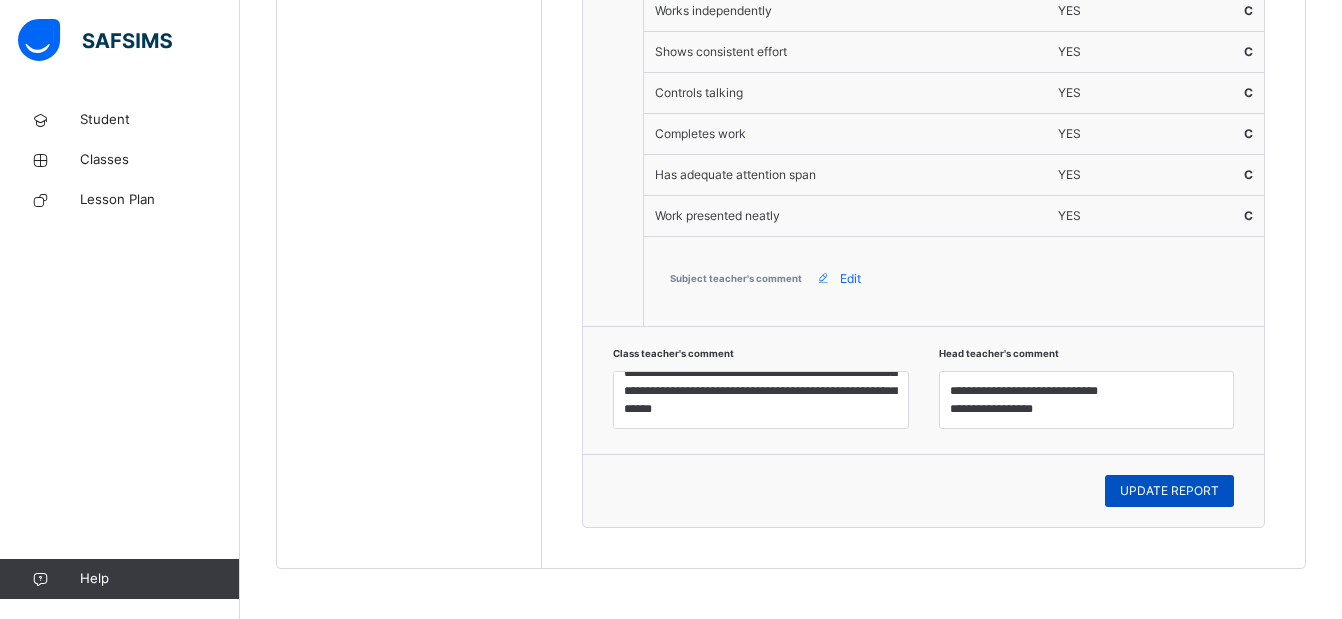 click on "UPDATE REPORT" at bounding box center (1169, 491) 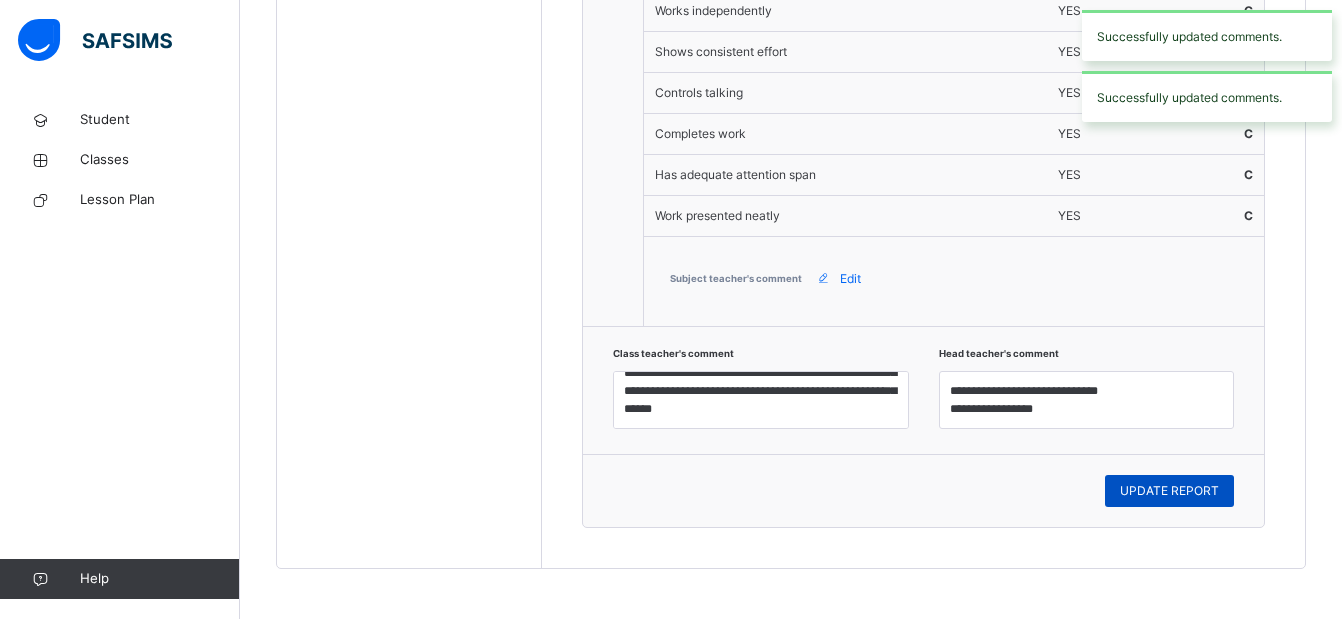 click on "UPDATE REPORT" at bounding box center [1169, 491] 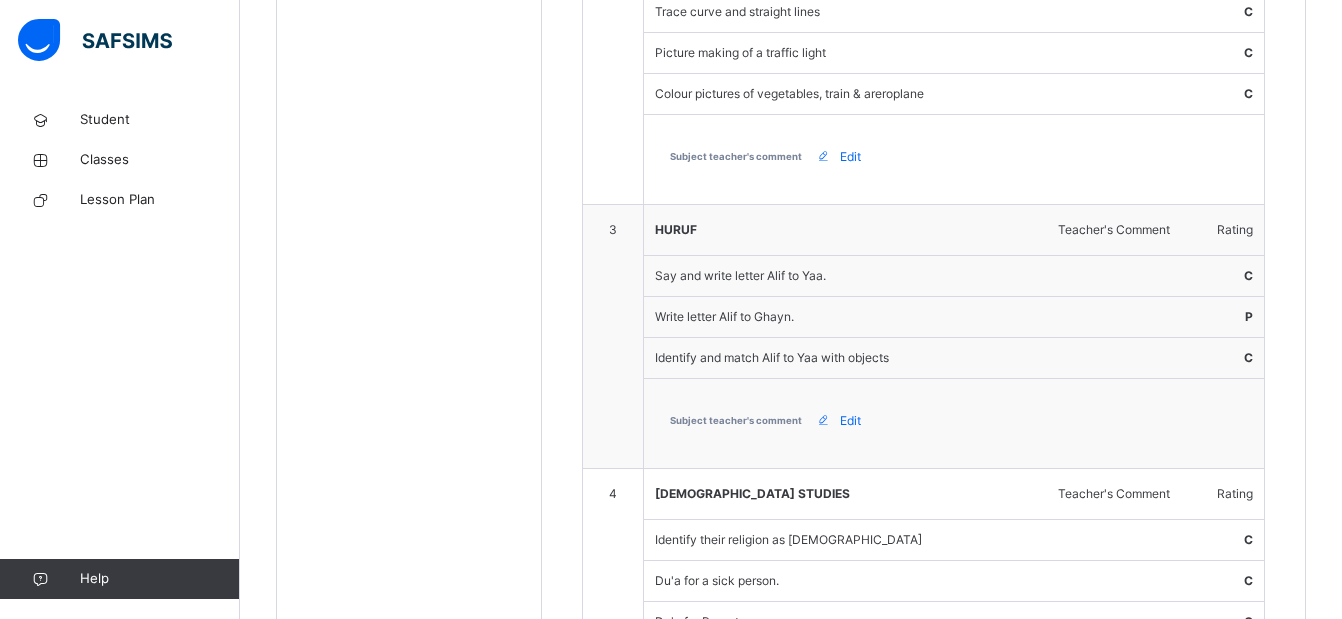 scroll, scrollTop: 711, scrollLeft: 0, axis: vertical 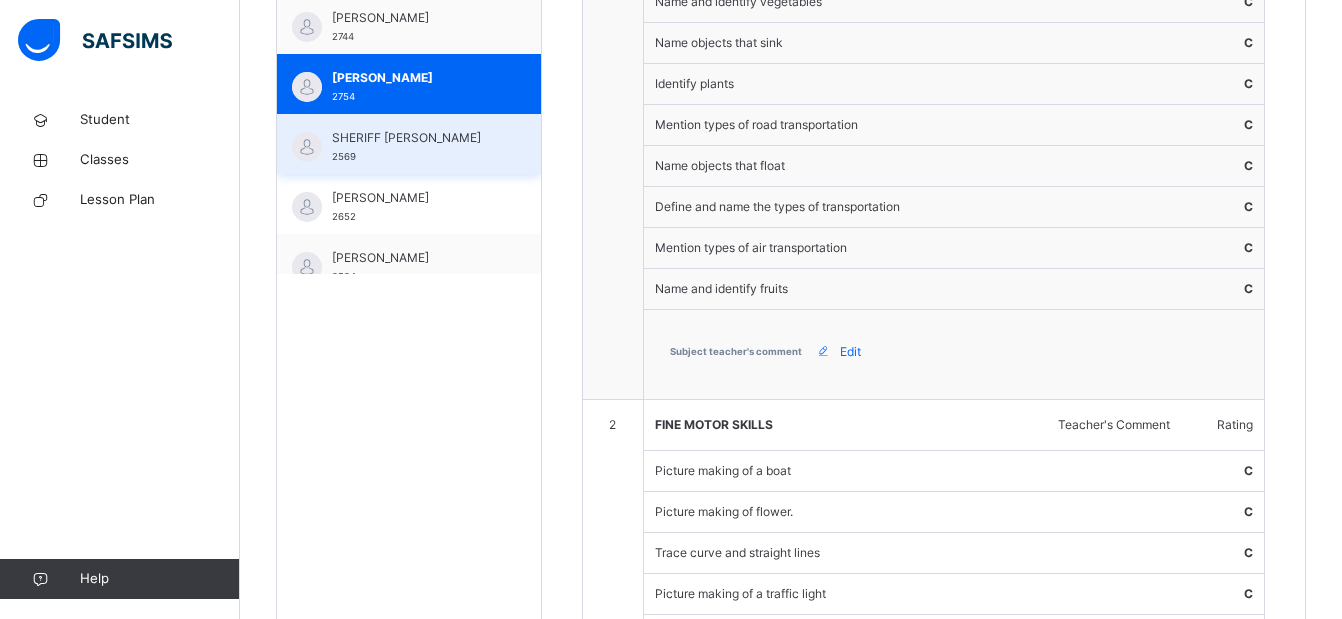 click on "SHERIFF MUHAMMAD ABUBAKAR 2569" at bounding box center (409, 144) 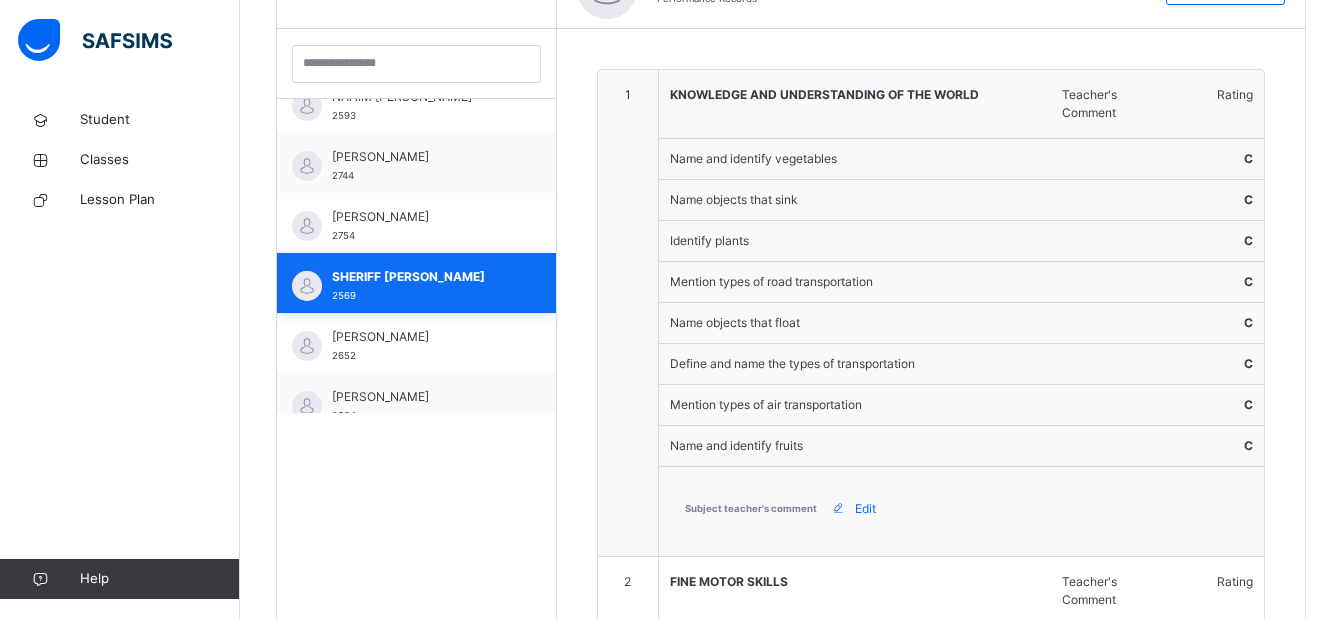 scroll, scrollTop: 711, scrollLeft: 0, axis: vertical 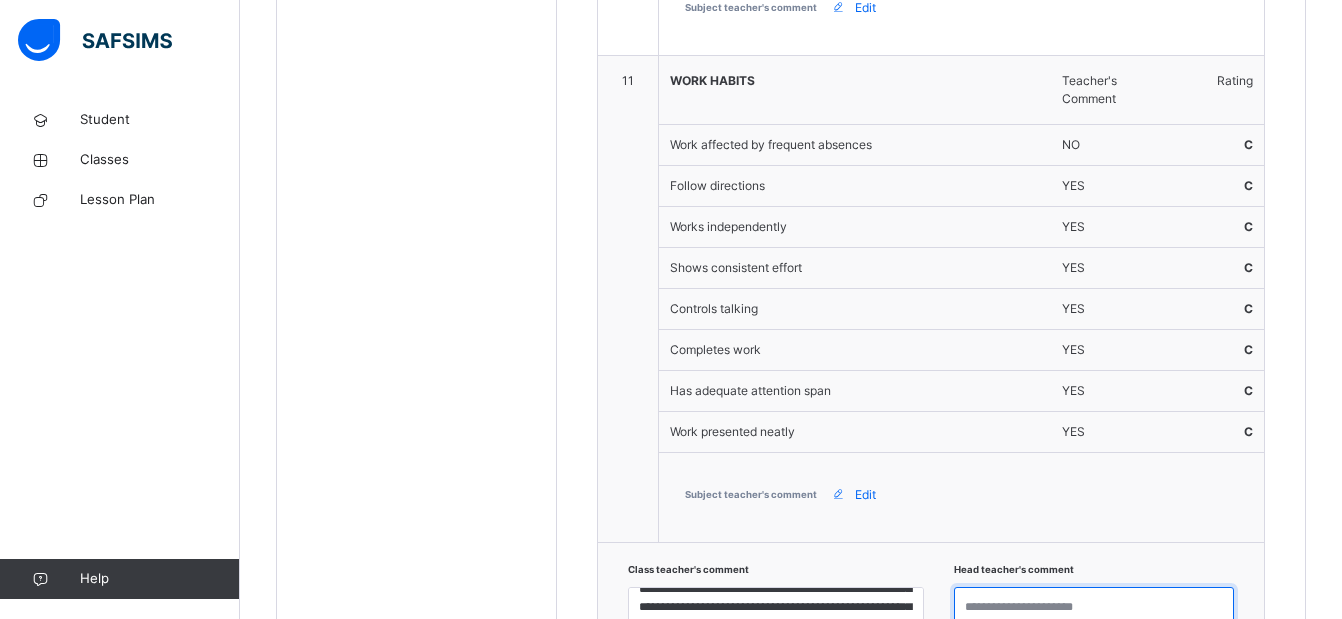 click at bounding box center (1094, 616) 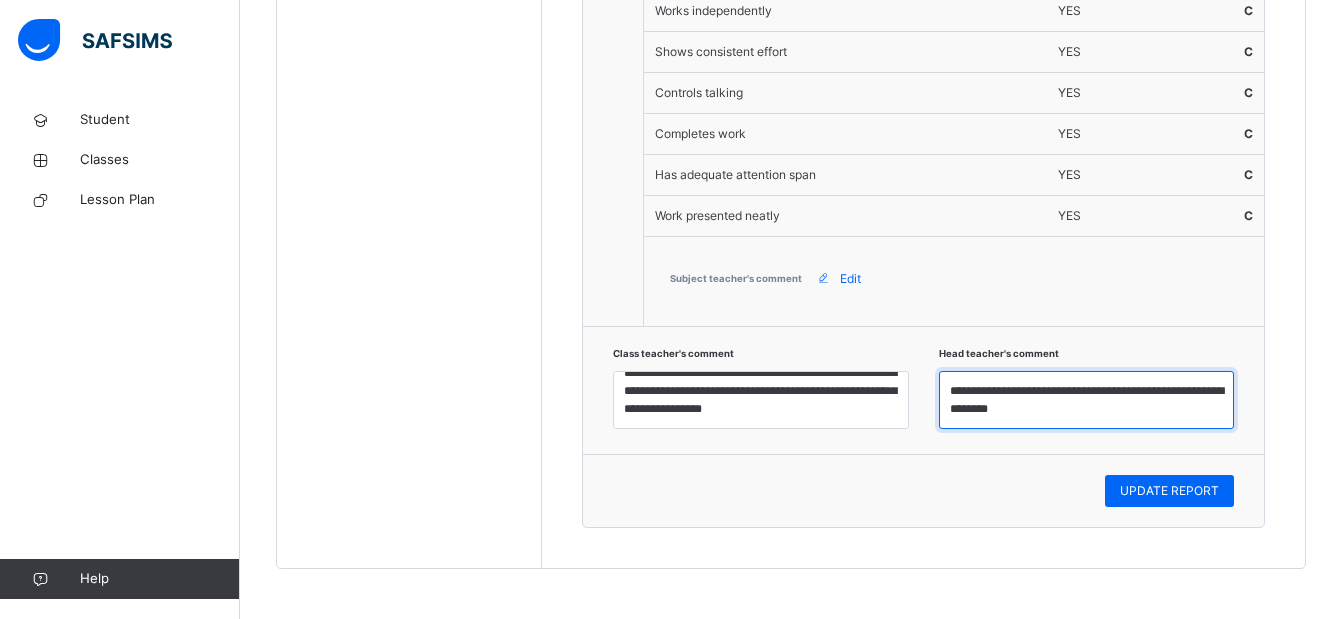 scroll, scrollTop: 7, scrollLeft: 0, axis: vertical 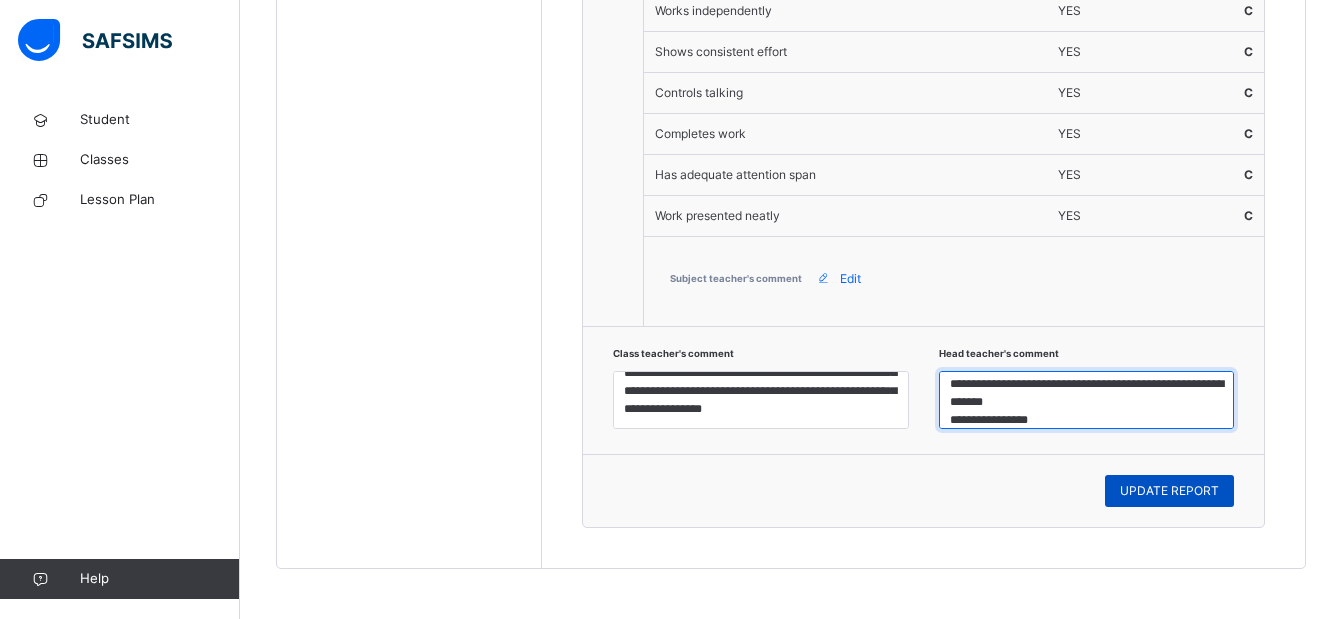 type on "**********" 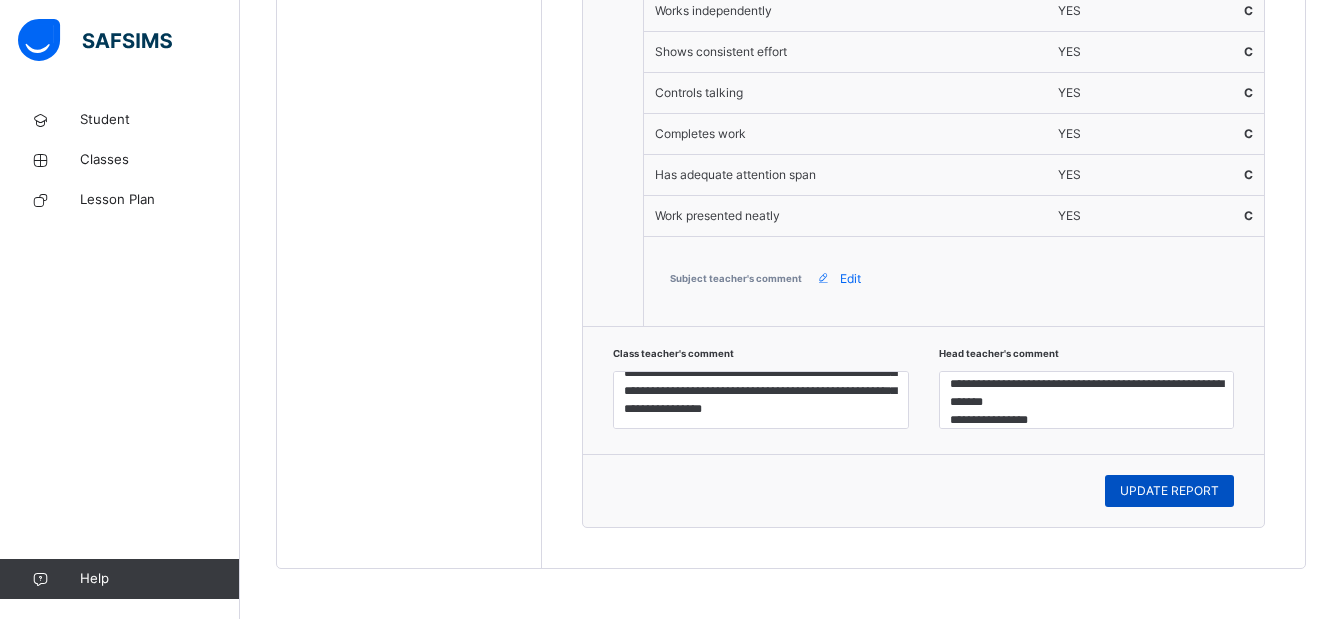 click on "UPDATE REPORT" at bounding box center [1169, 491] 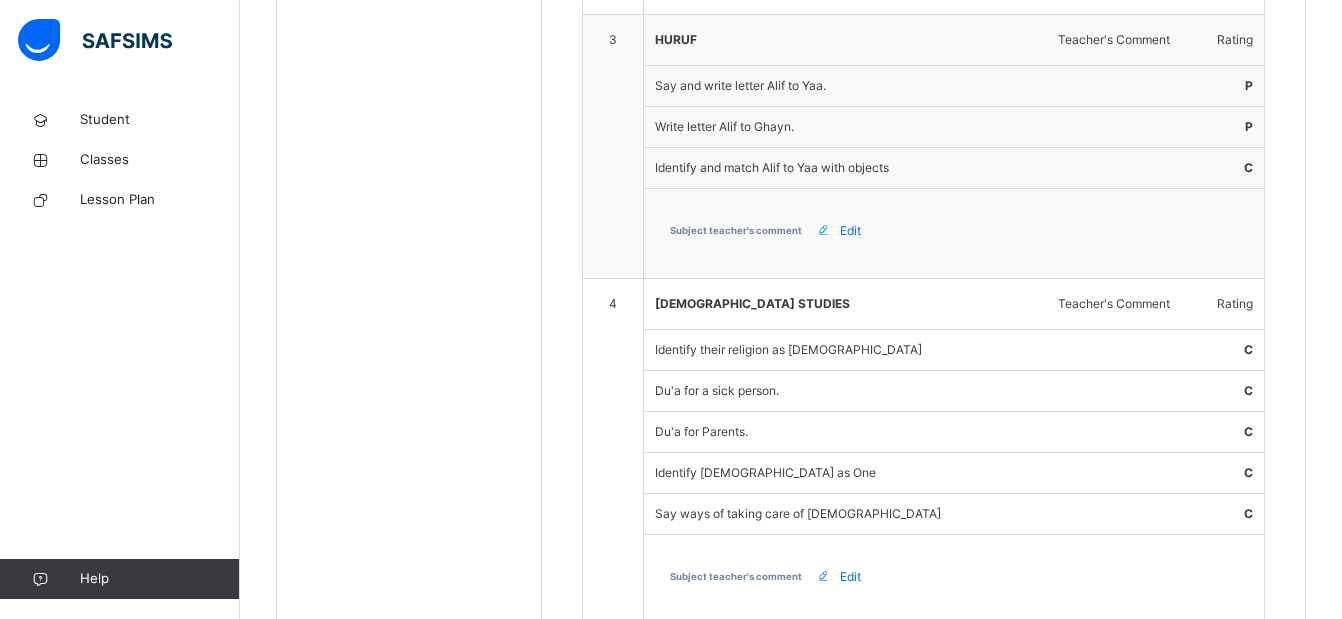 scroll, scrollTop: 901, scrollLeft: 0, axis: vertical 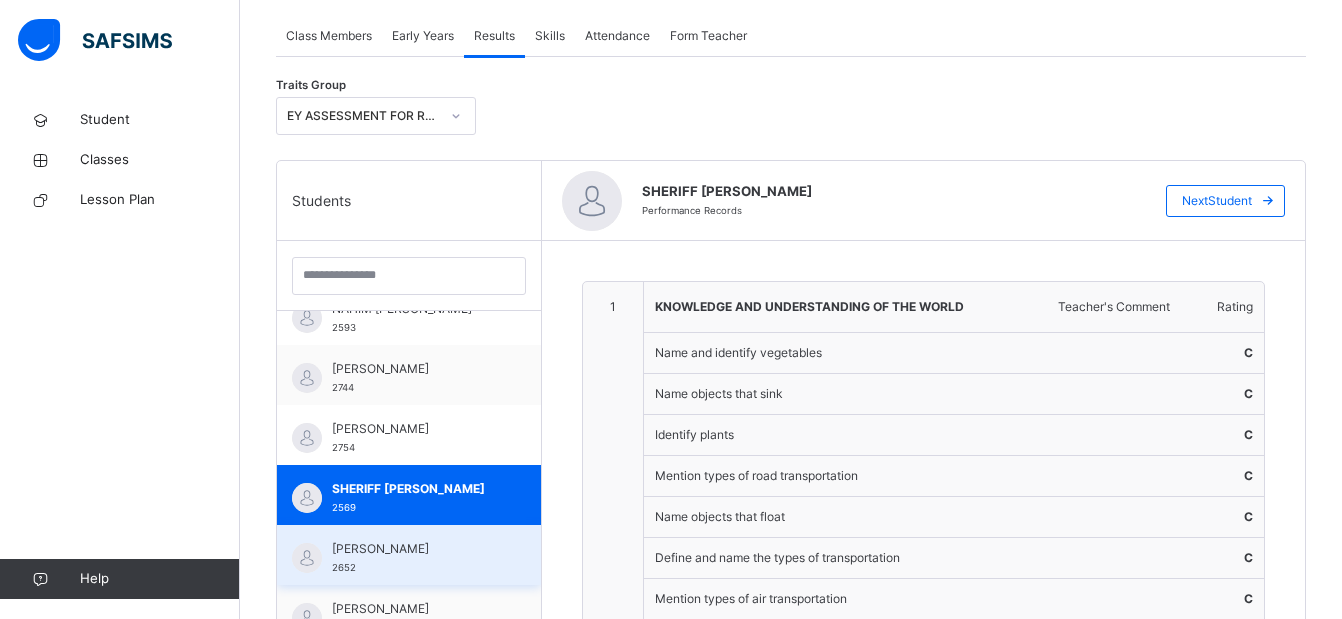 click on "YAHAYA HASSANA" at bounding box center [414, 549] 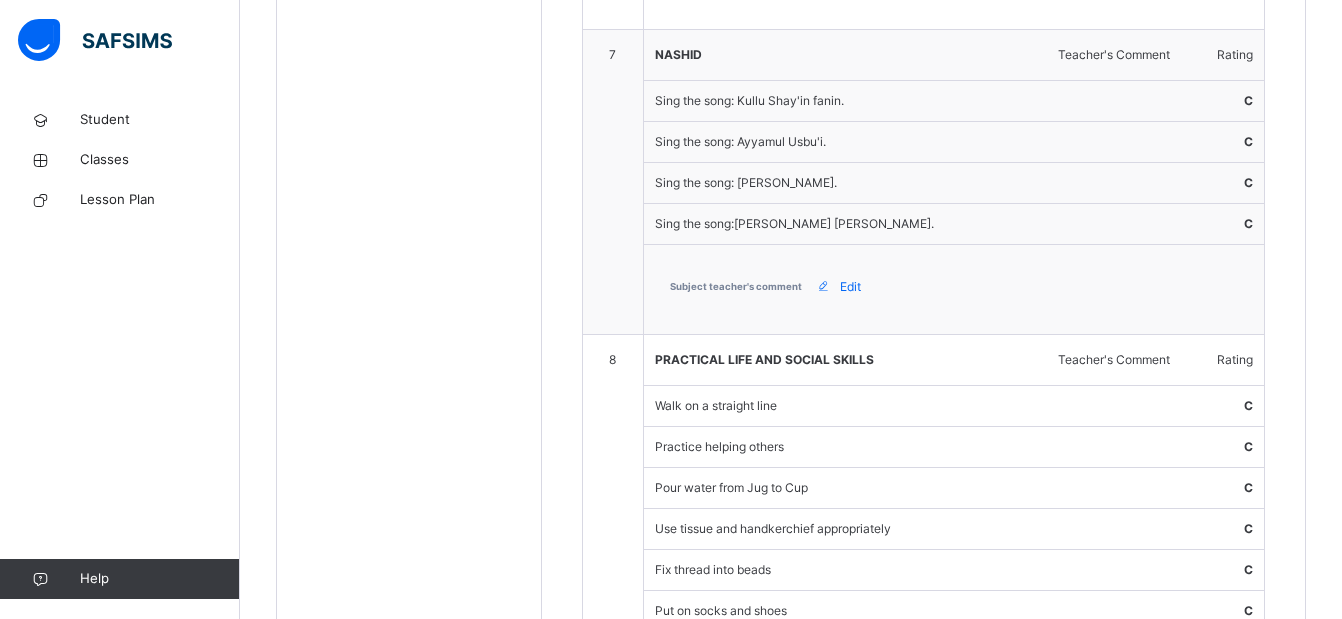scroll, scrollTop: 3065, scrollLeft: 0, axis: vertical 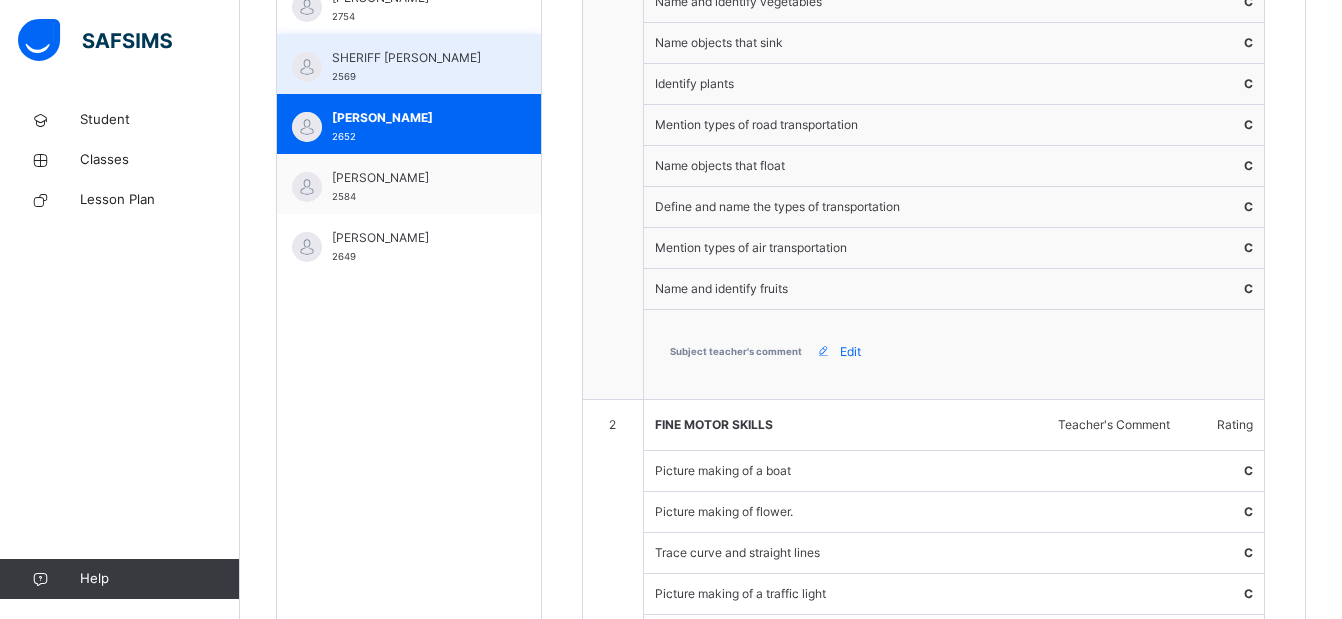 click on "SHERIFF MUHAMMAD ABUBAKAR" at bounding box center (414, 58) 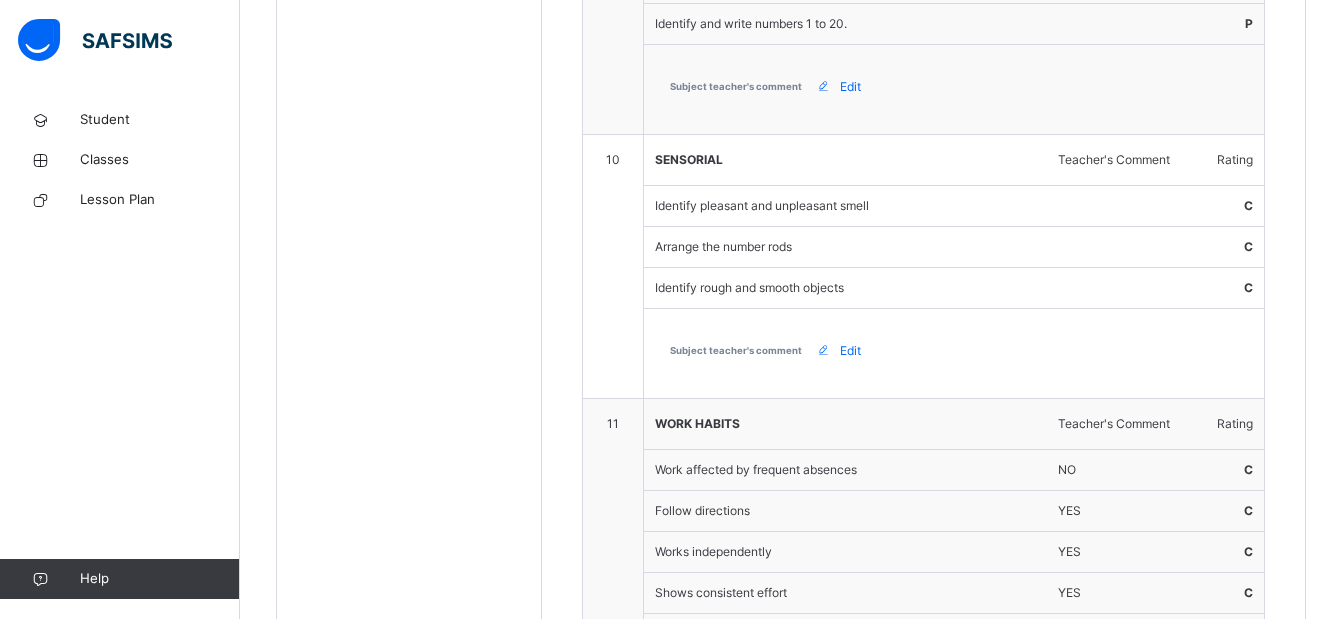 scroll, scrollTop: 3957, scrollLeft: 0, axis: vertical 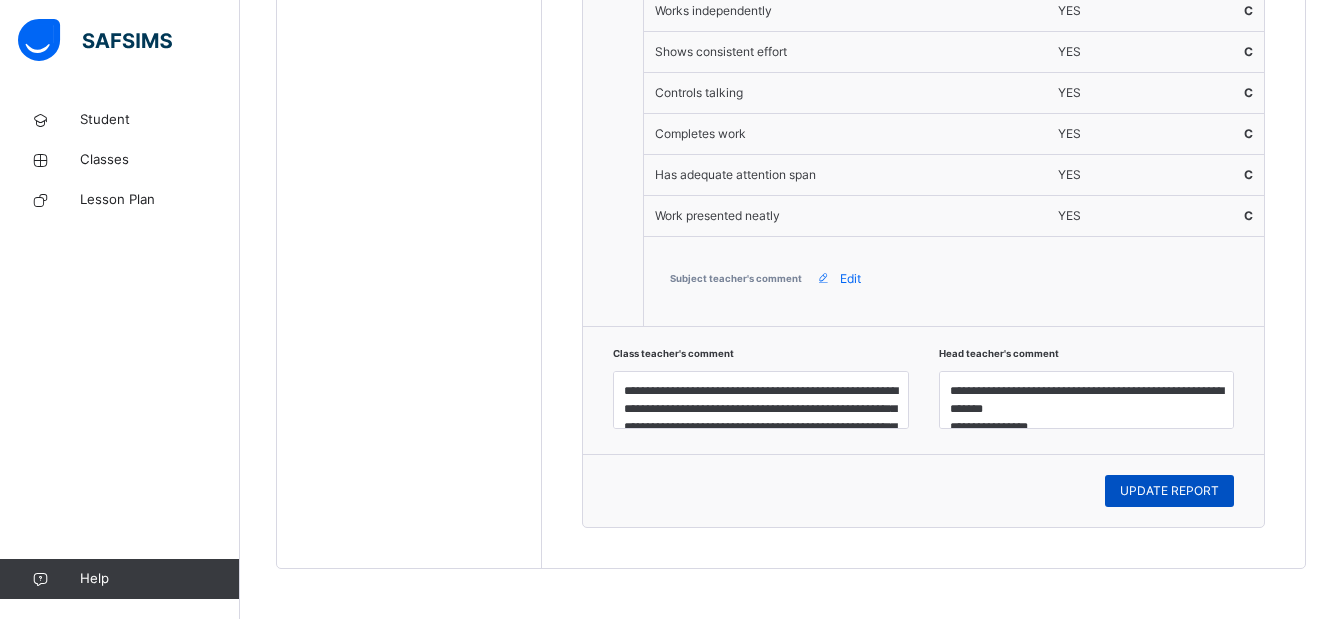 click on "UPDATE REPORT" at bounding box center (1169, 491) 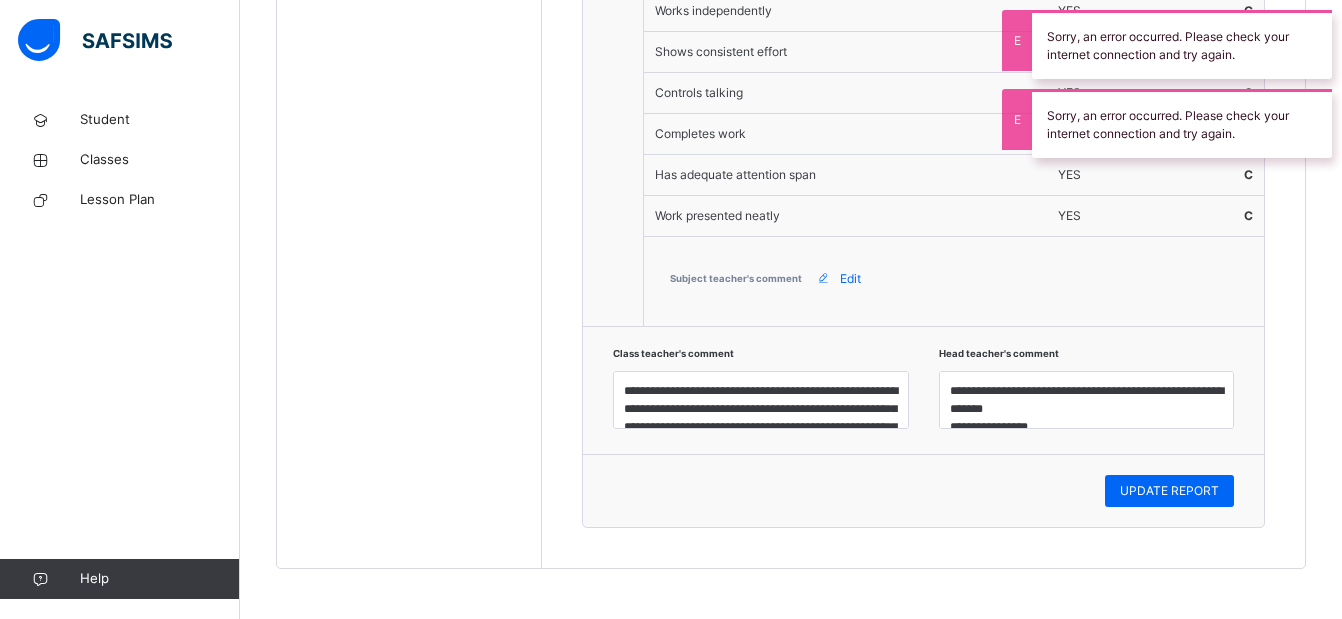 scroll, scrollTop: 3416, scrollLeft: 0, axis: vertical 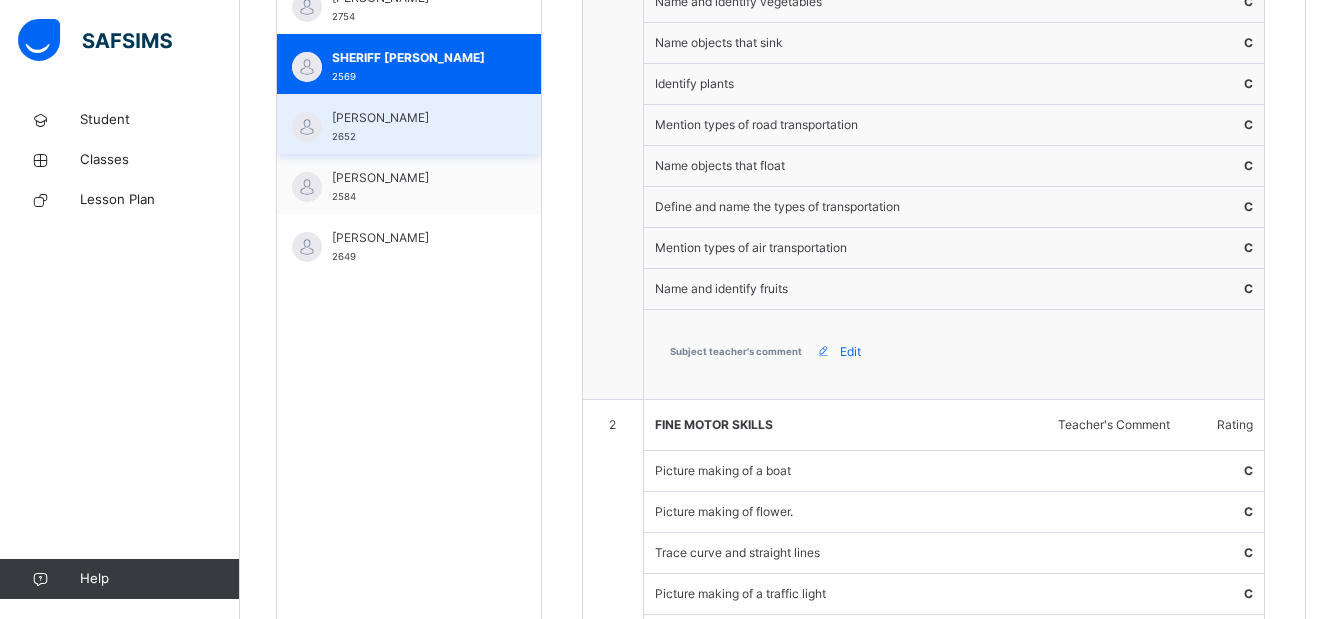 click on "YAHAYA HASSANA  2652" at bounding box center [409, 124] 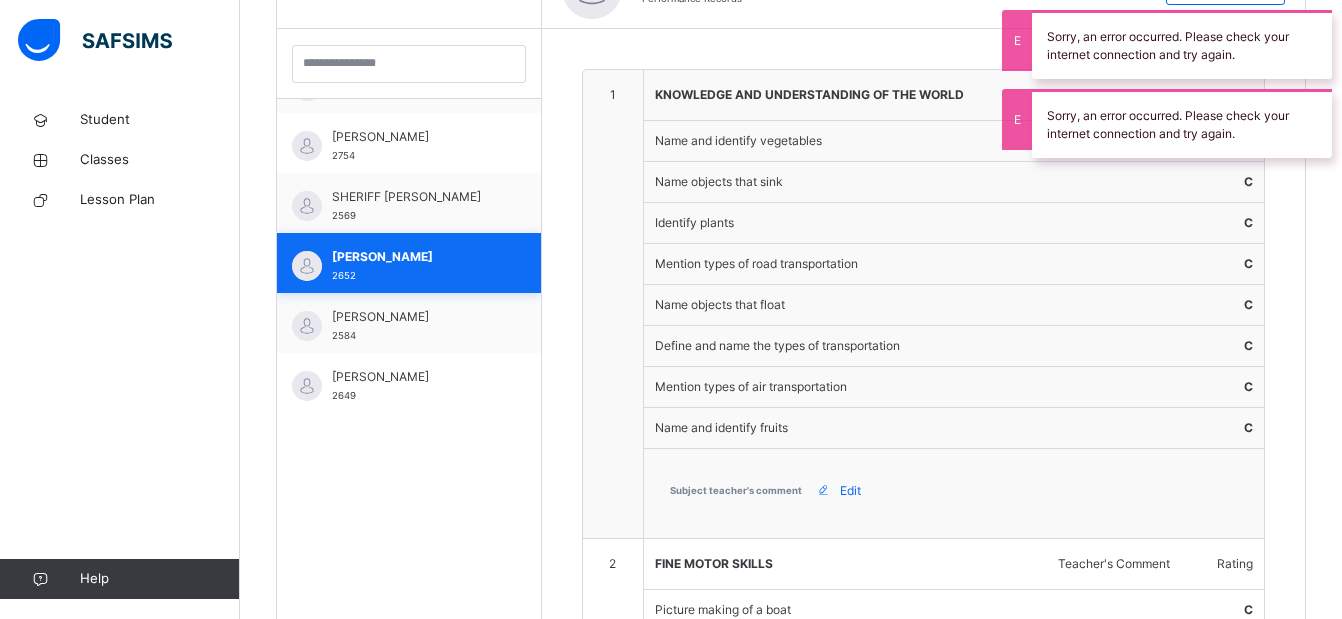 scroll, scrollTop: 711, scrollLeft: 0, axis: vertical 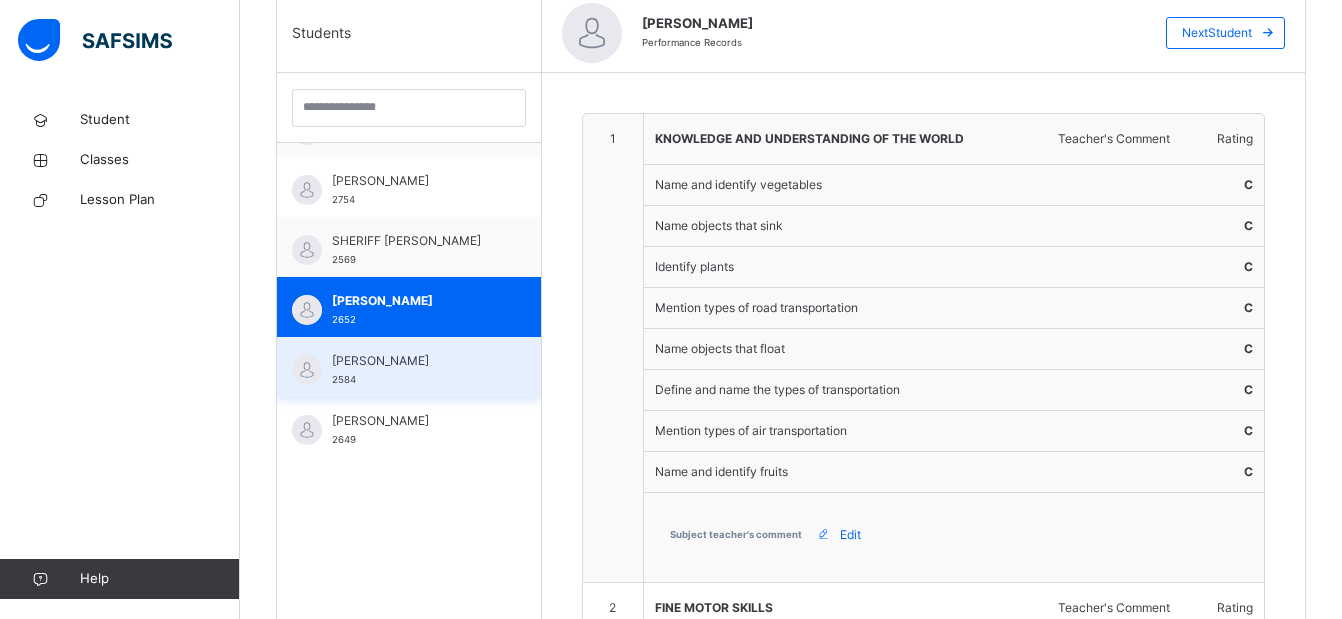 click on "YAHAYA HUSSAINA  2584" at bounding box center [414, 370] 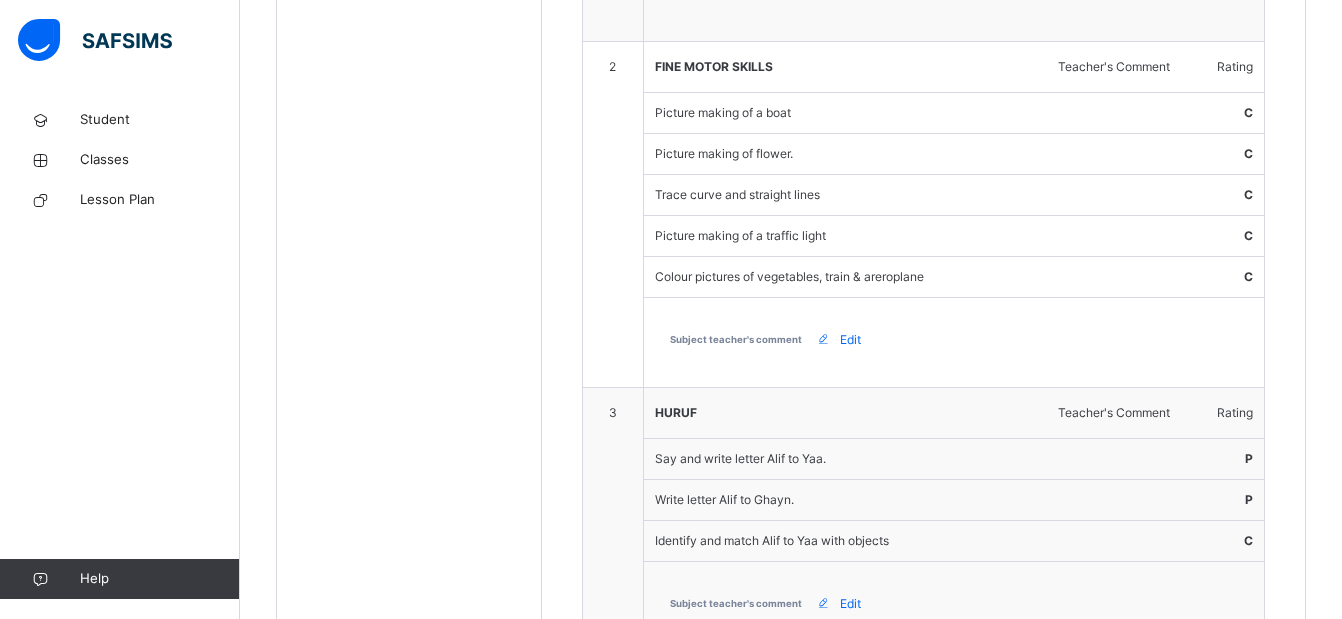 scroll, scrollTop: 528, scrollLeft: 0, axis: vertical 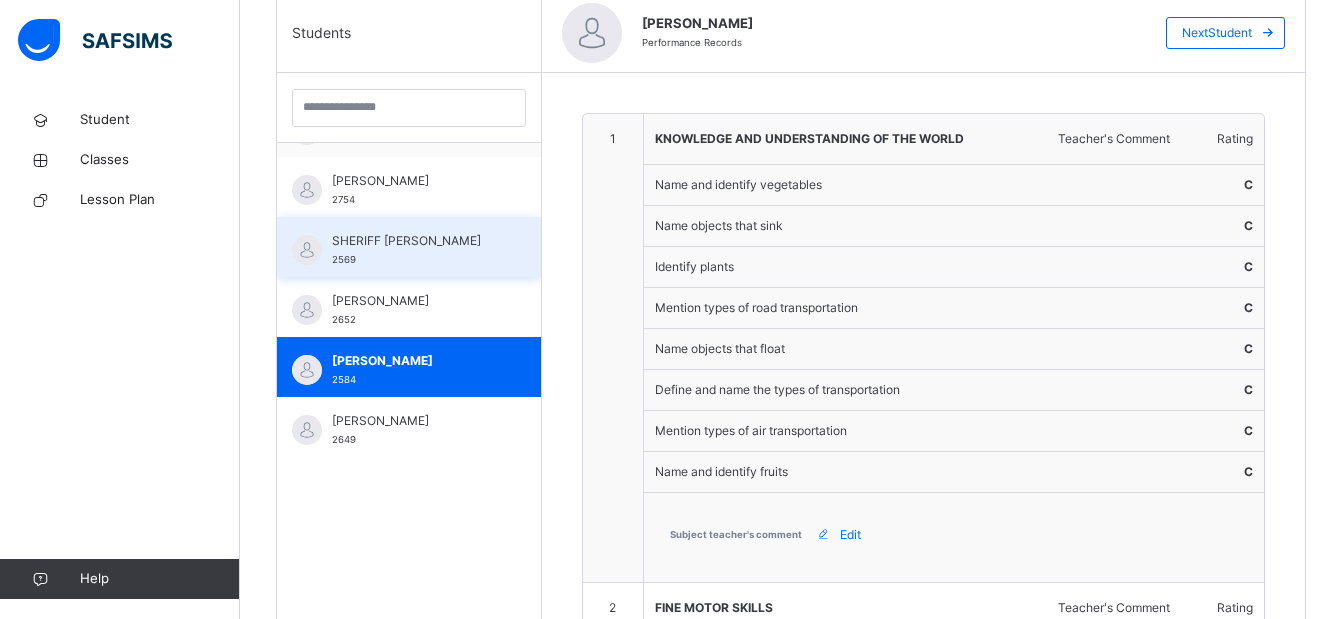 click on "SHERIFF MUHAMMAD ABUBAKAR" at bounding box center (414, 241) 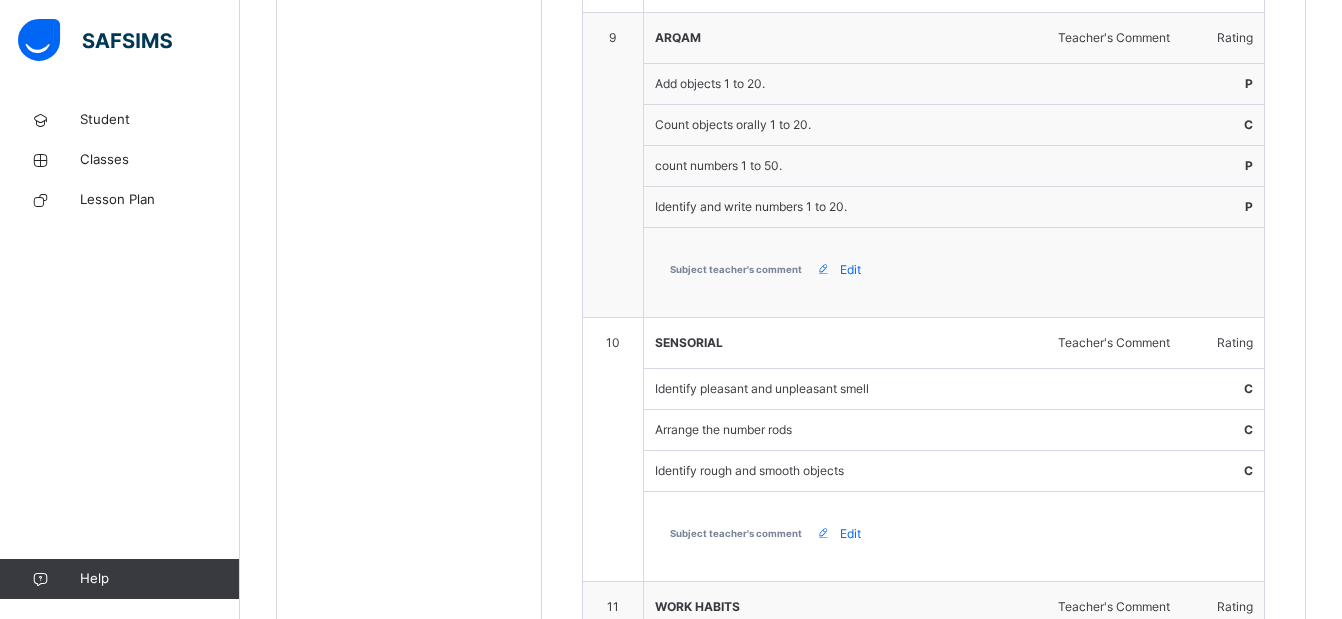 scroll, scrollTop: 3774, scrollLeft: 0, axis: vertical 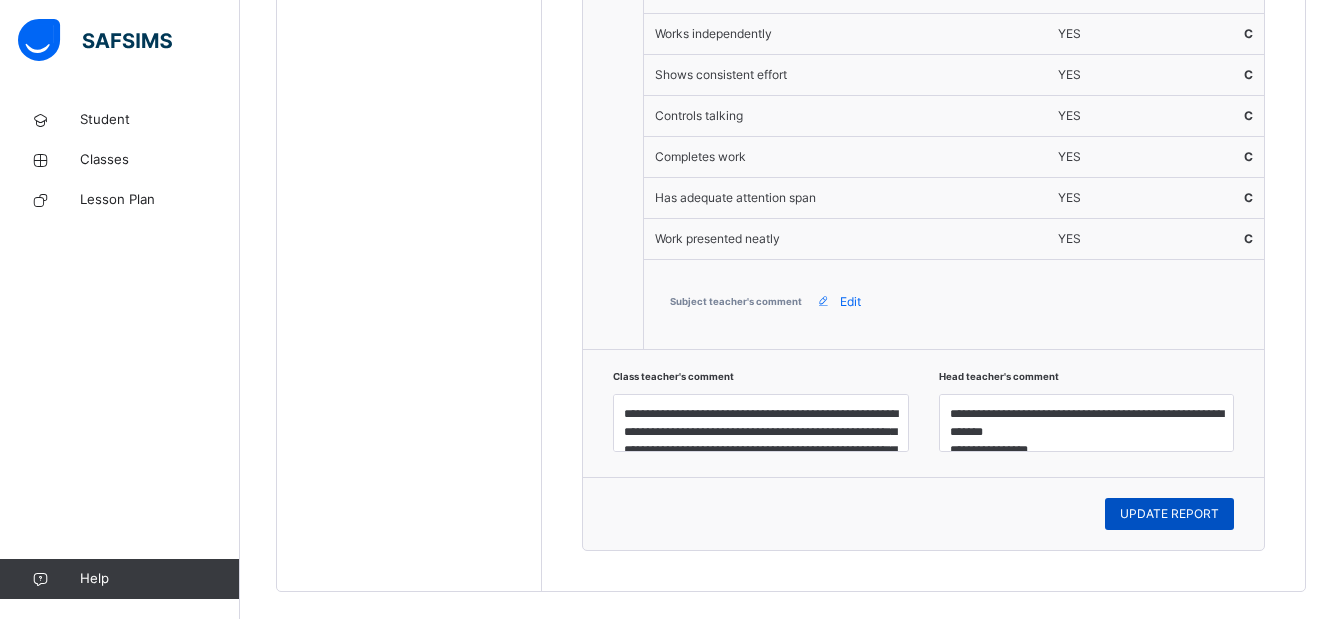 click on "UPDATE REPORT" at bounding box center [1169, 514] 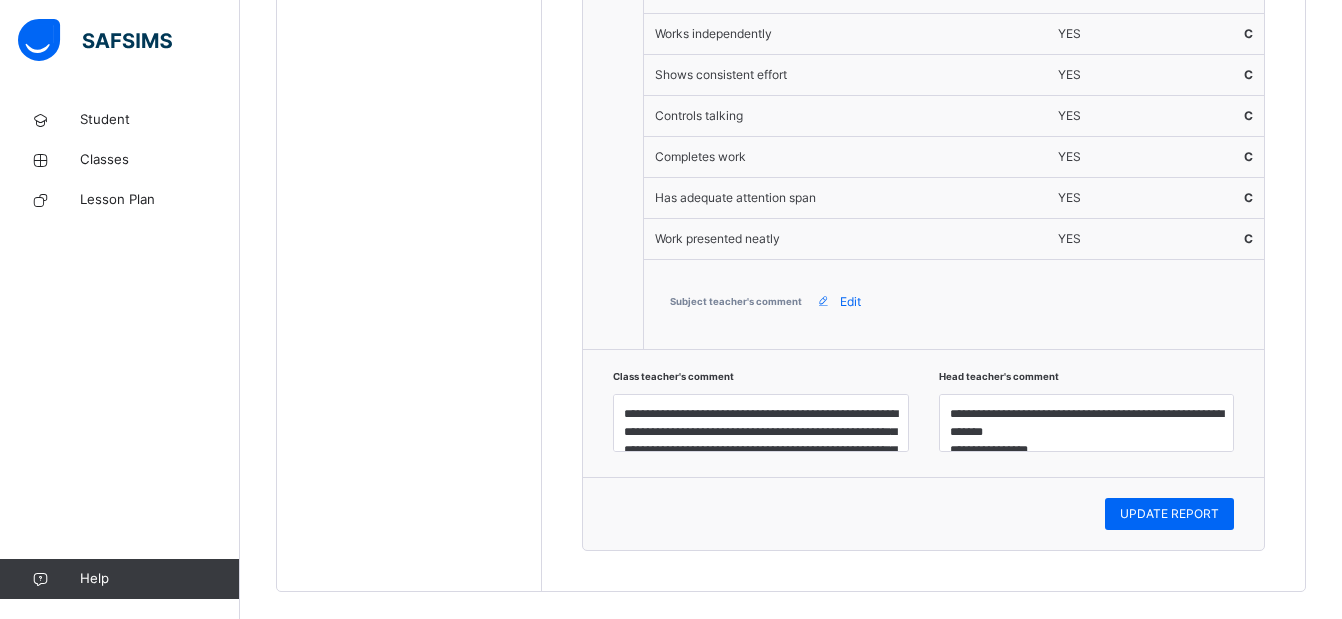 scroll, scrollTop: 3393, scrollLeft: 0, axis: vertical 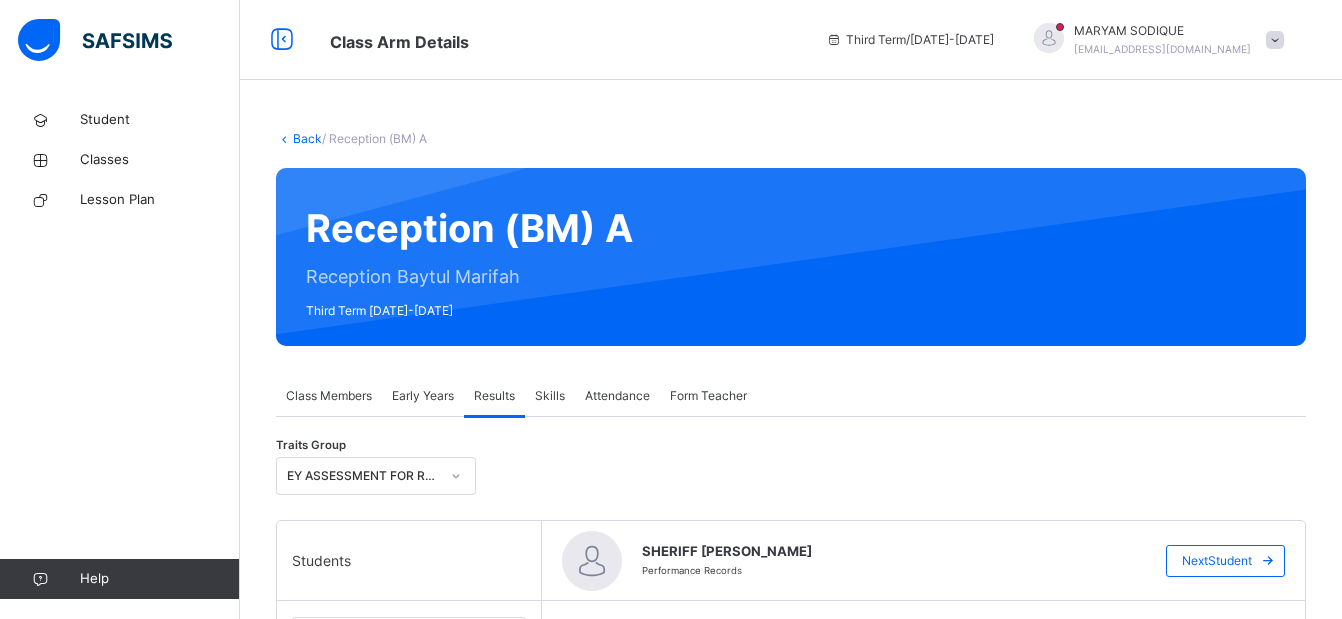 click at bounding box center [1275, 40] 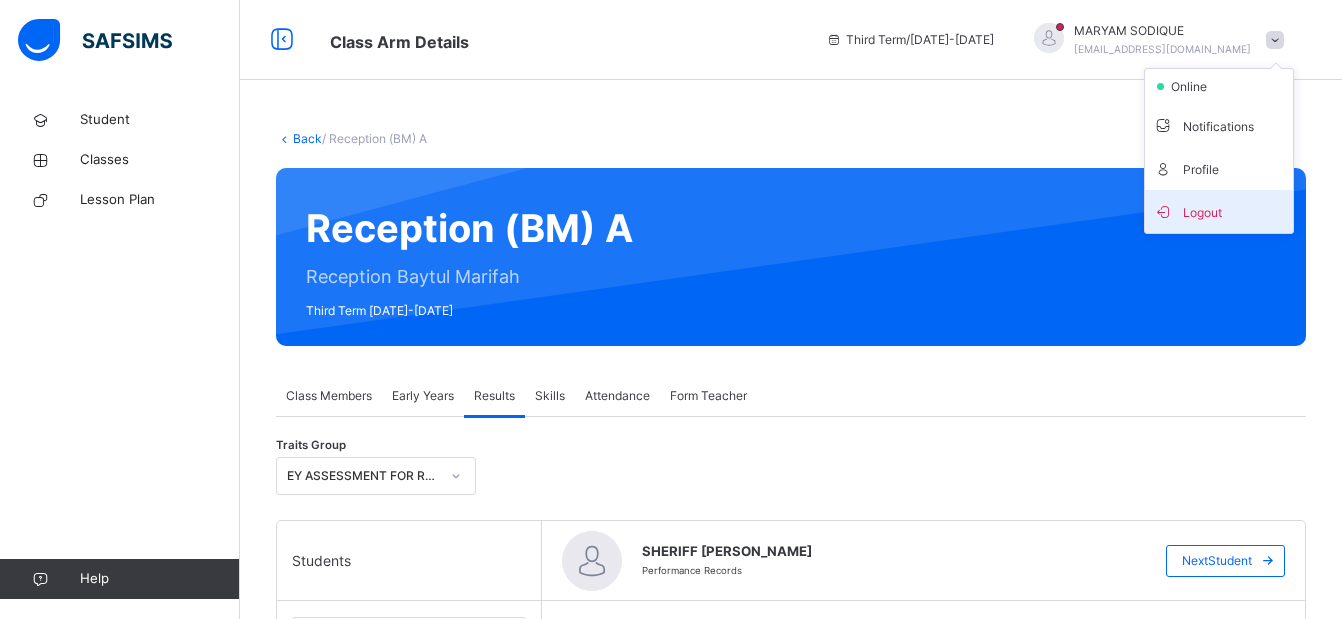 click on "Logout" at bounding box center (1219, 211) 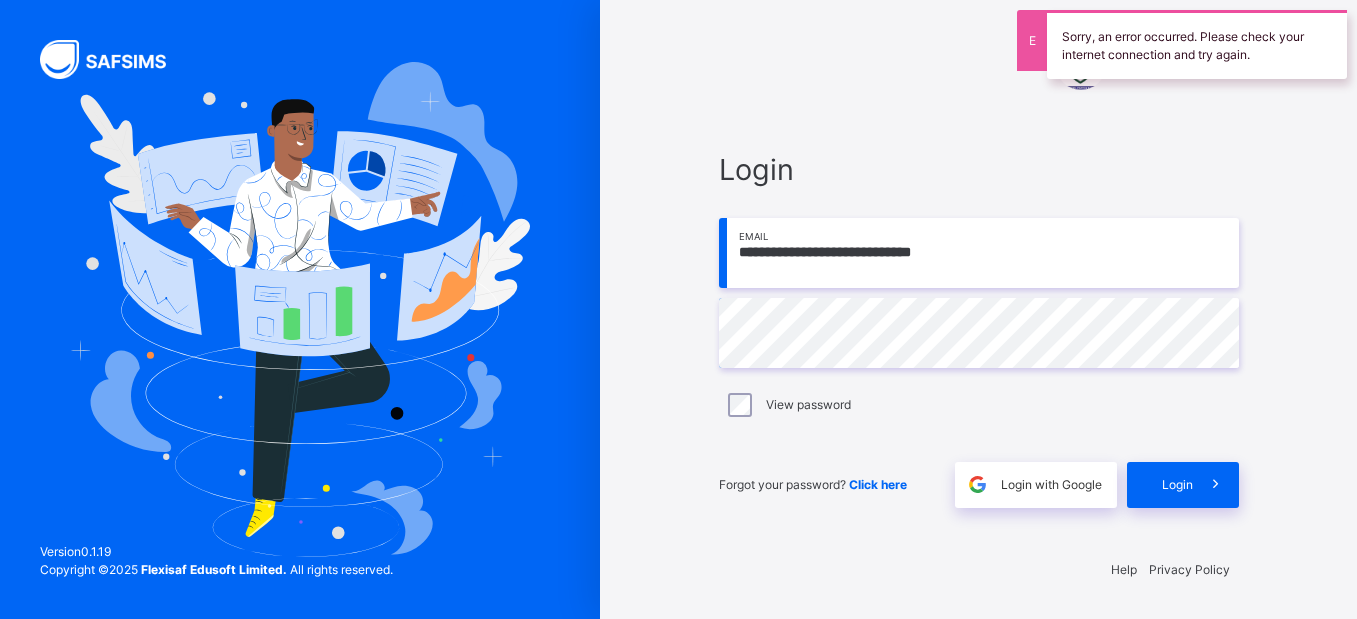click on "**********" at bounding box center (979, 253) 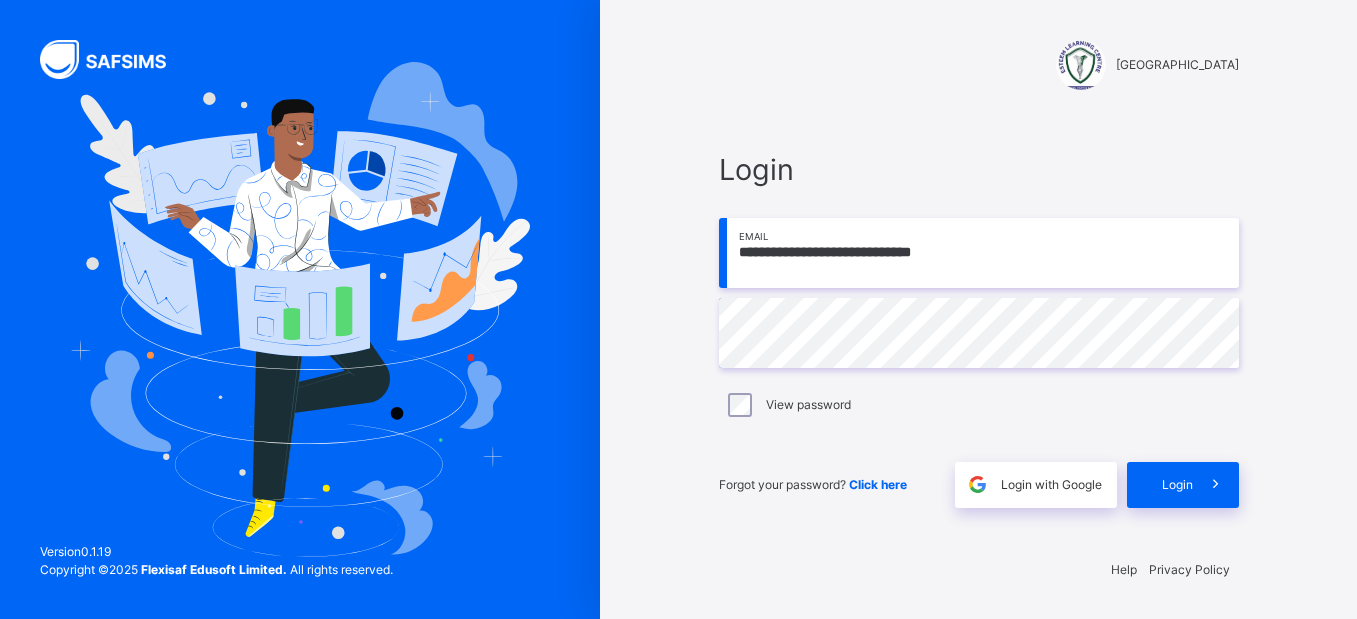 click on "**********" at bounding box center [979, 253] 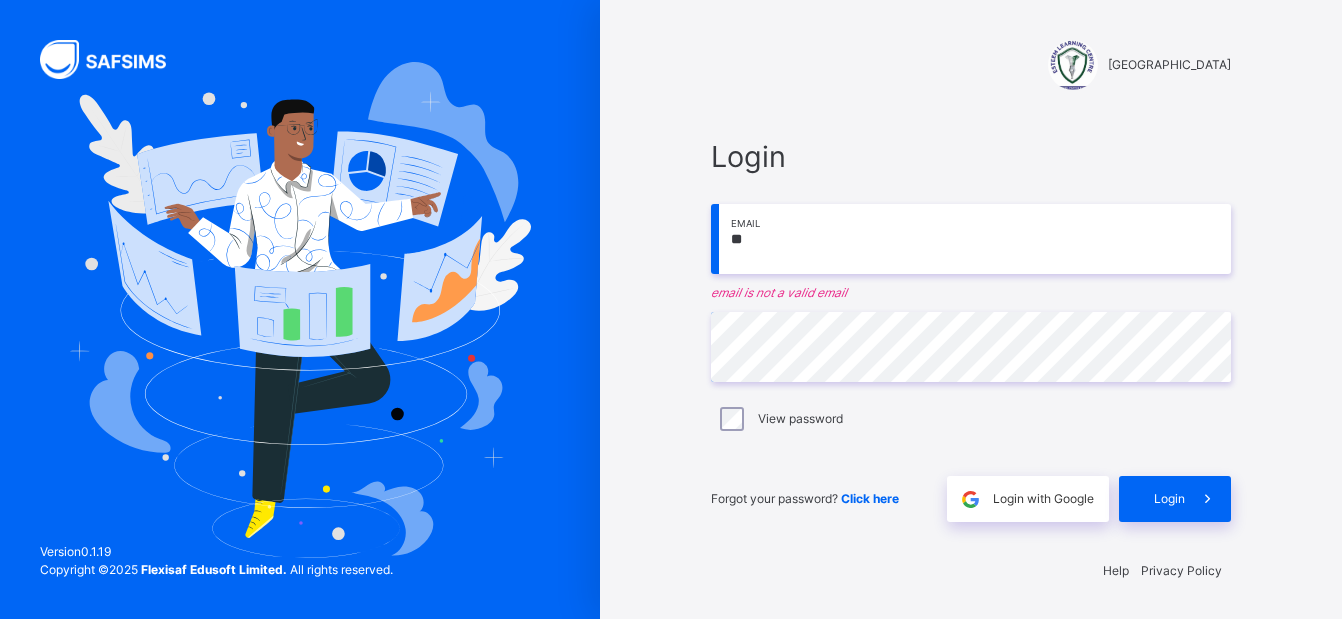 type on "*" 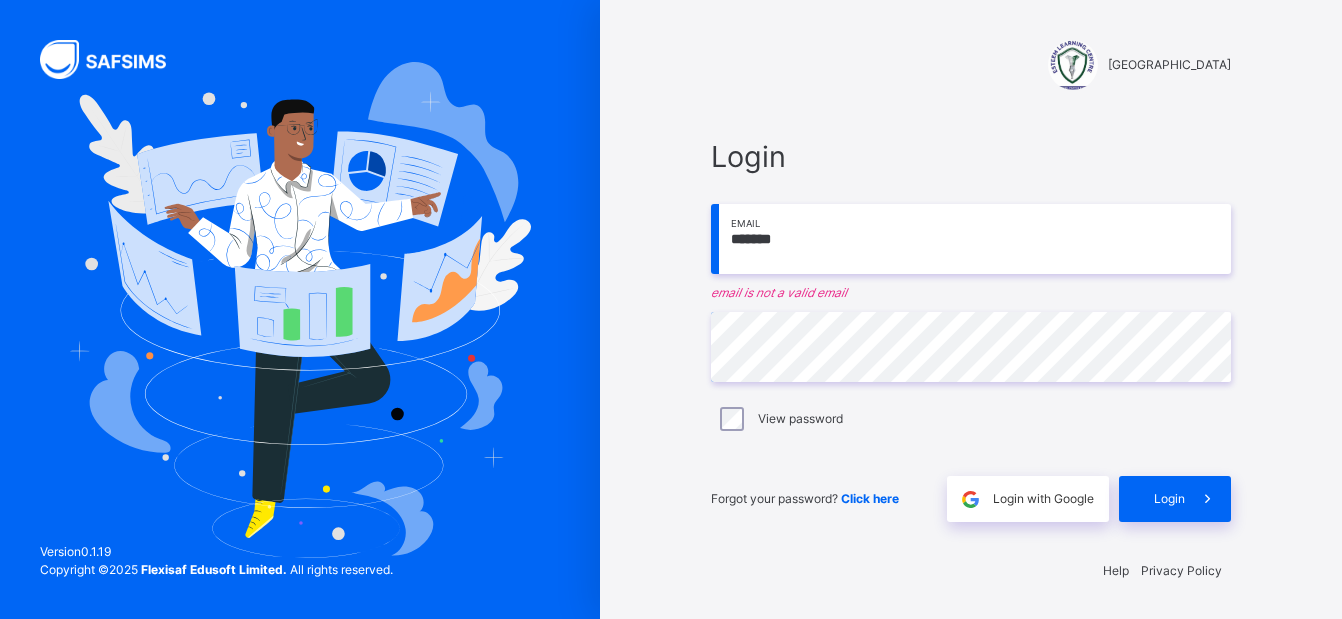type on "*******" 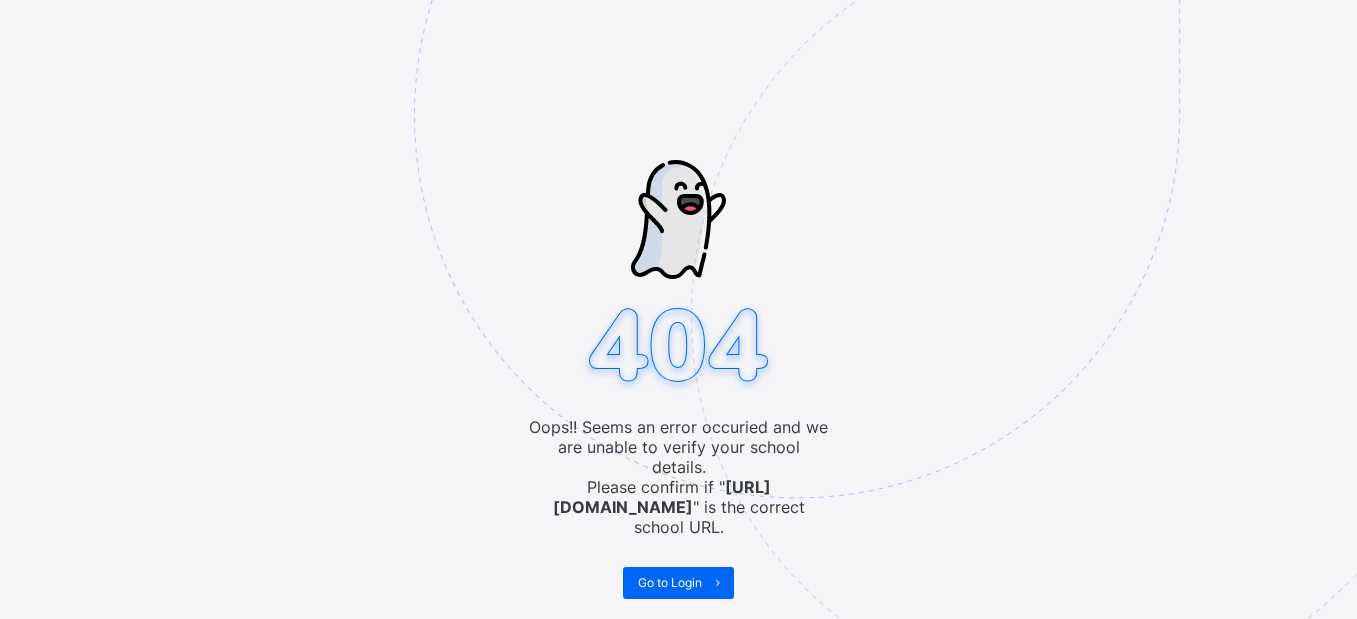 scroll, scrollTop: 0, scrollLeft: 0, axis: both 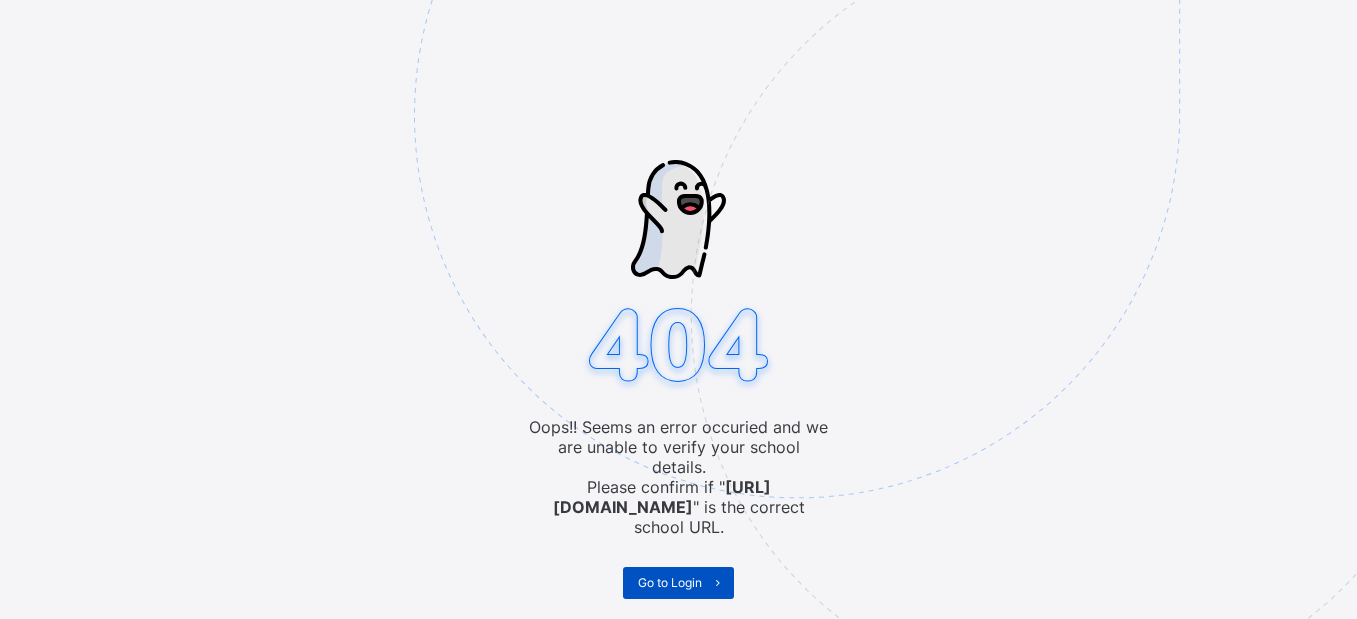 click on "Go to Login" at bounding box center [670, 582] 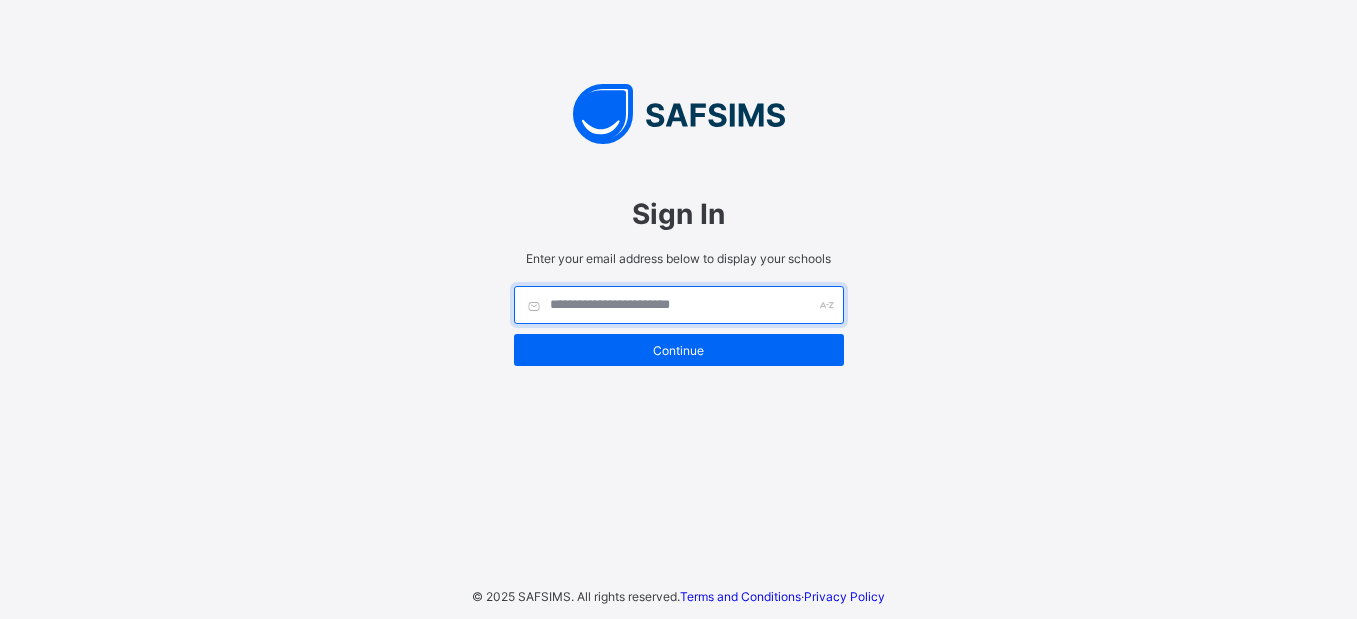 click at bounding box center (679, 305) 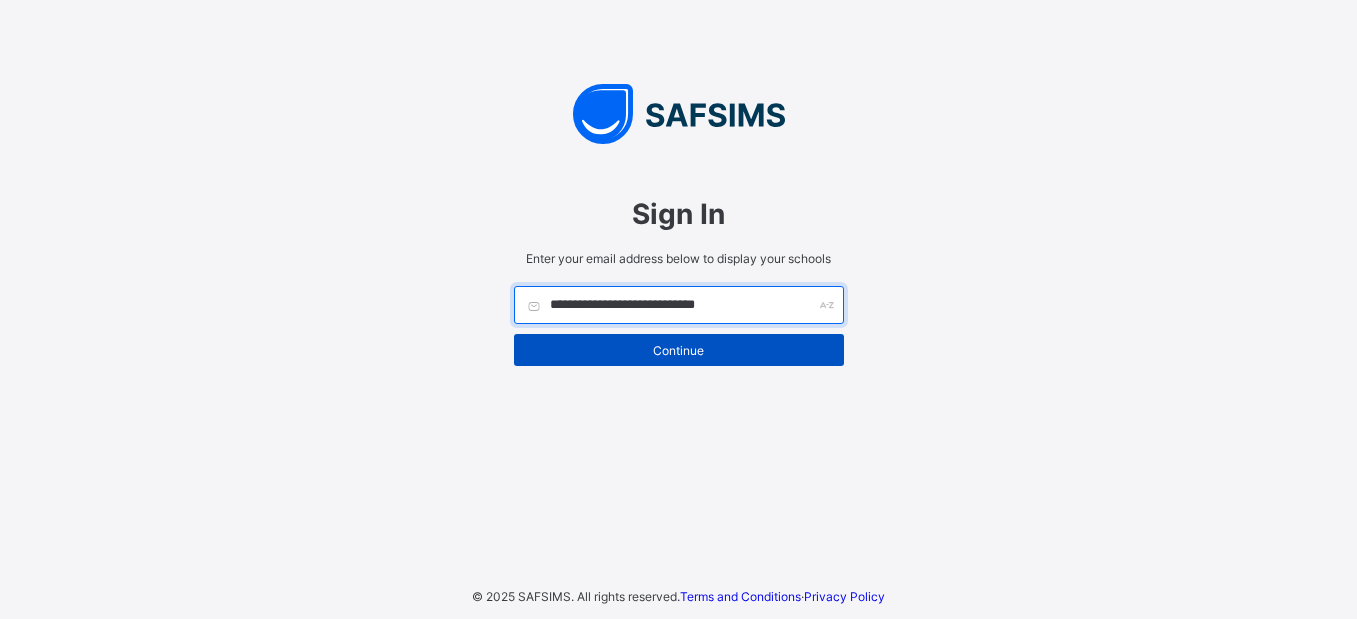 type on "**********" 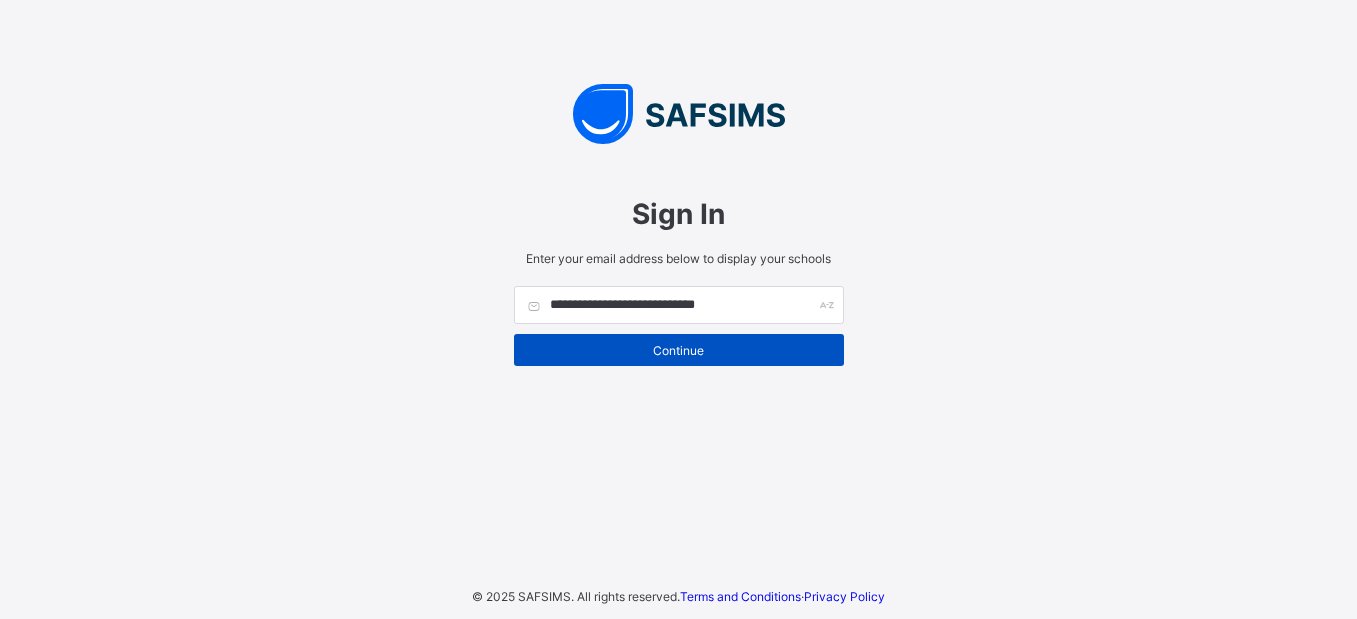 click on "Continue" at bounding box center [679, 350] 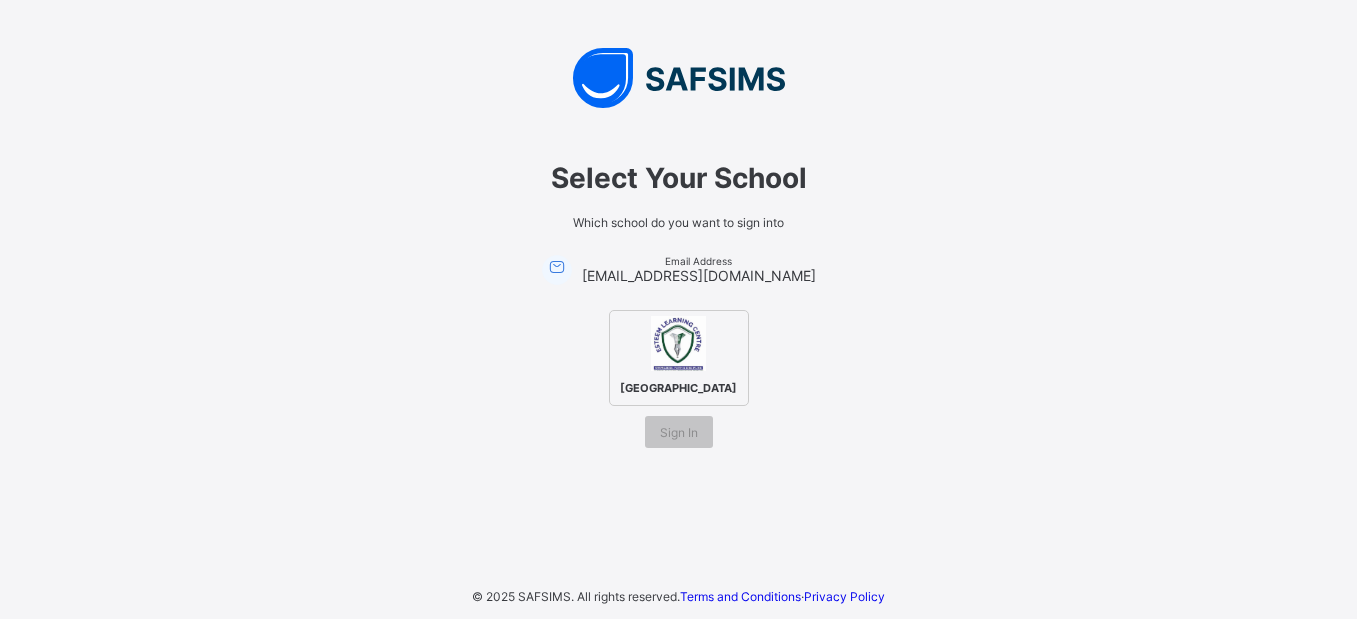 click on "[GEOGRAPHIC_DATA]" at bounding box center [679, 358] 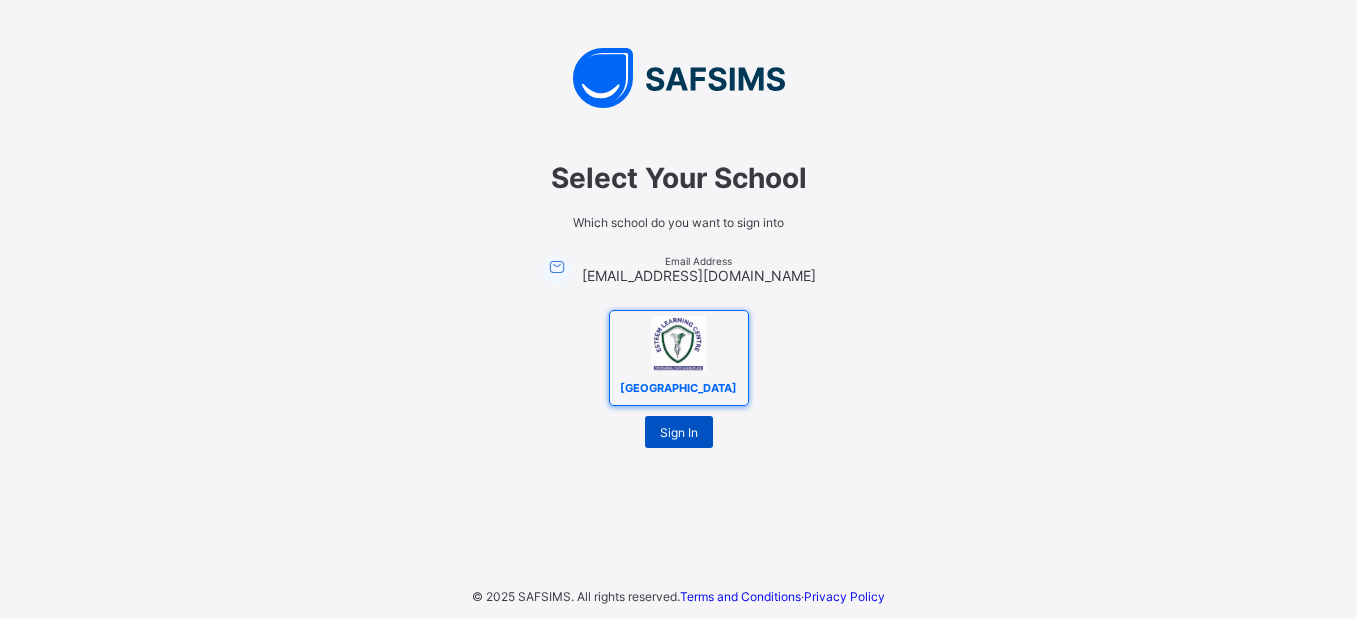 click on "Sign In" at bounding box center (679, 432) 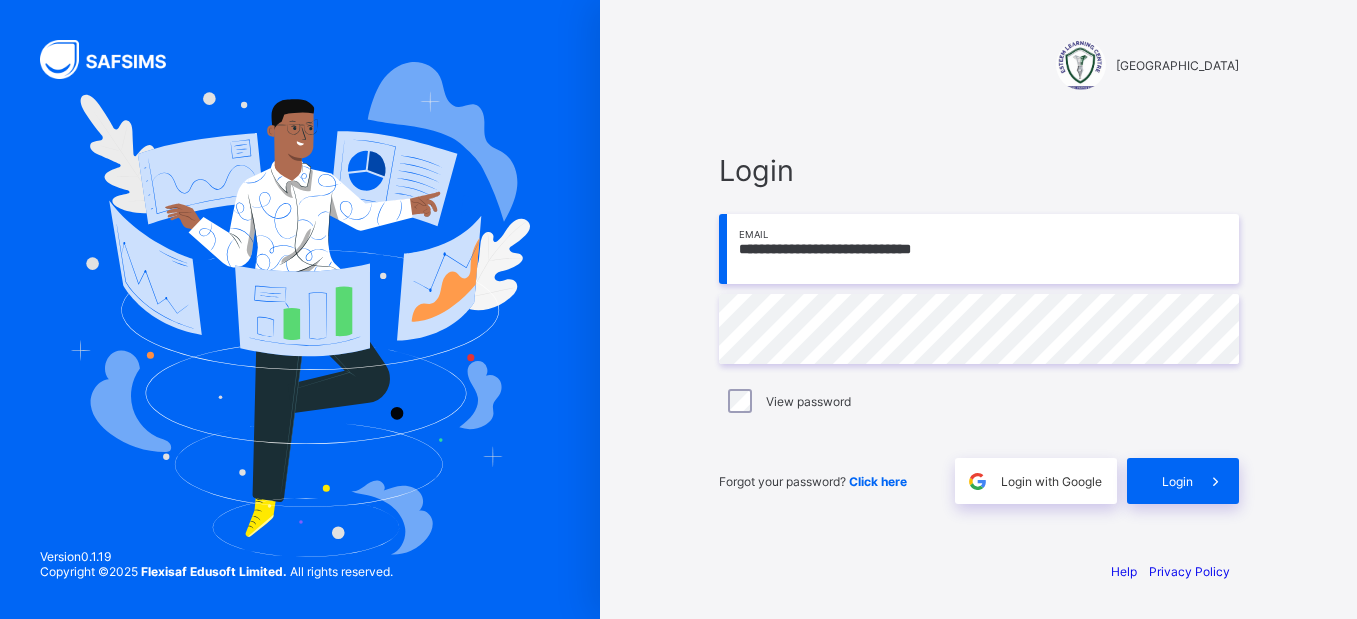 scroll, scrollTop: 0, scrollLeft: 0, axis: both 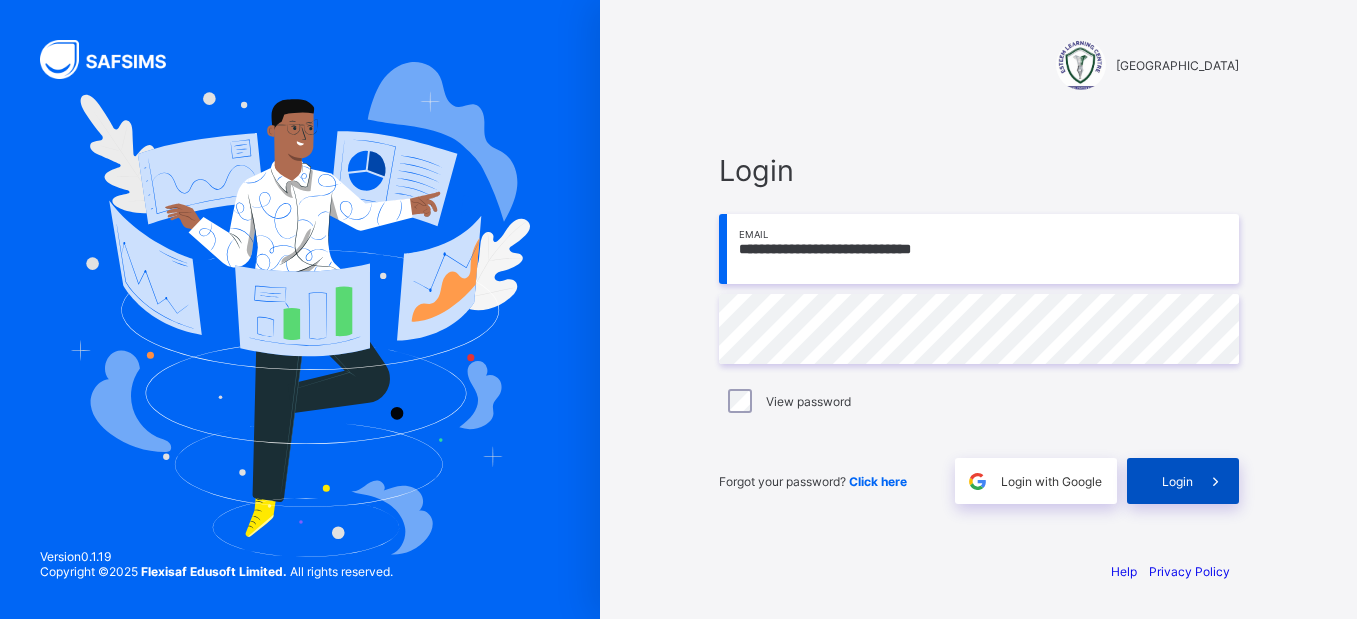 click on "Login" at bounding box center [1183, 481] 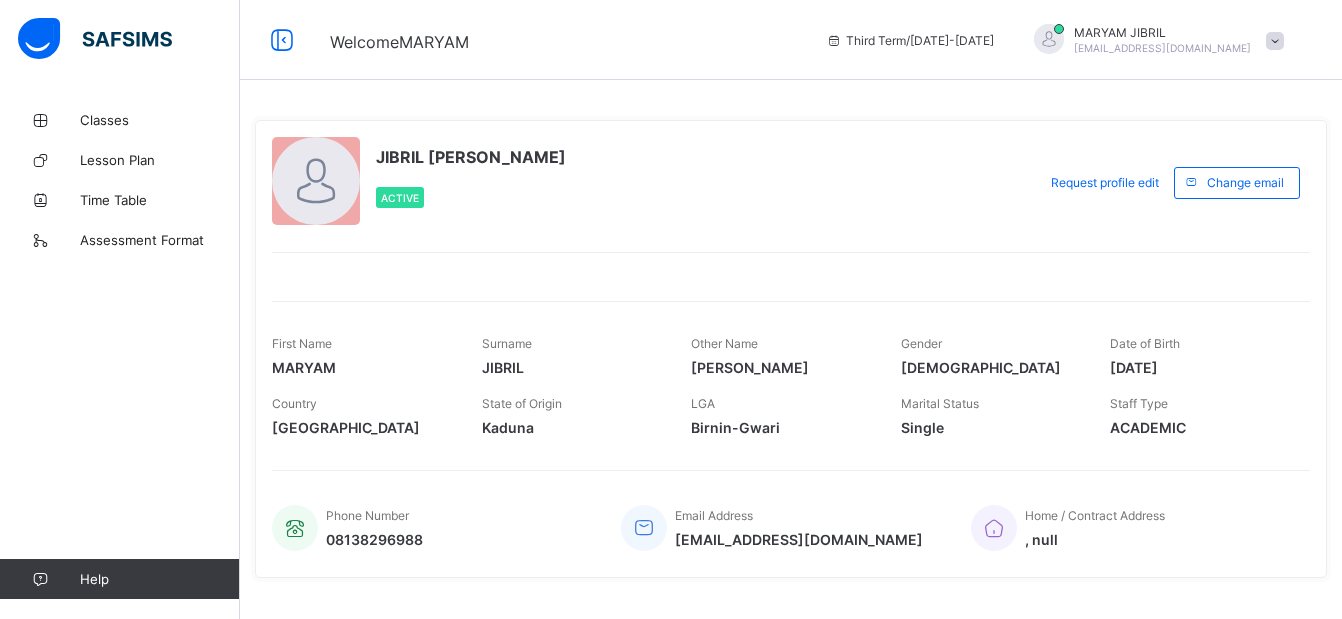 click at bounding box center [1275, 41] 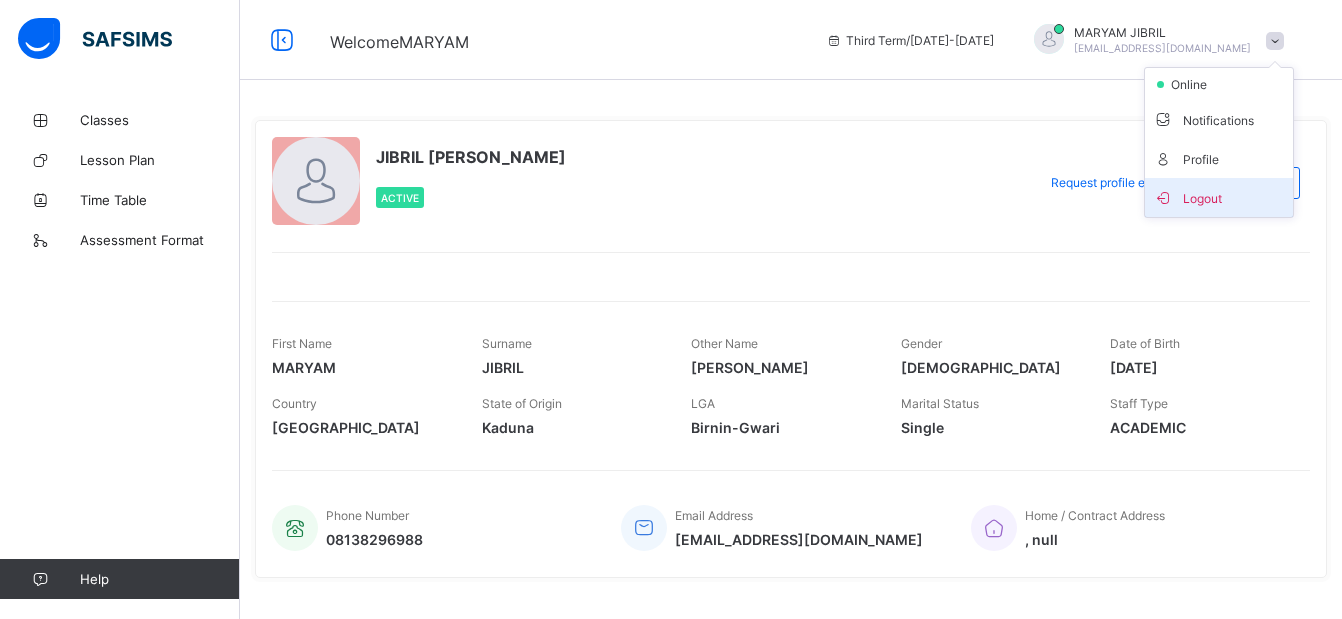 click on "Logout" at bounding box center (1219, 197) 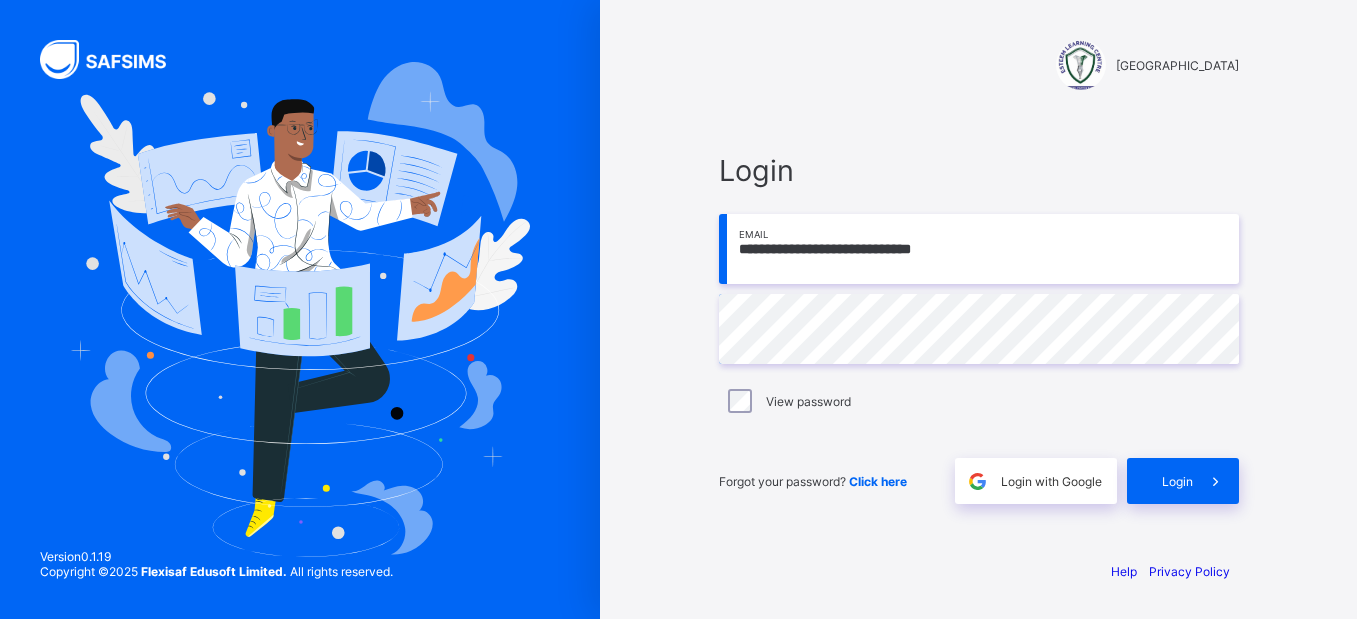 click on "**********" at bounding box center [979, 249] 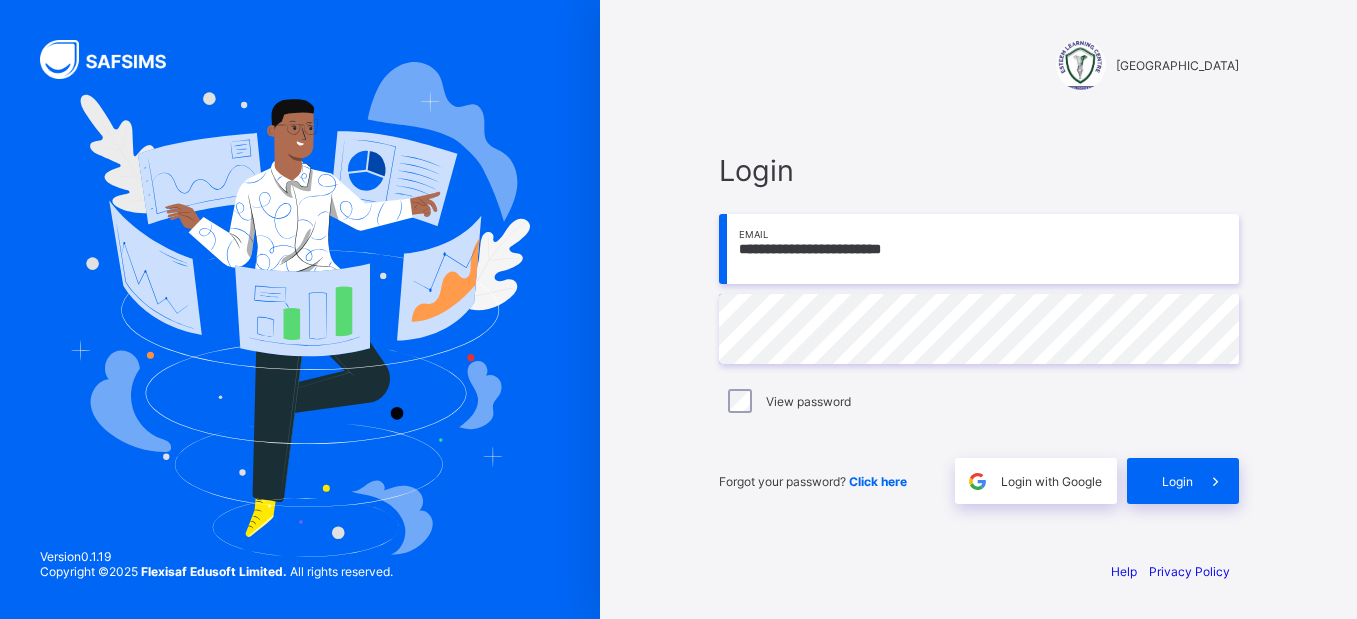 type on "**********" 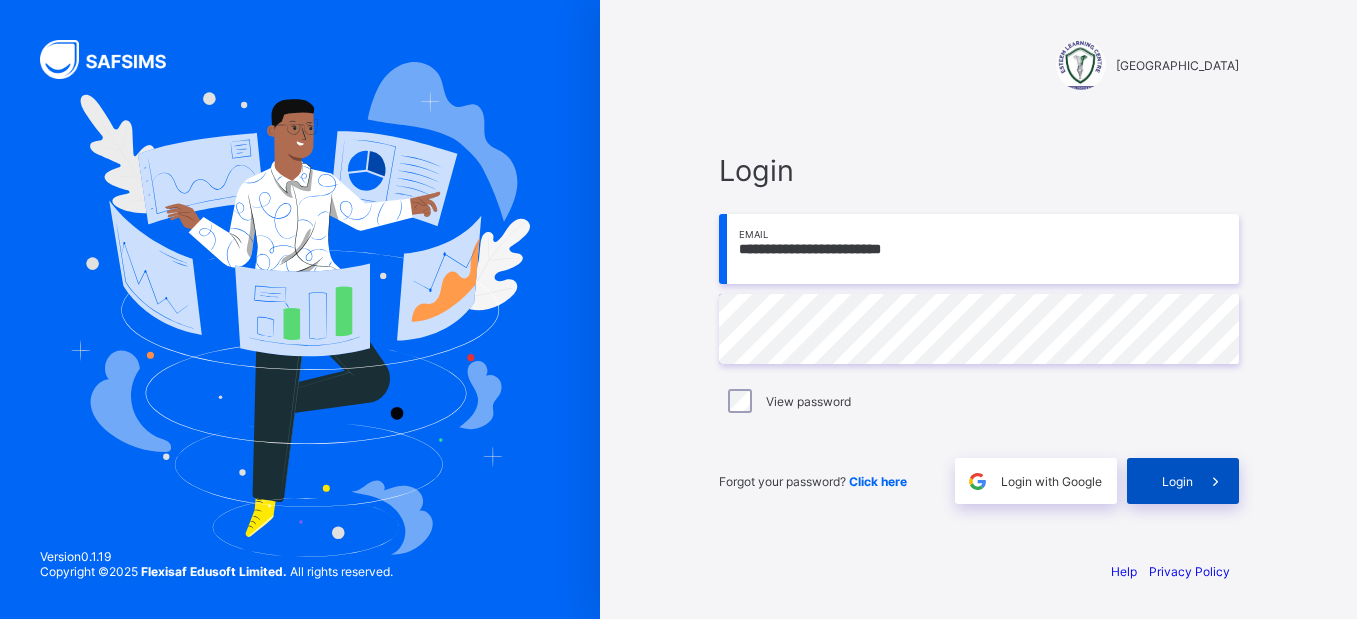 click on "Login" at bounding box center [1177, 481] 